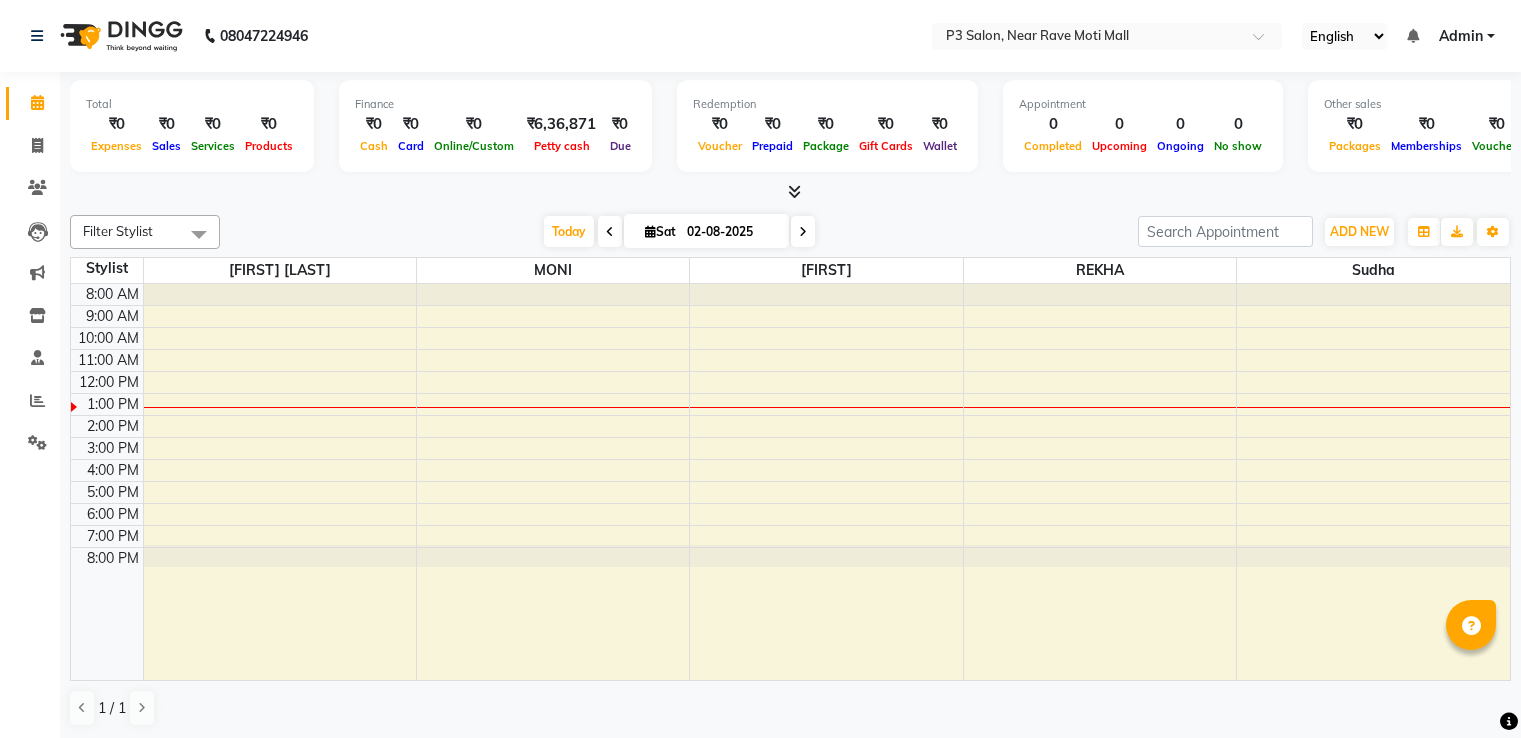 scroll, scrollTop: 0, scrollLeft: 0, axis: both 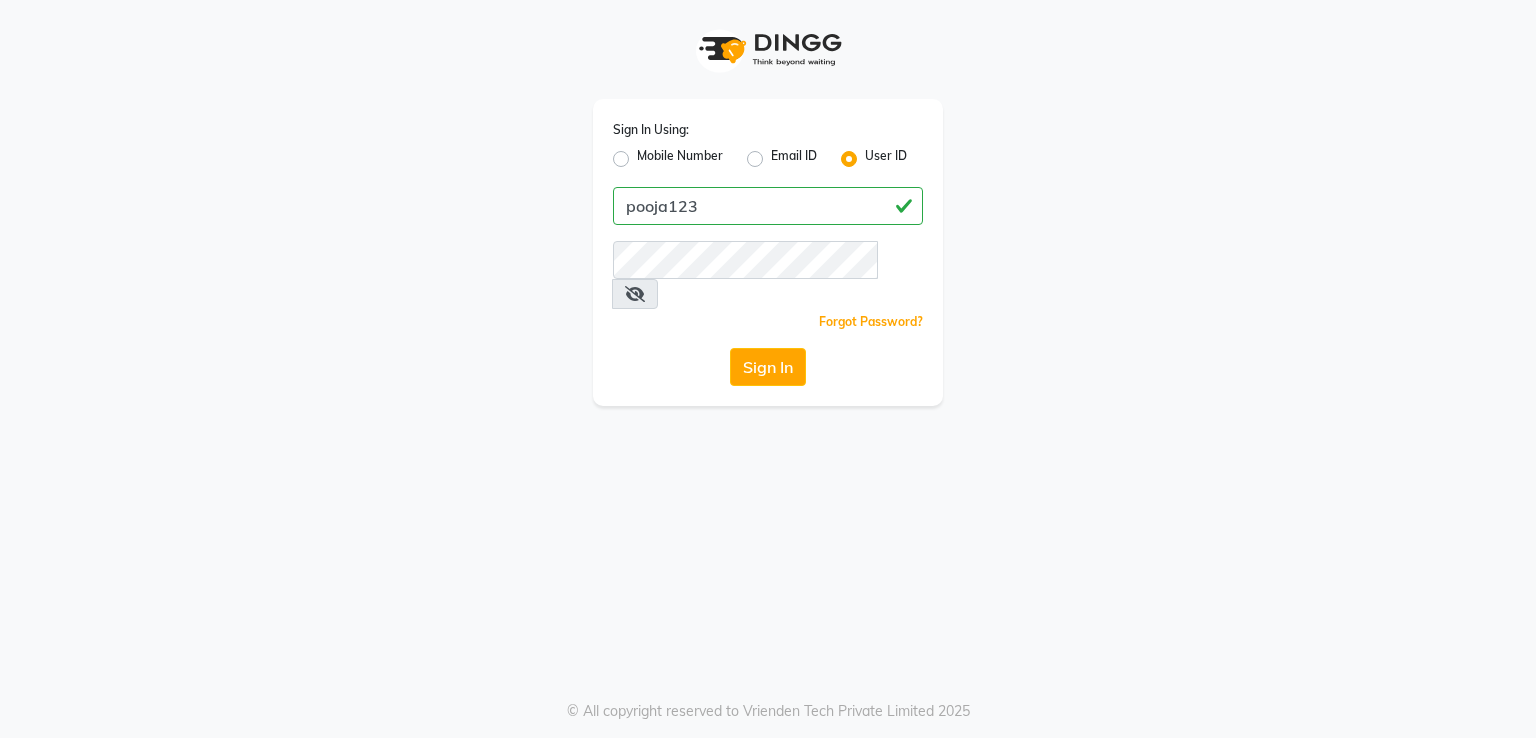 type on "pooja123" 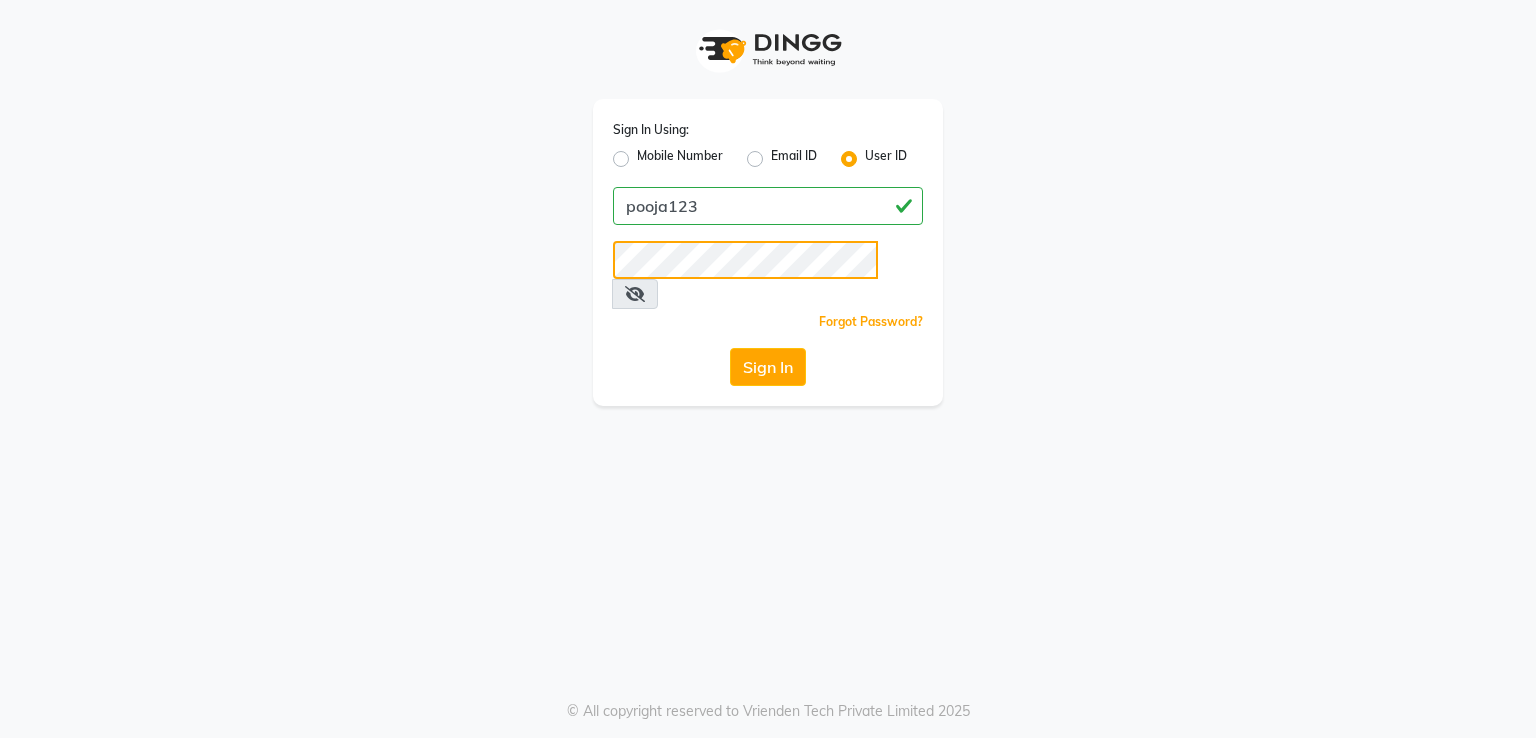 click on "Sign In" 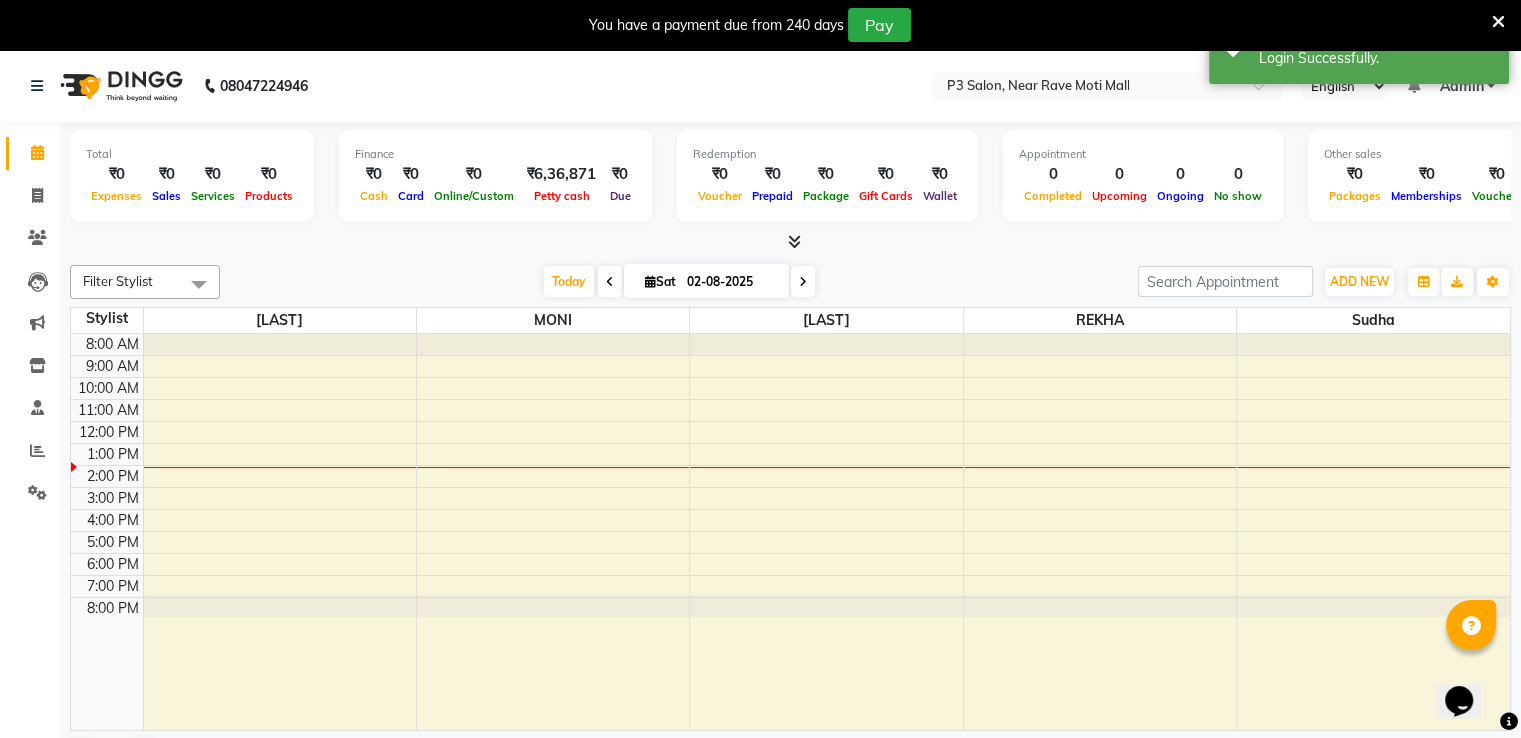scroll, scrollTop: 0, scrollLeft: 0, axis: both 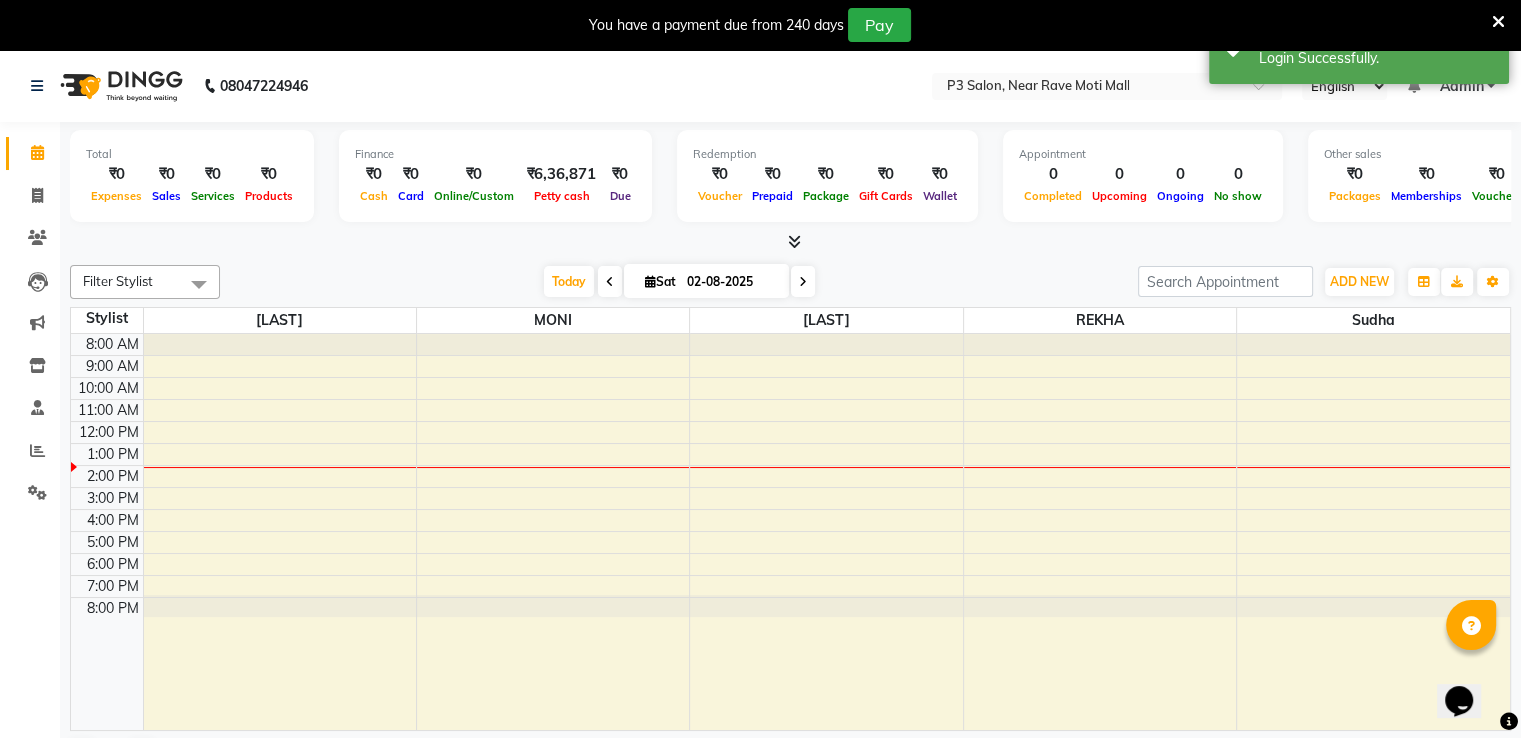 click at bounding box center [1498, 22] 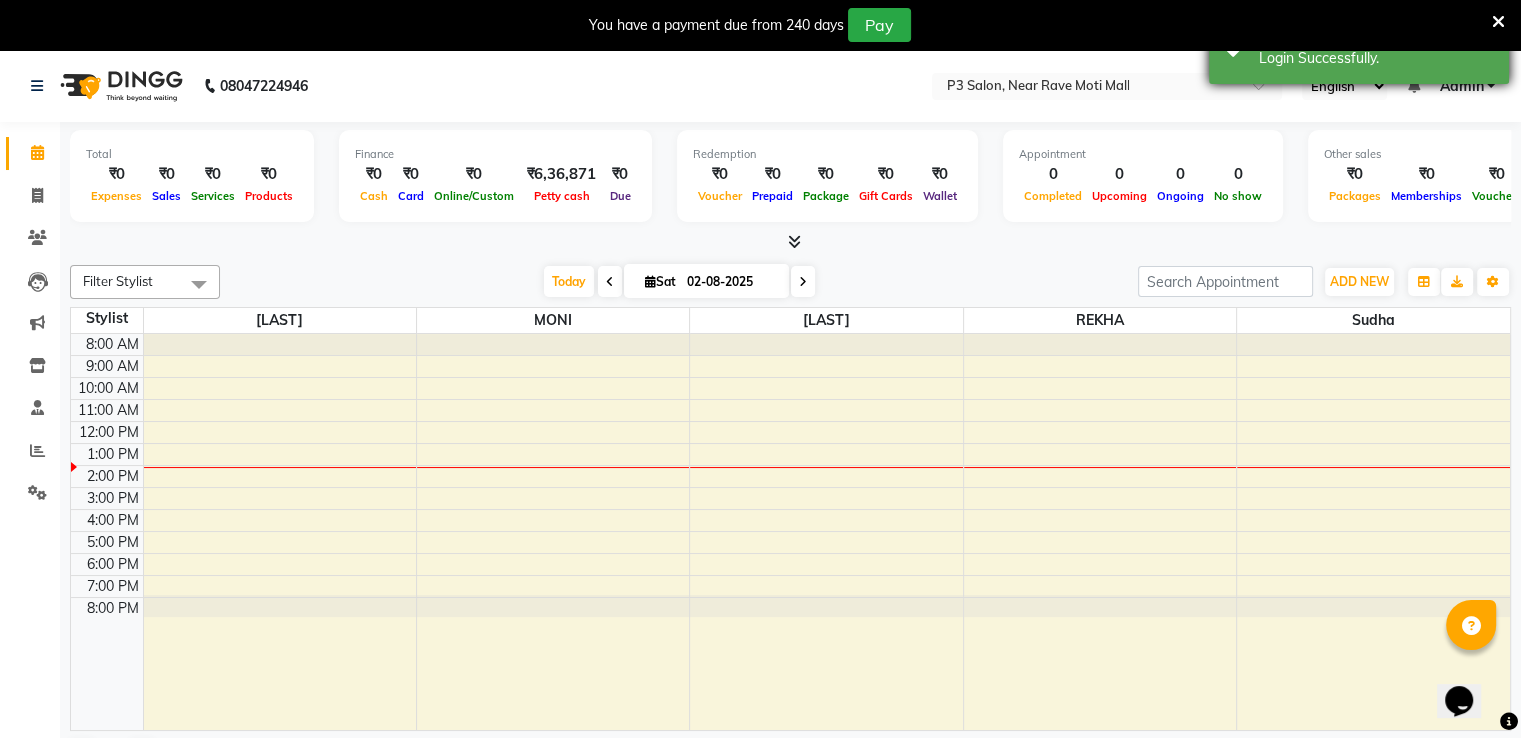 click on "Login Successfully." at bounding box center (1376, 58) 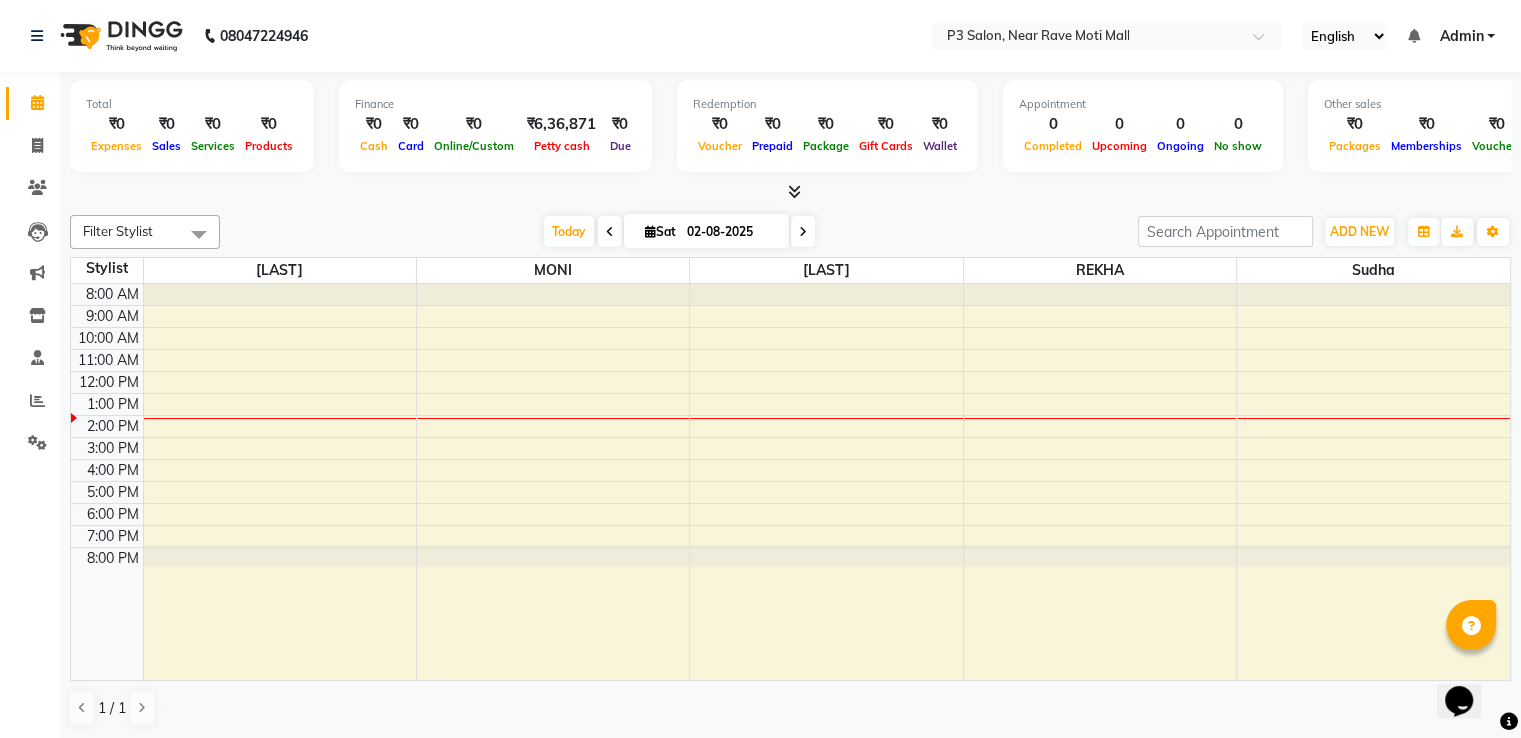 scroll, scrollTop: 1, scrollLeft: 0, axis: vertical 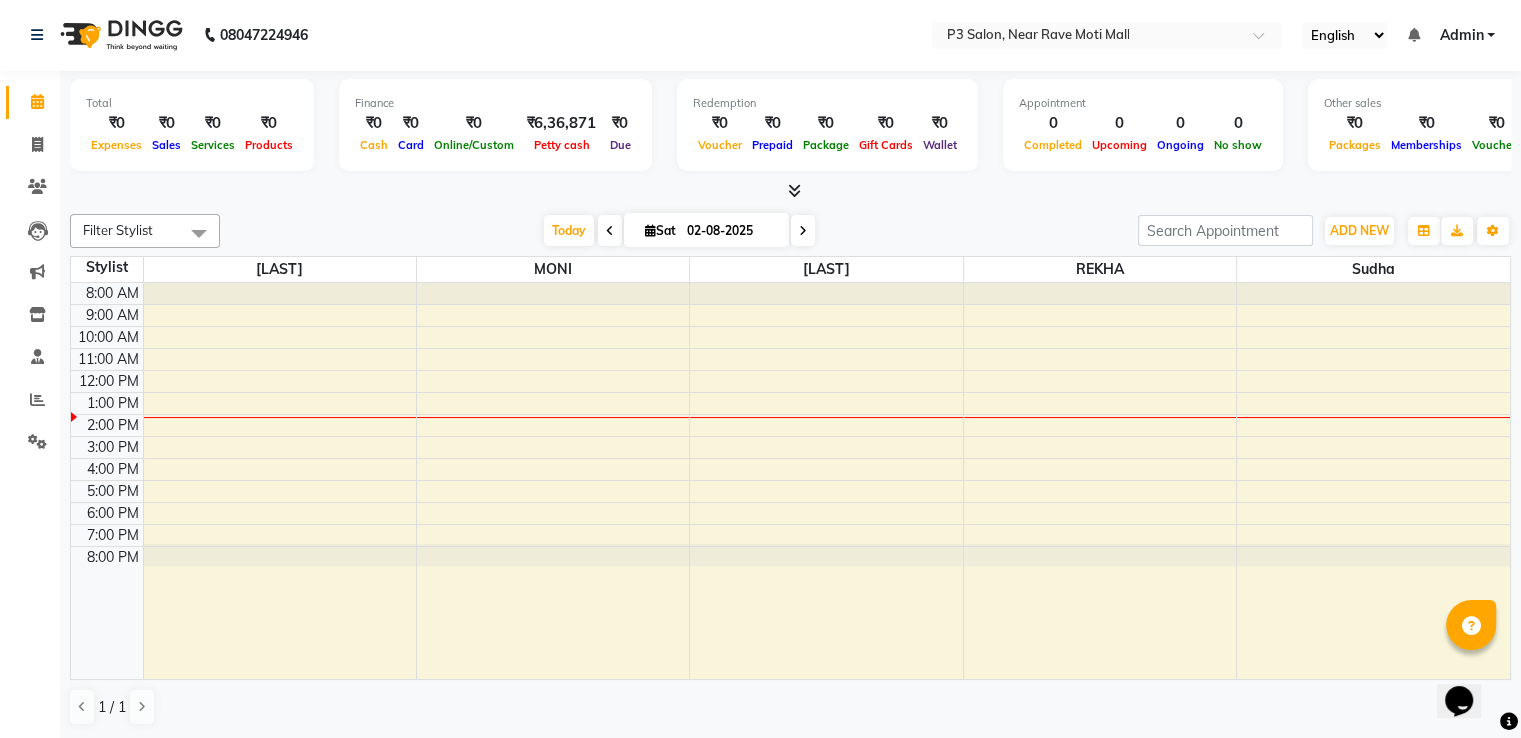 click at bounding box center [790, 191] 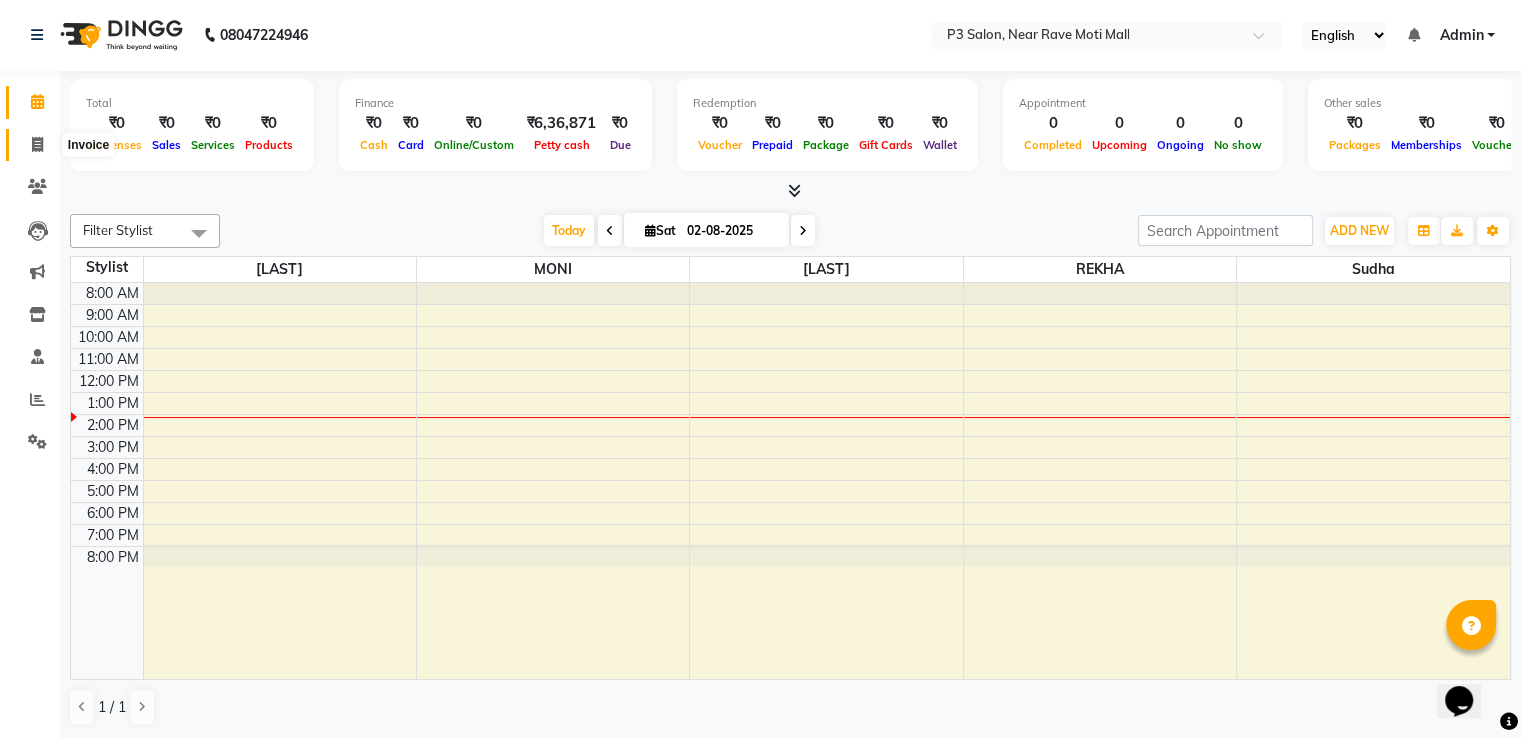 click 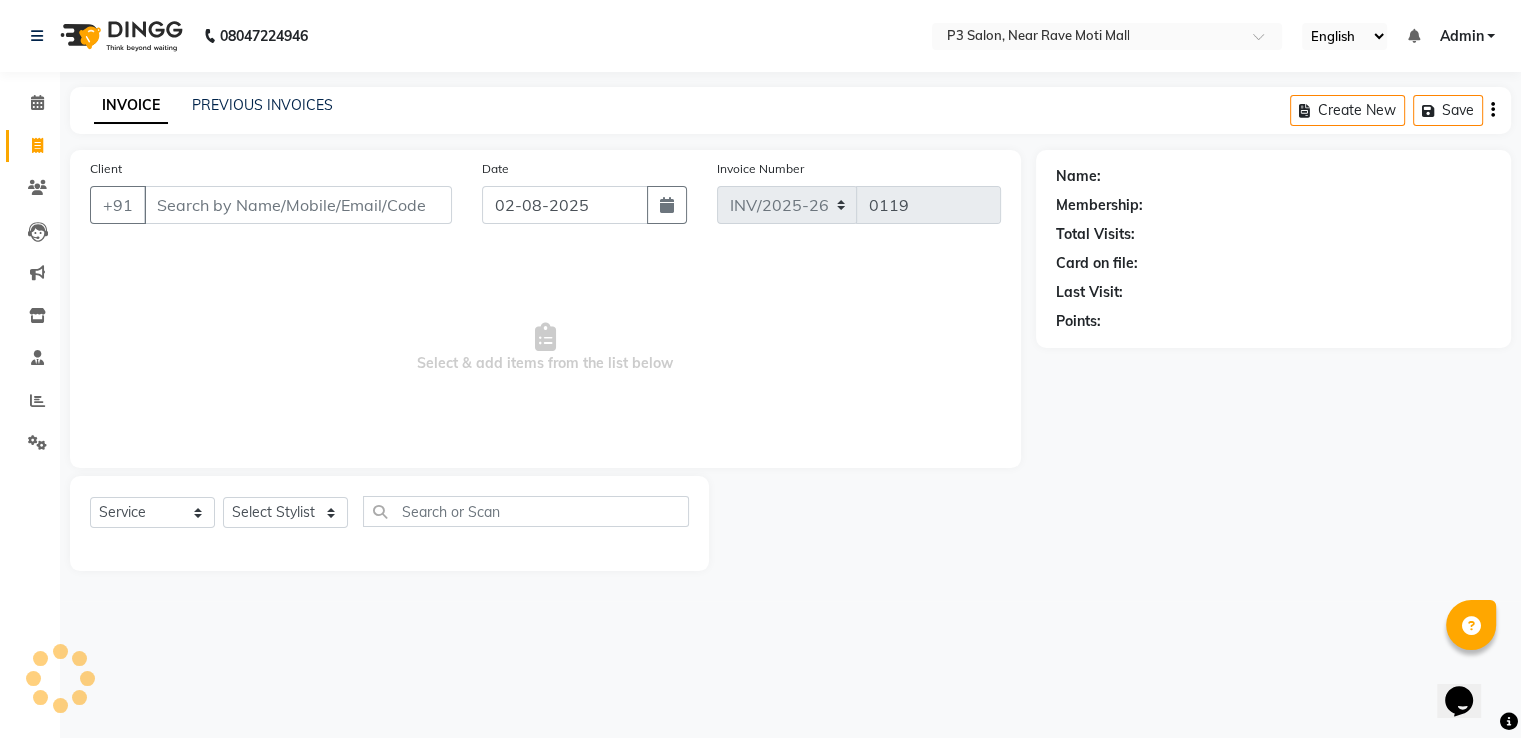 scroll, scrollTop: 0, scrollLeft: 0, axis: both 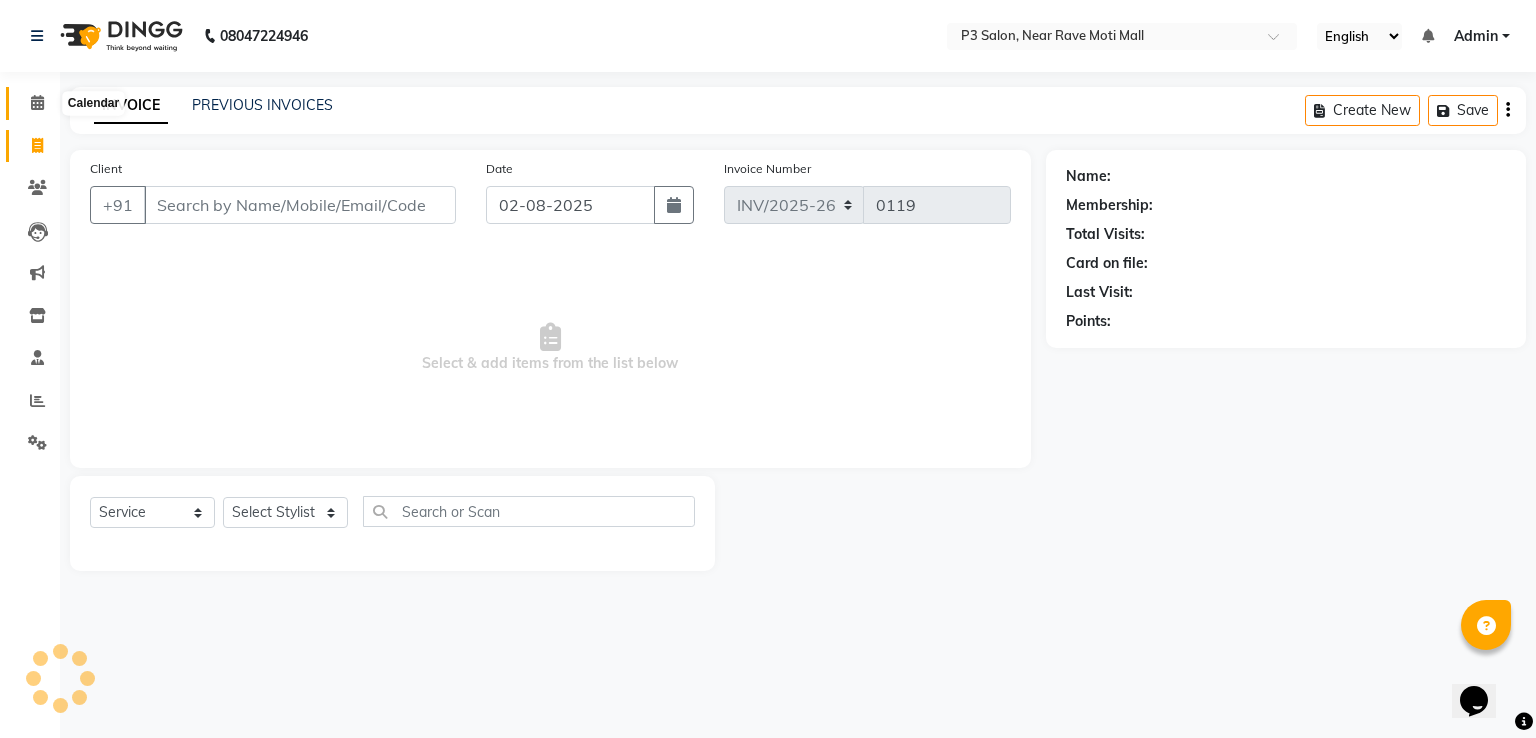 click 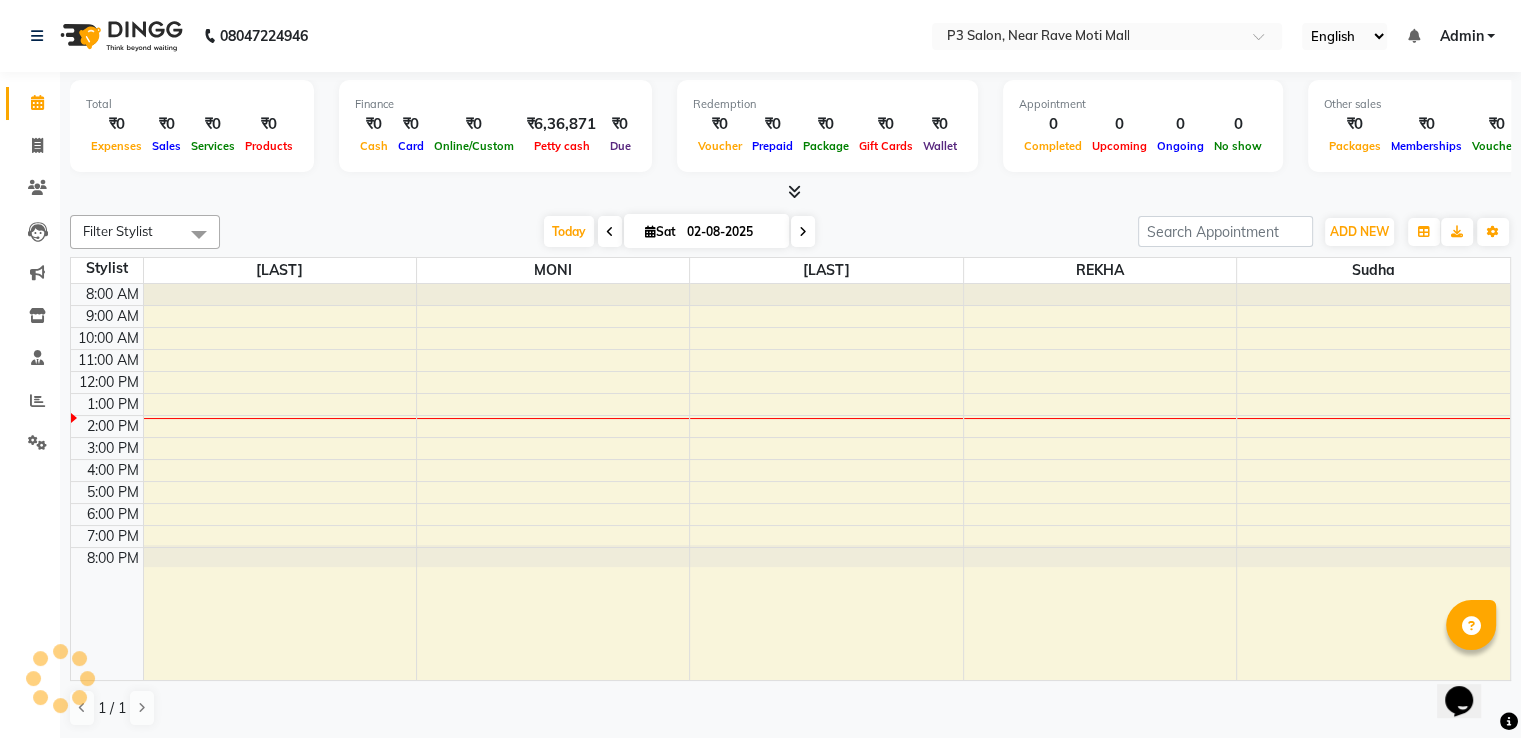 click on "Today  Sat 02-08-2025" at bounding box center [679, 232] 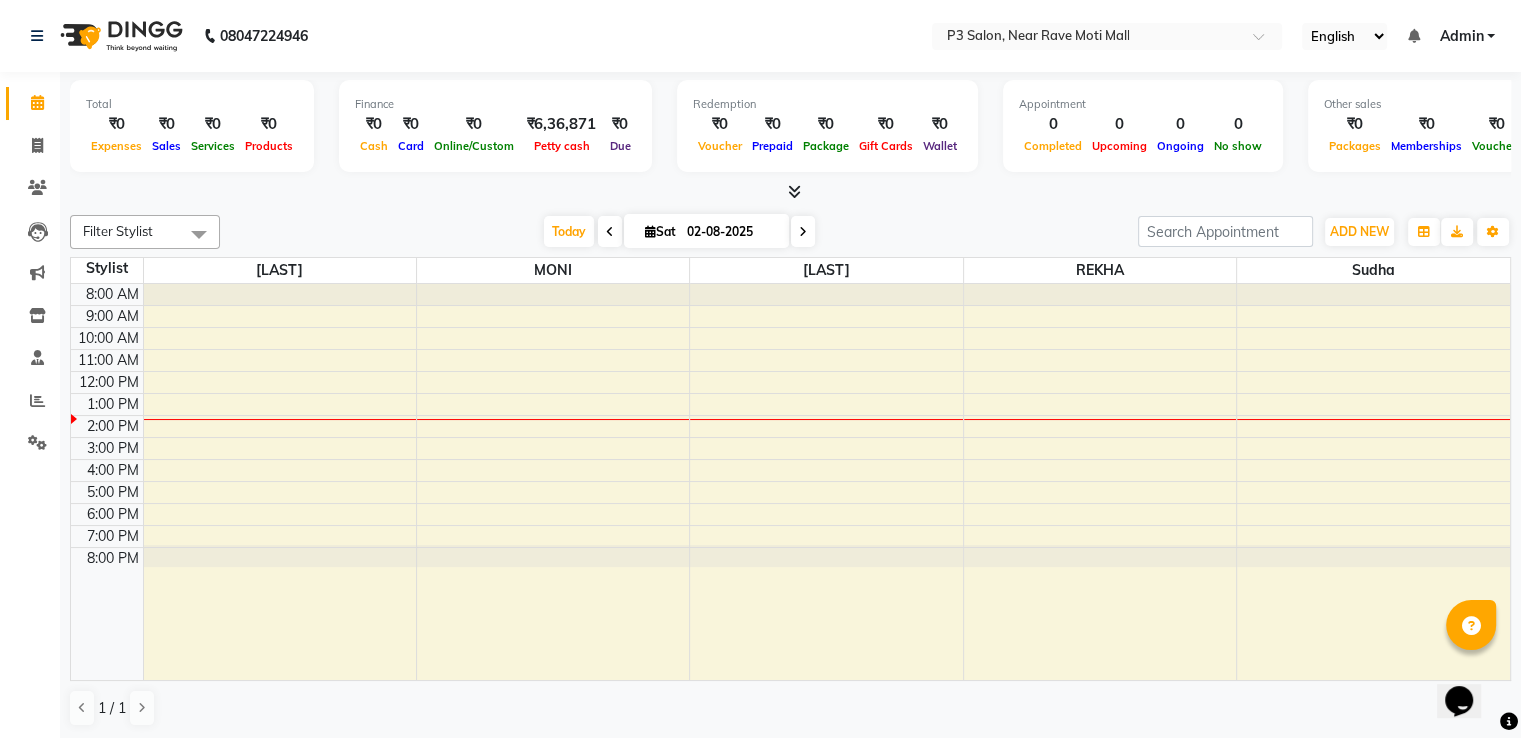 click on "8:00 AM 9:00 AM 10:00 AM 11:00 AM 12:00 PM 1:00 PM 2:00 PM 3:00 PM 4:00 PM 5:00 PM 6:00 PM 7:00 PM 8:00 PM" at bounding box center (790, 482) 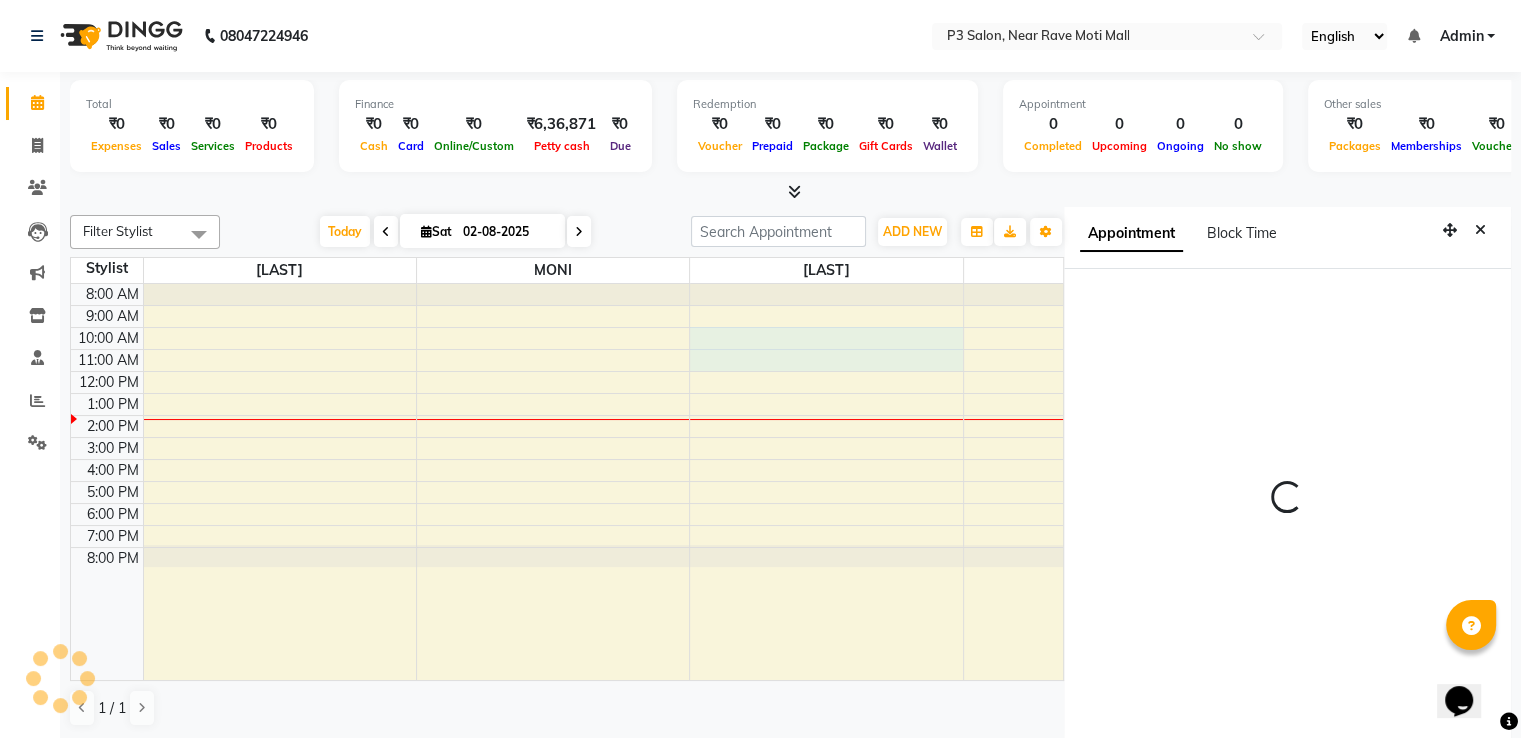 scroll, scrollTop: 9, scrollLeft: 0, axis: vertical 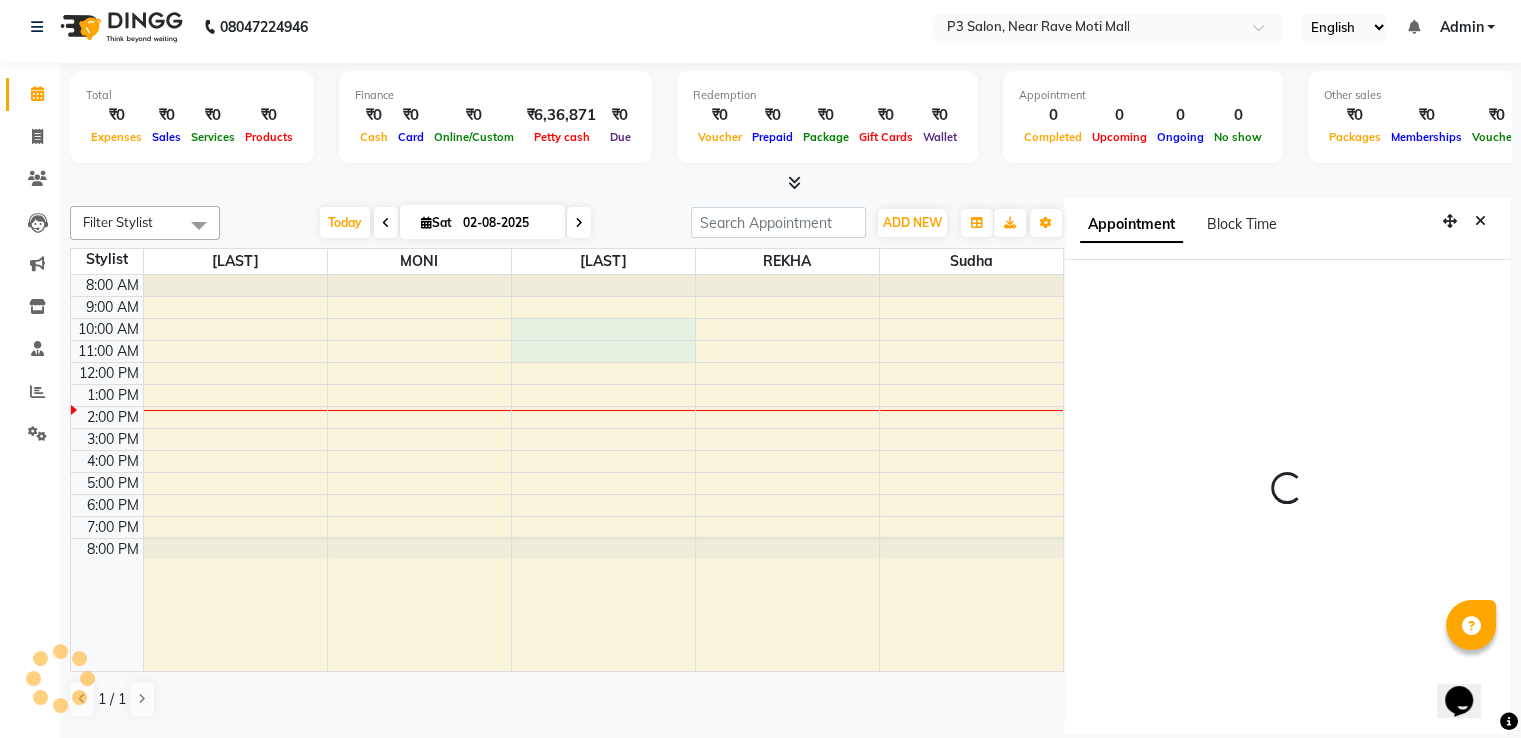 select on "600" 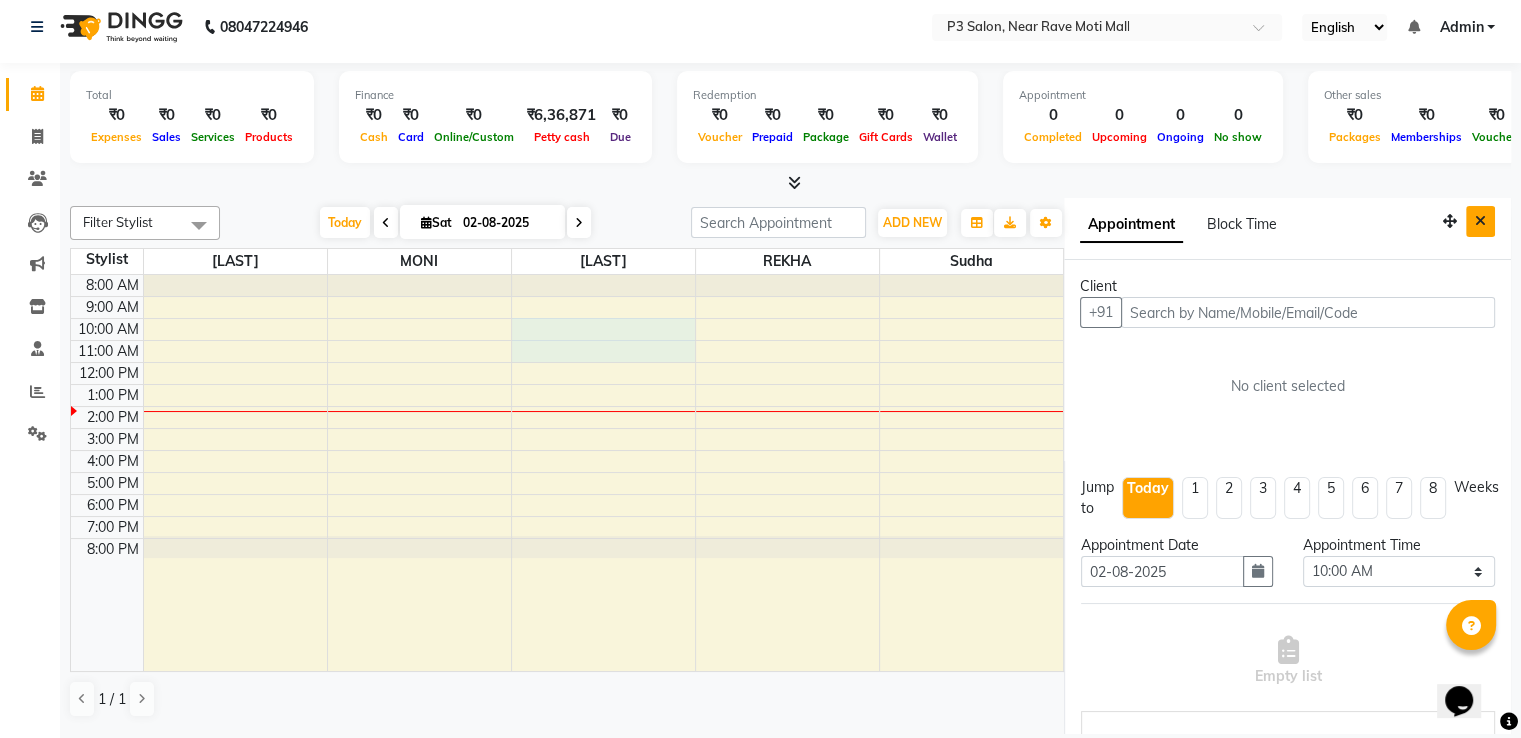 click at bounding box center (1480, 221) 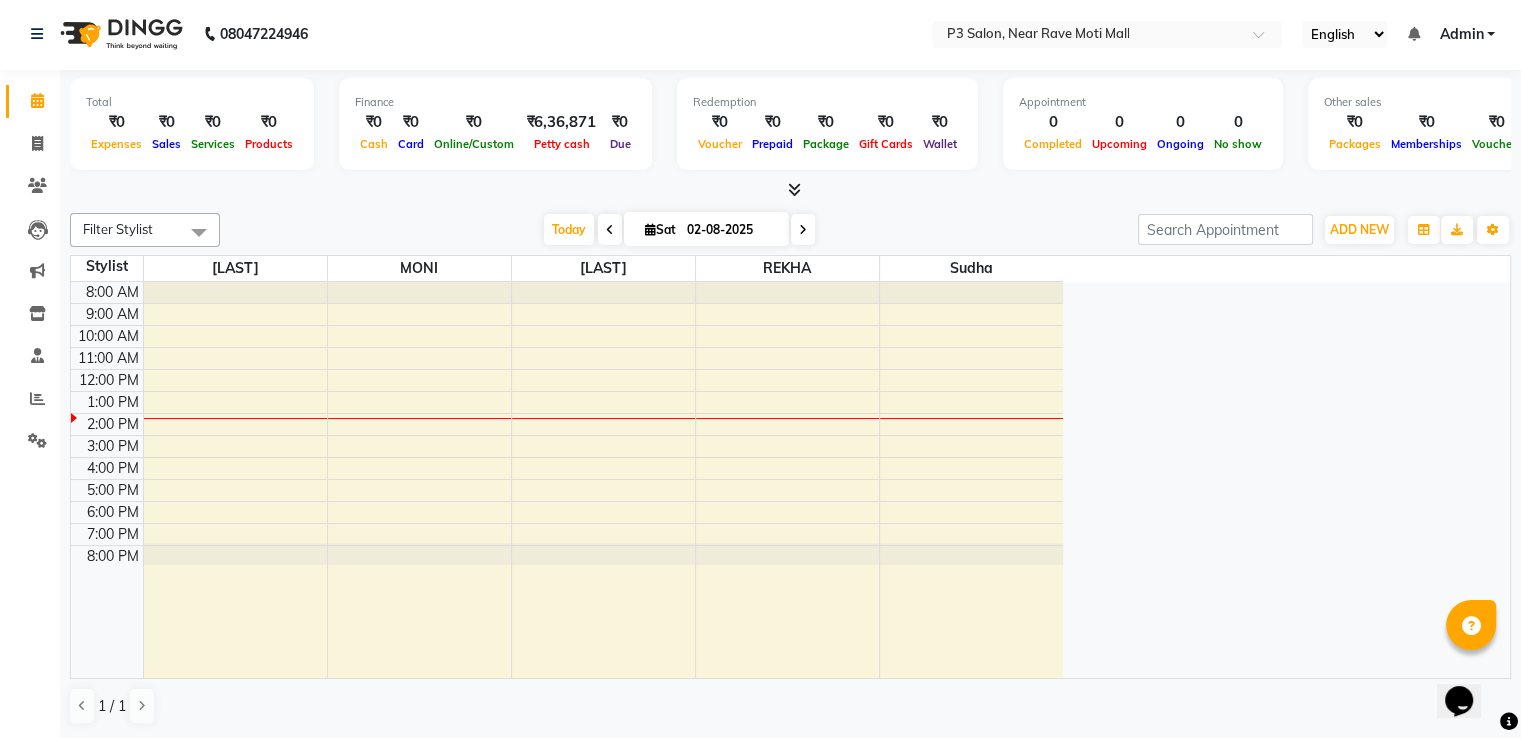 scroll, scrollTop: 1, scrollLeft: 0, axis: vertical 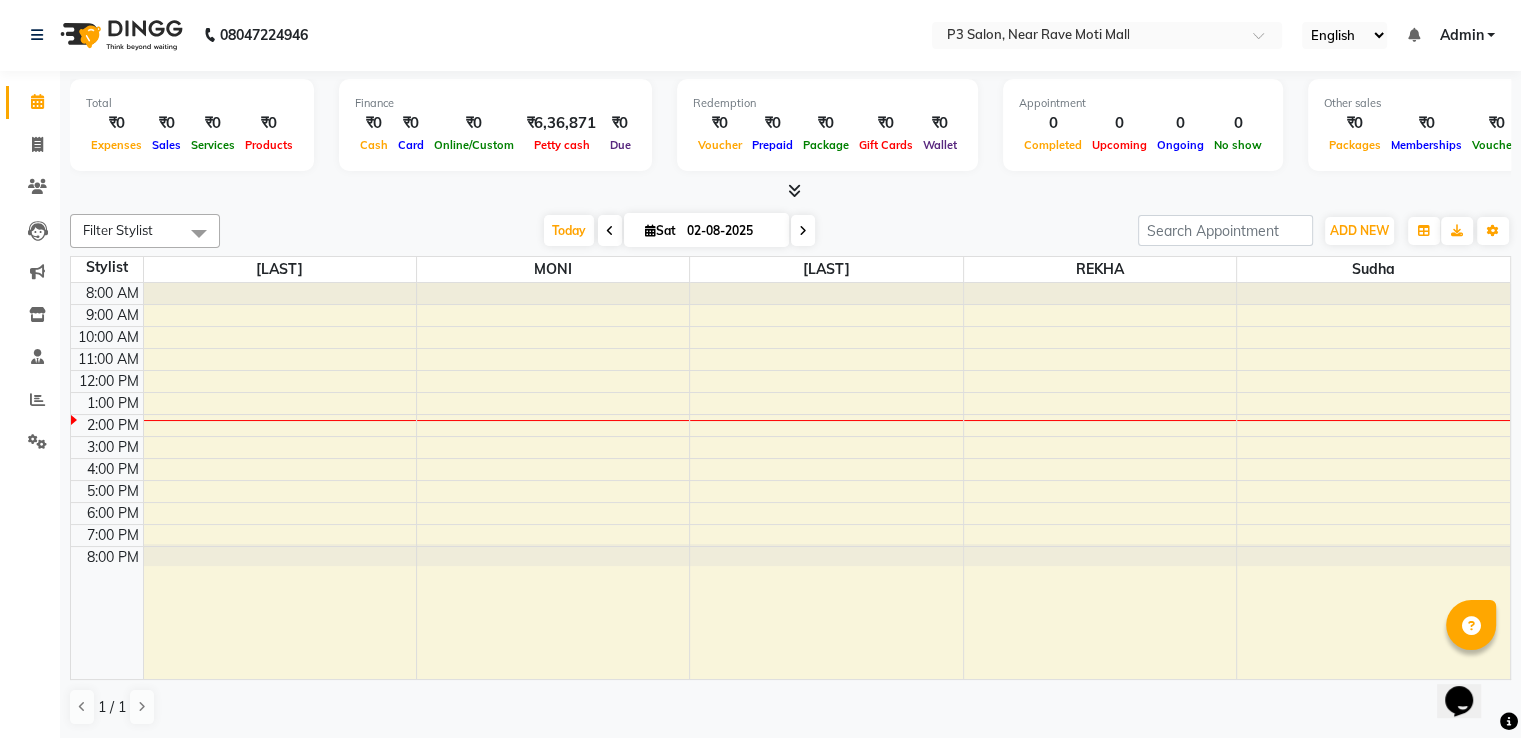 click at bounding box center [790, 191] 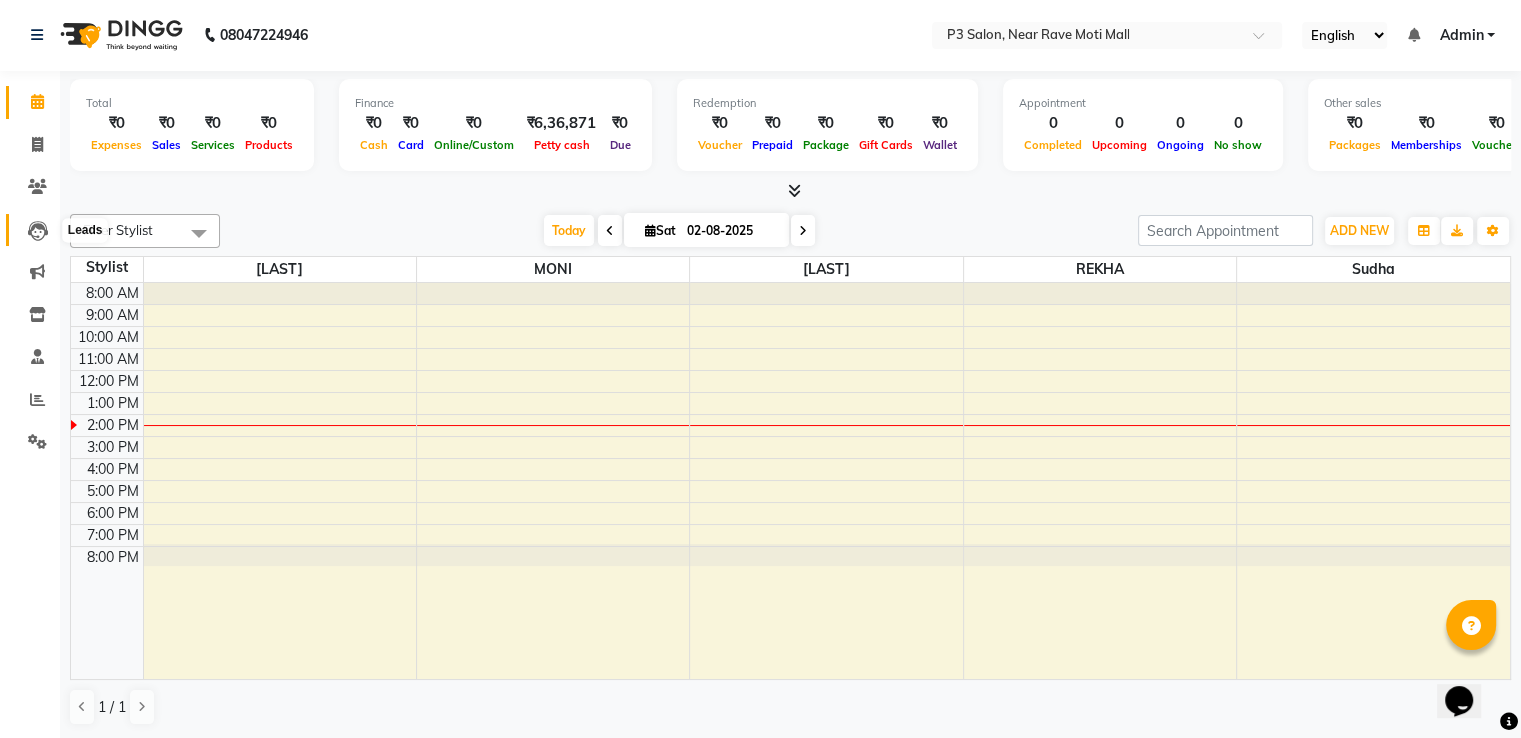 click 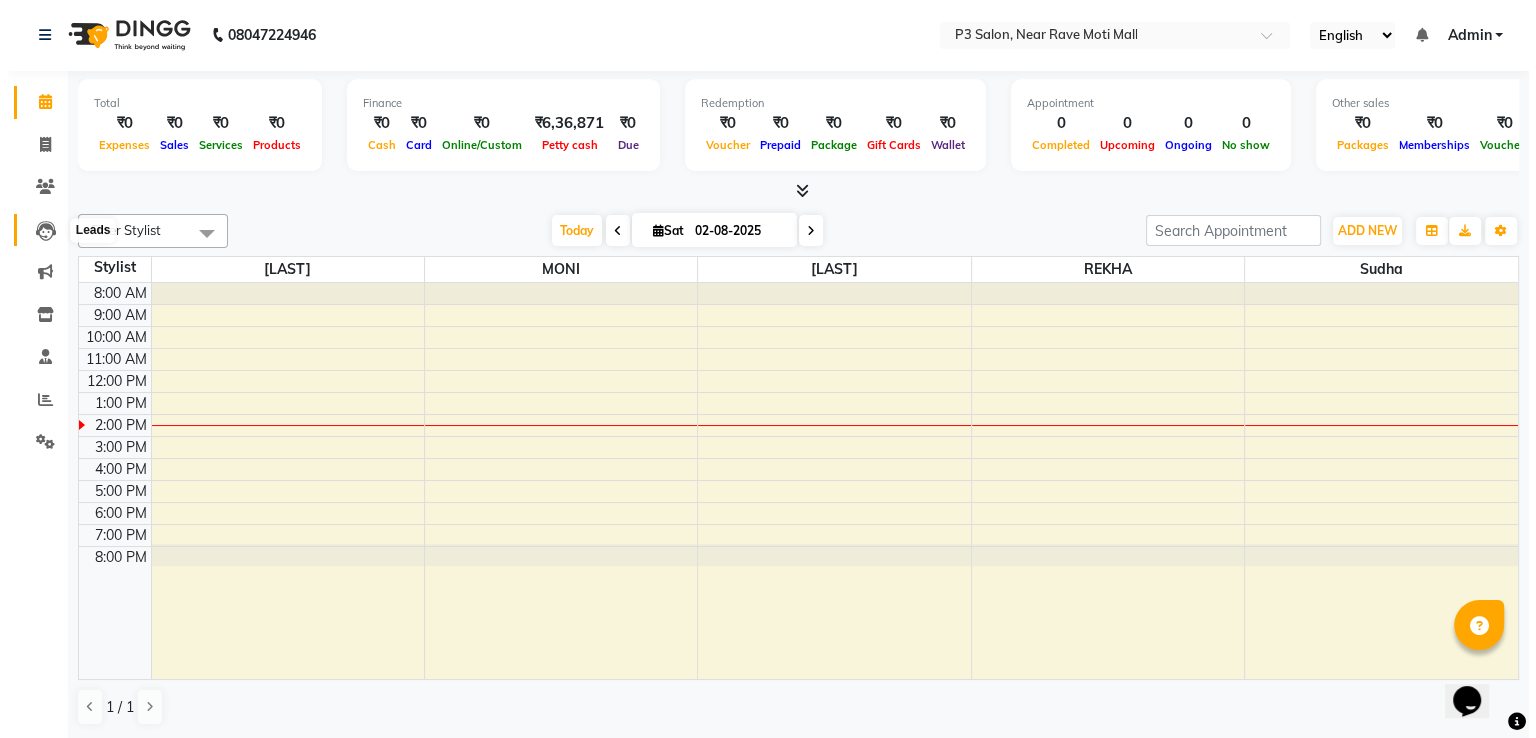 scroll, scrollTop: 0, scrollLeft: 0, axis: both 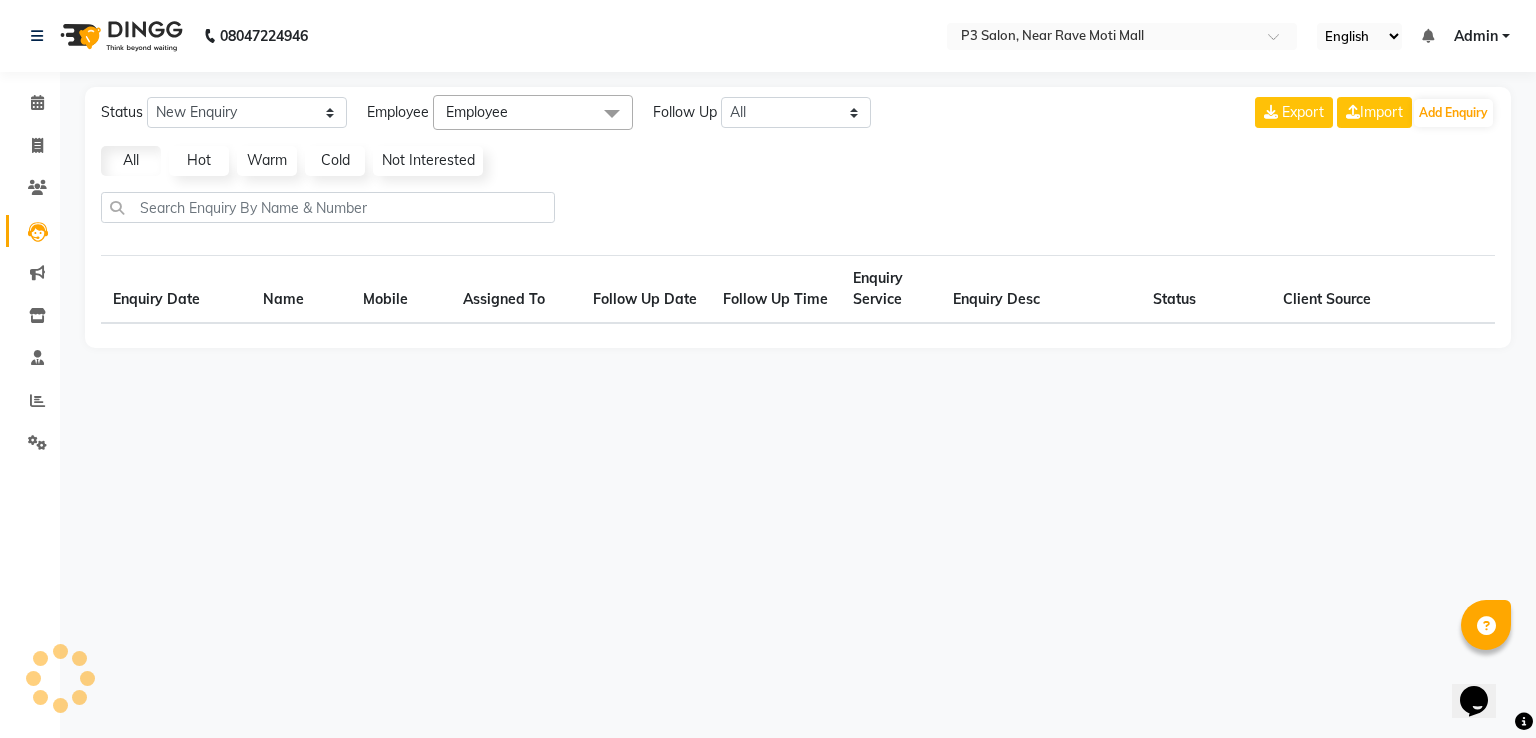 select on "10" 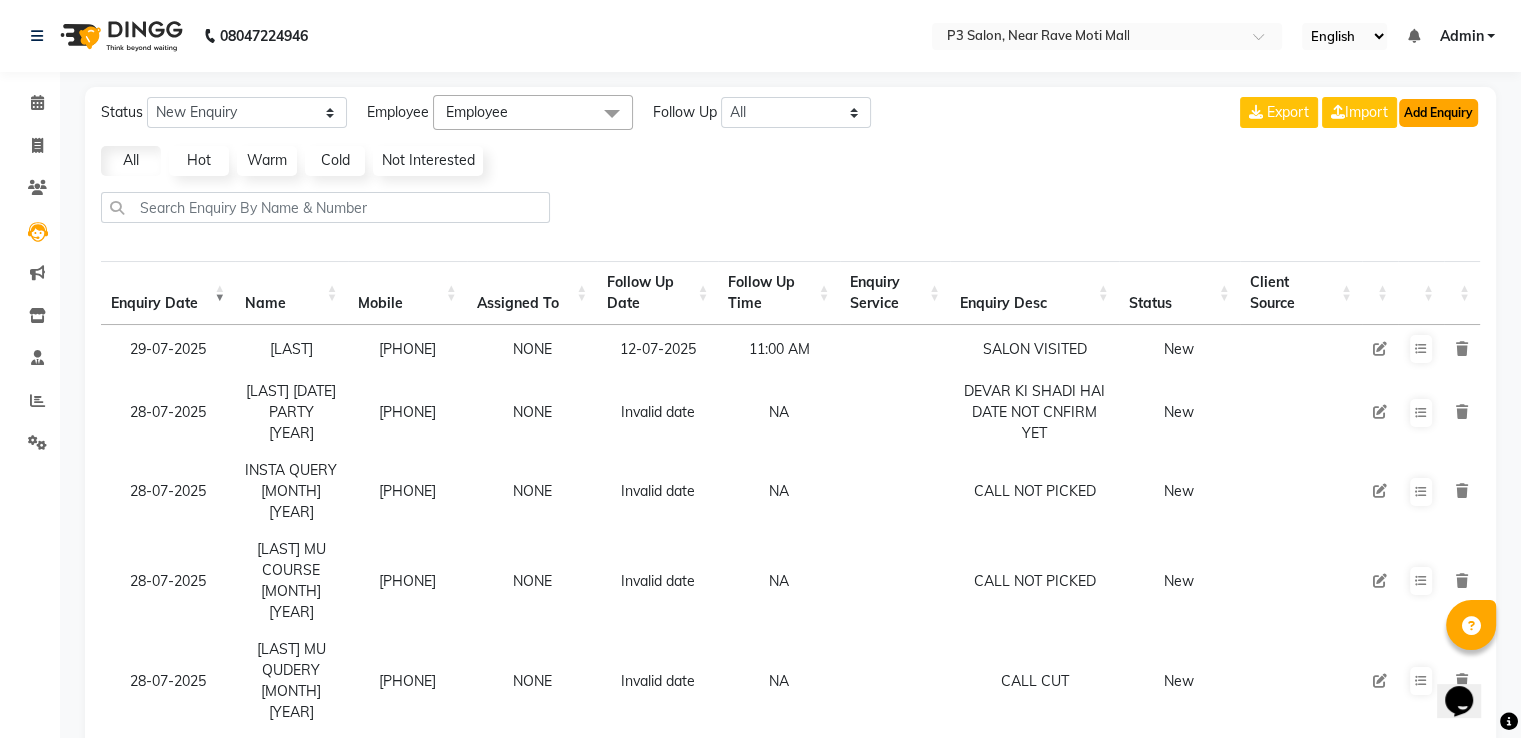 click on "Add Enquiry" 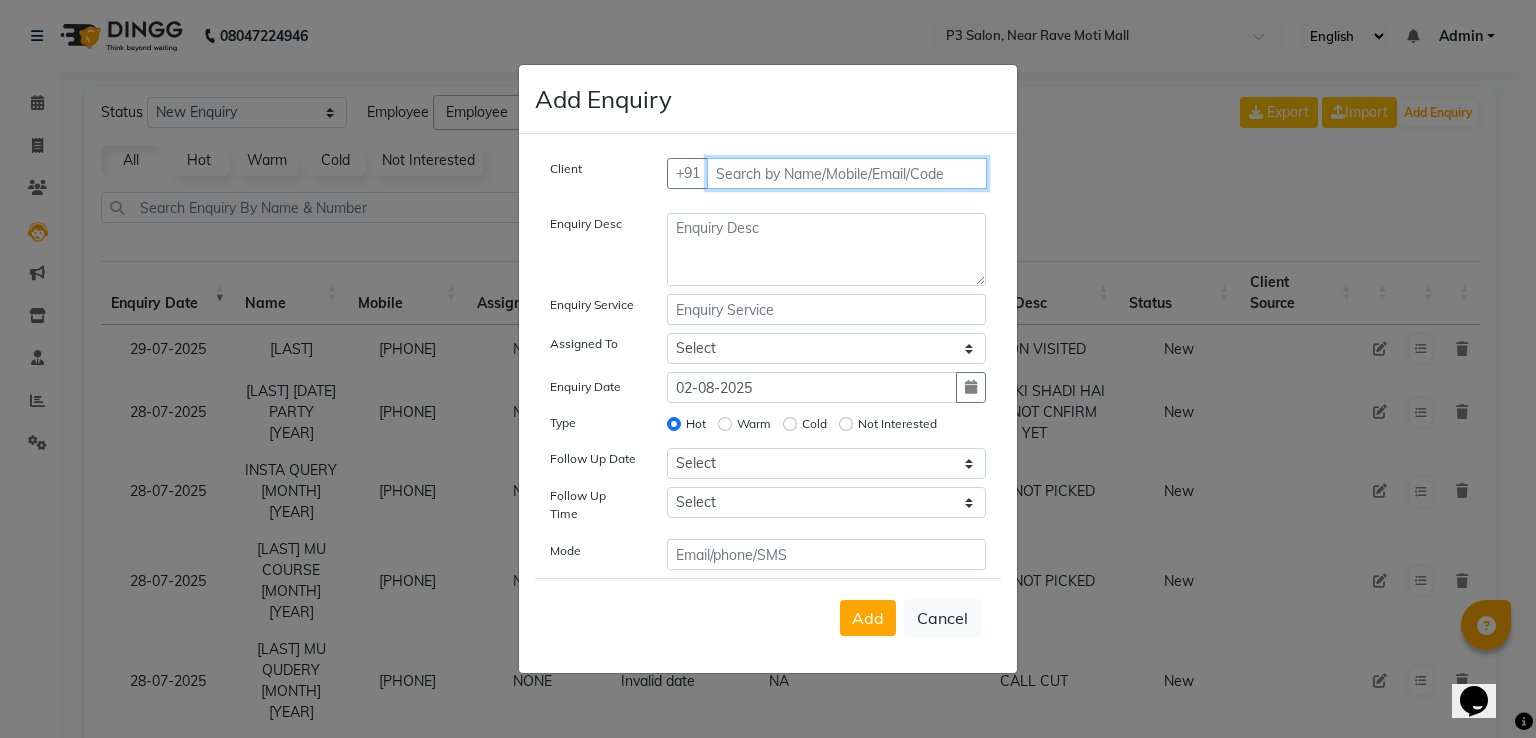 click at bounding box center (847, 173) 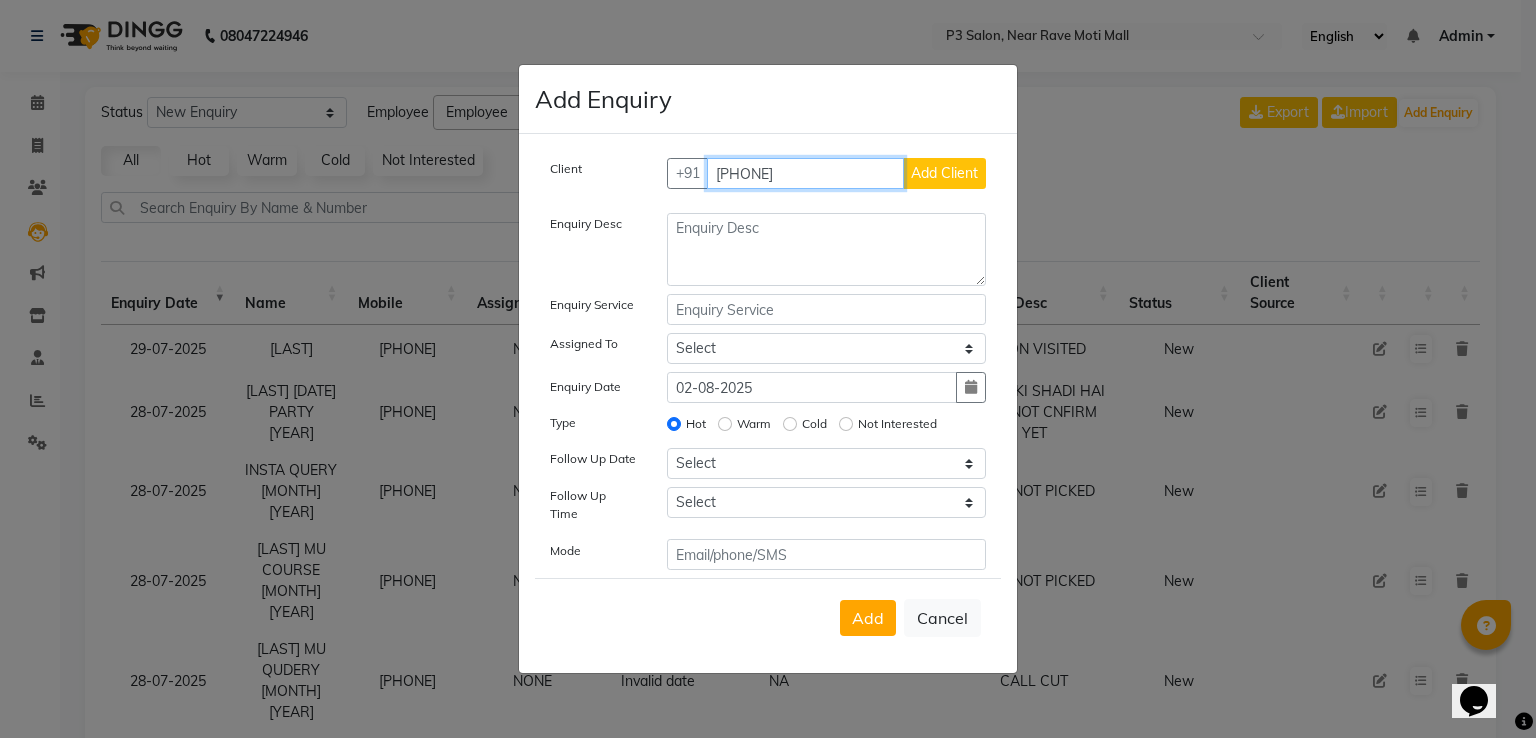 type on "[PHONE]" 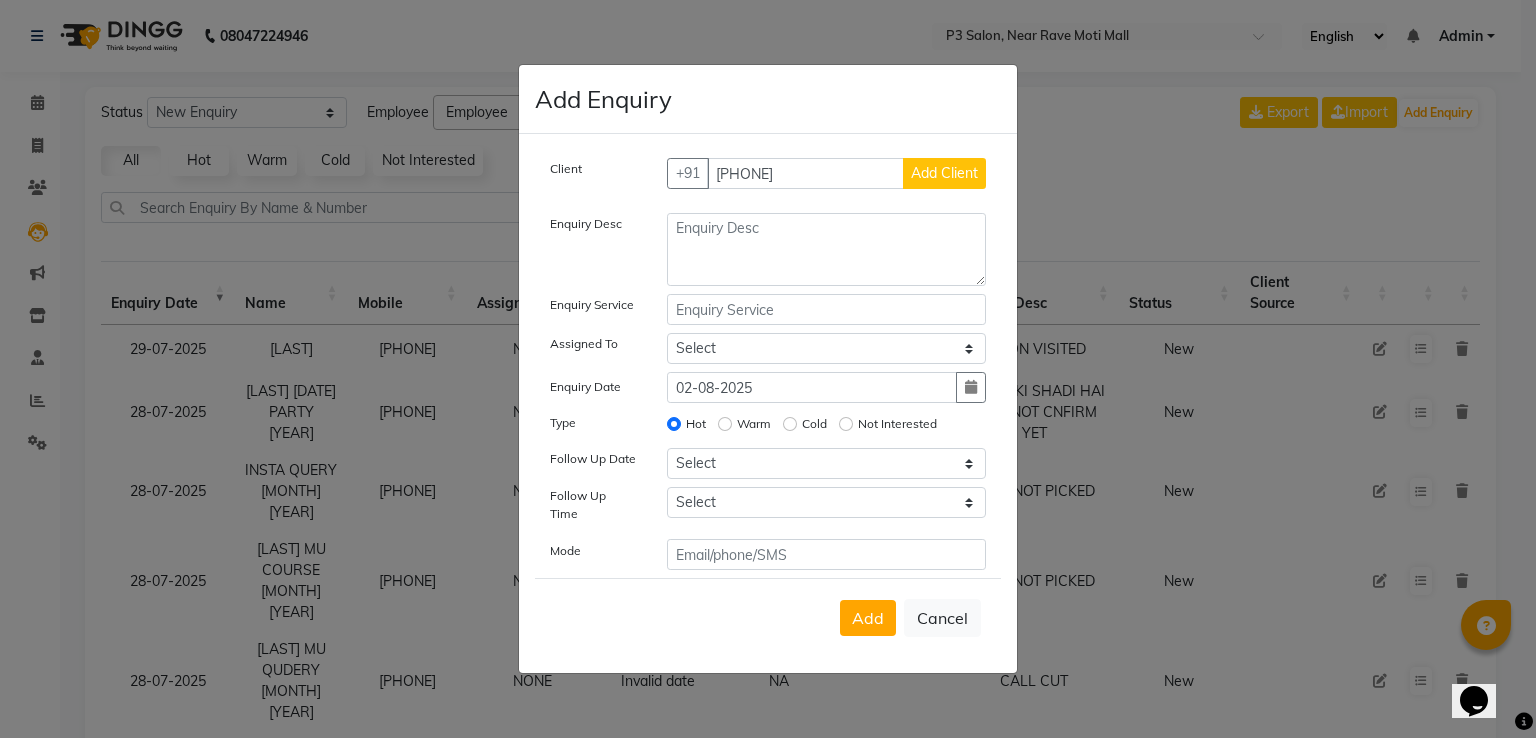type 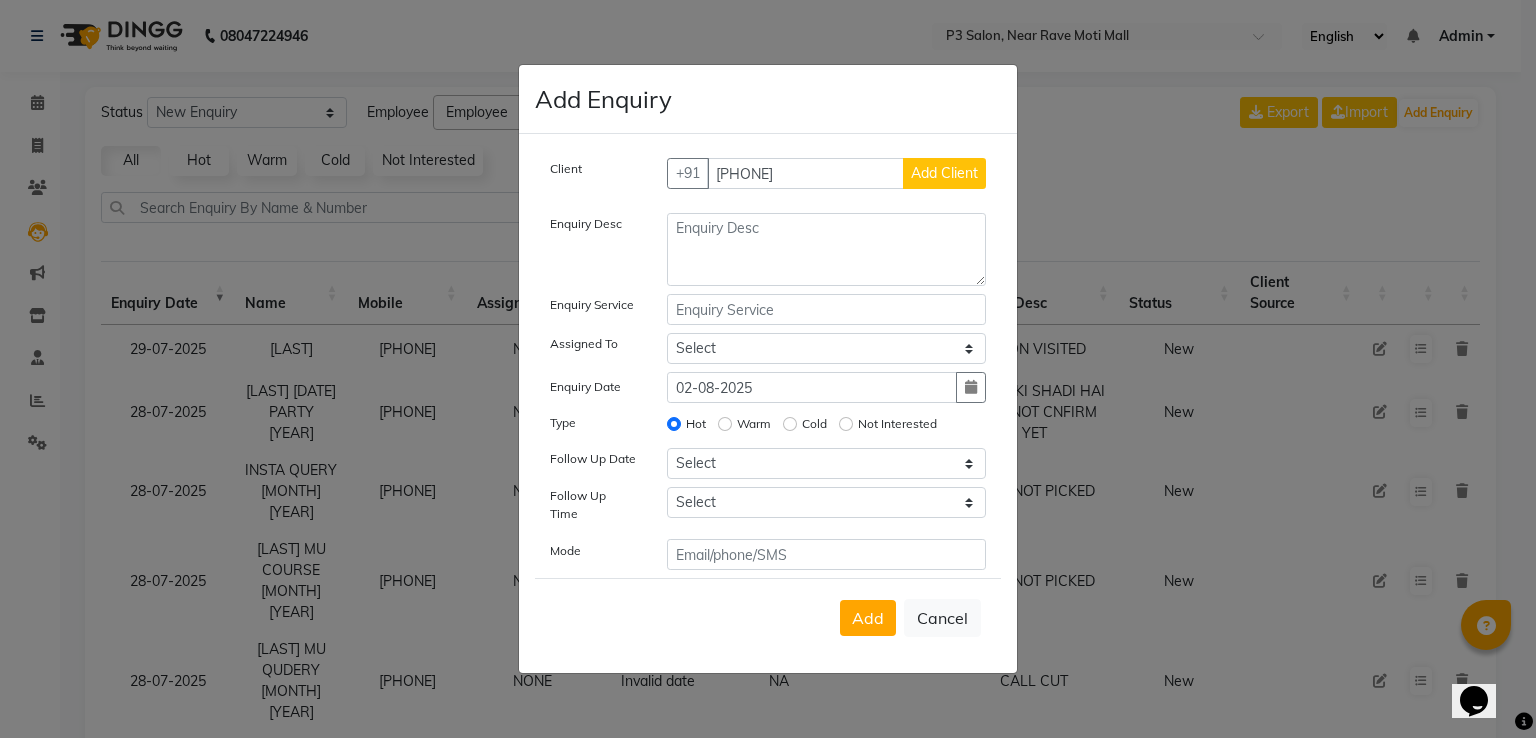 click on "Add Client" 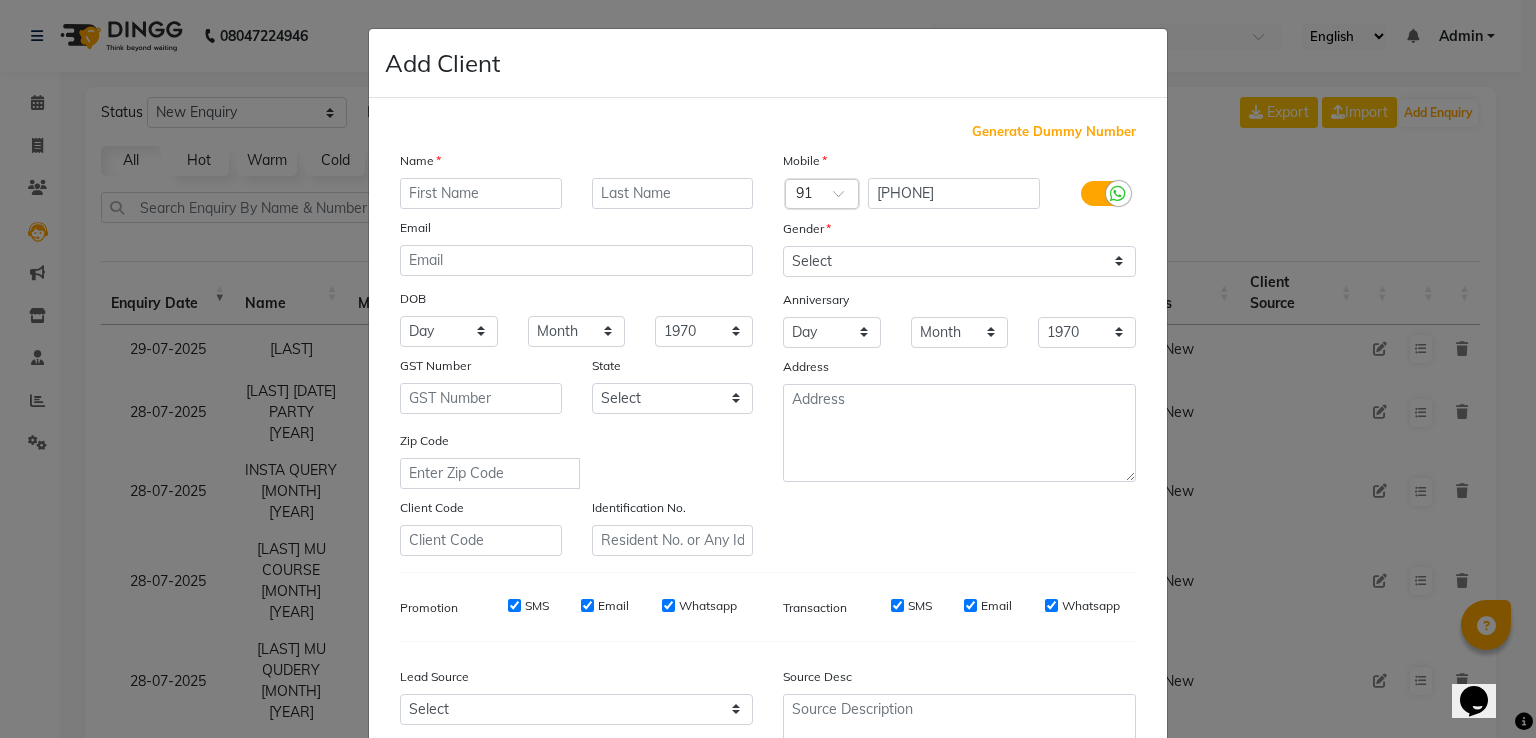click 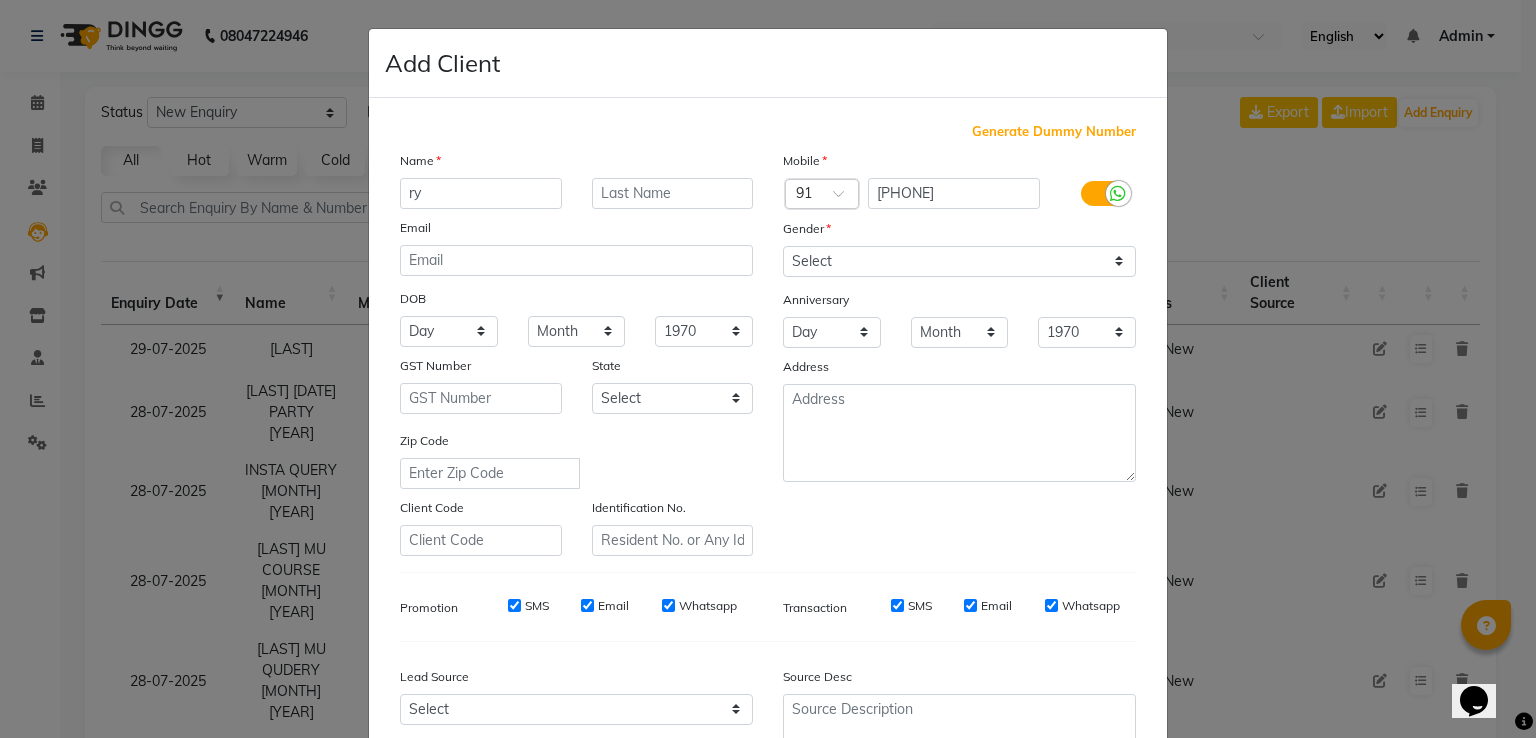 type on "r" 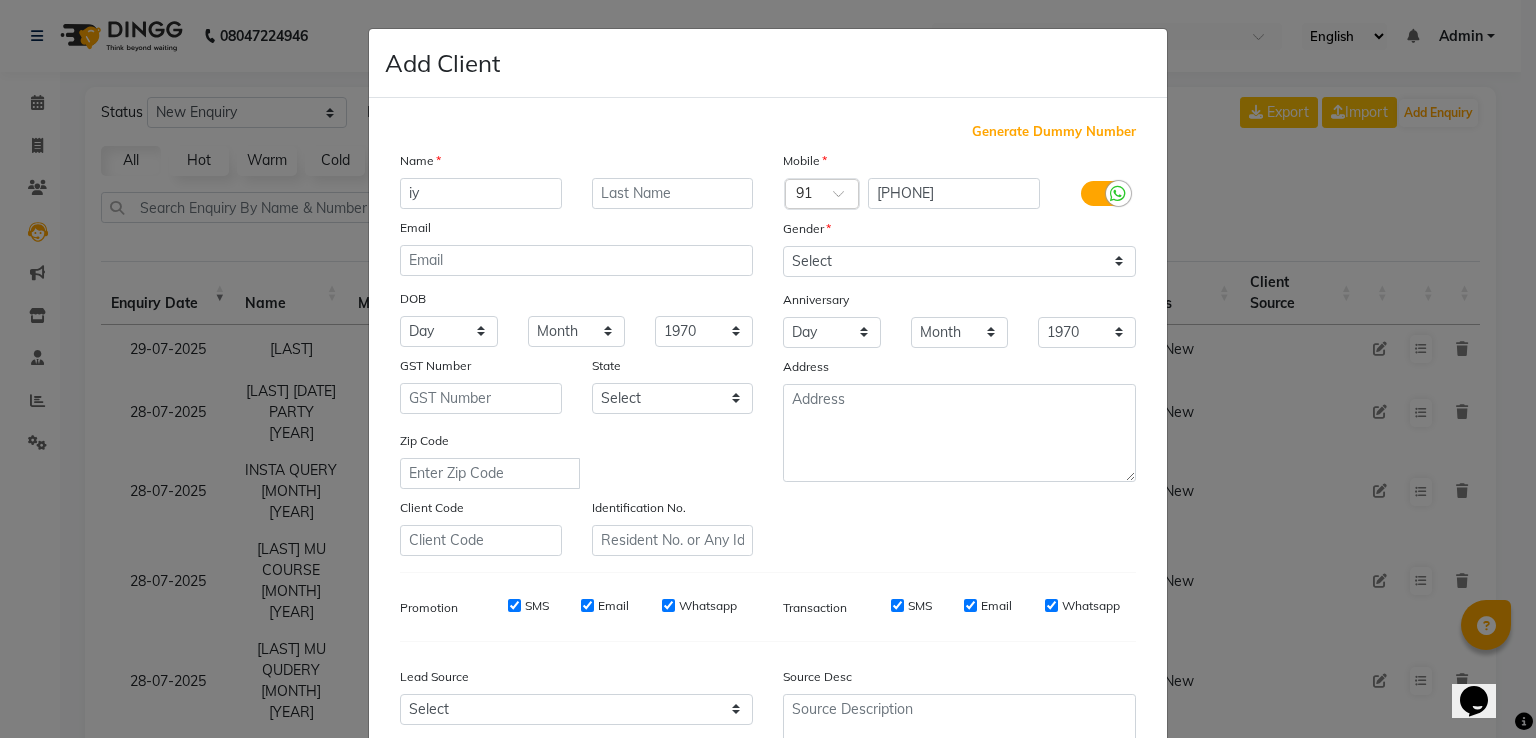 type on "i" 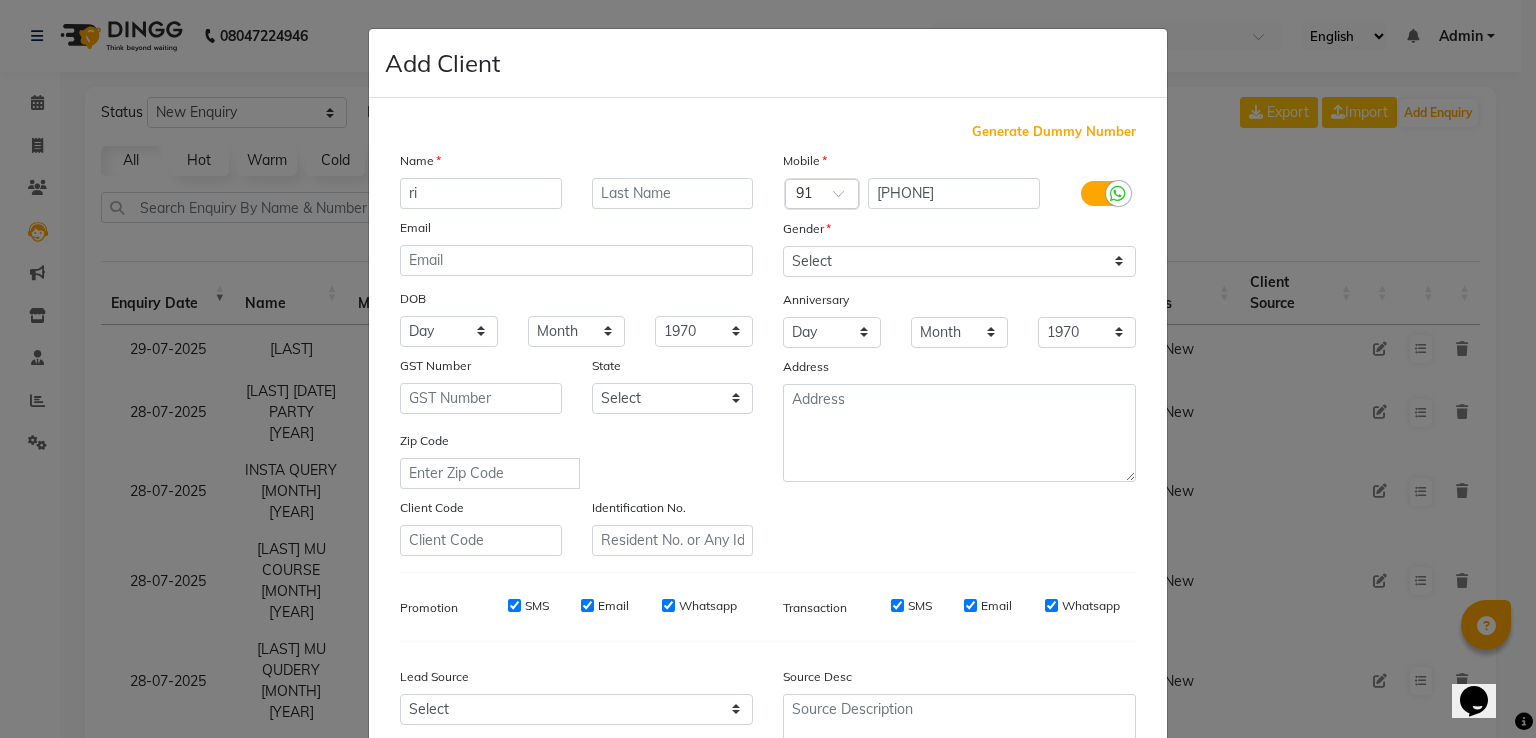 type on "r" 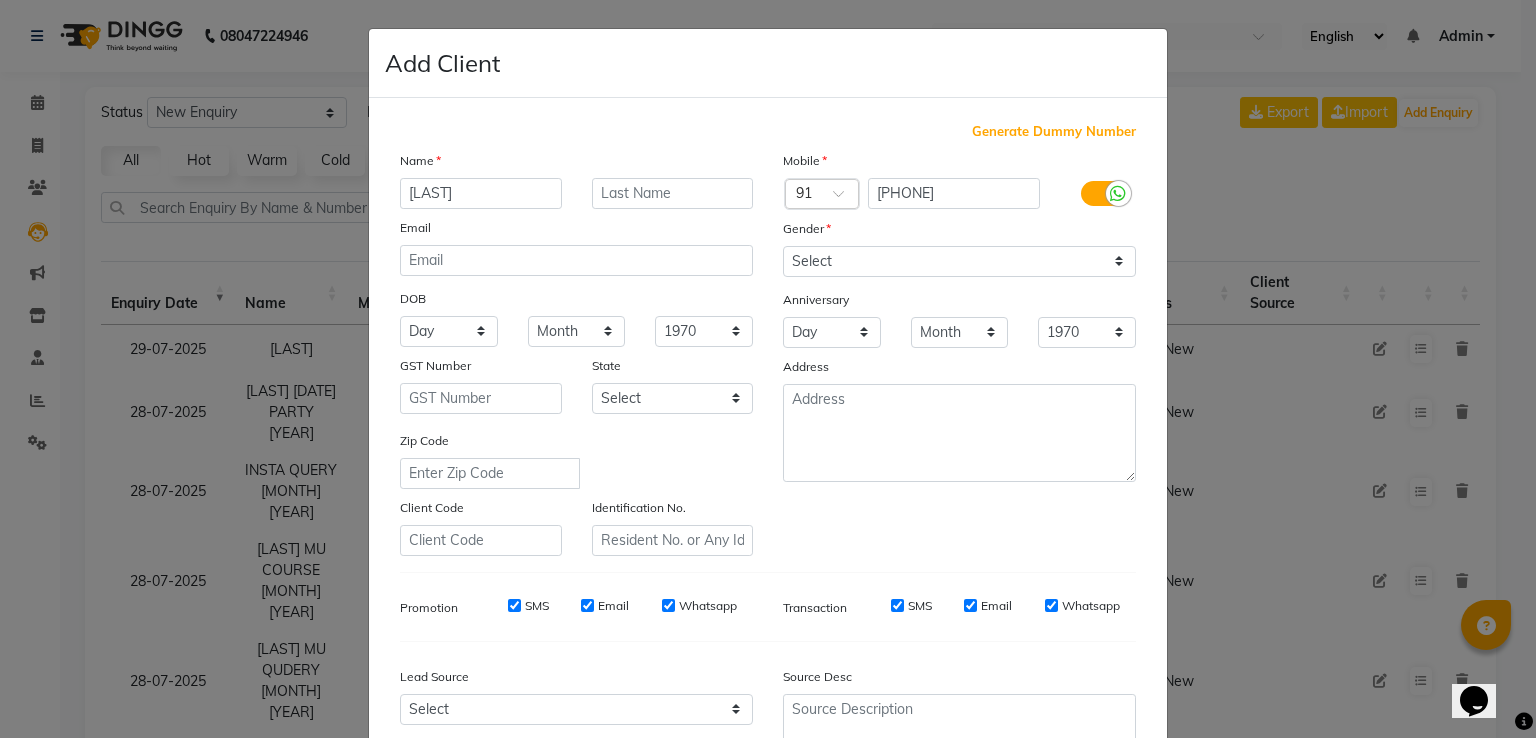 type on "[LAST]" 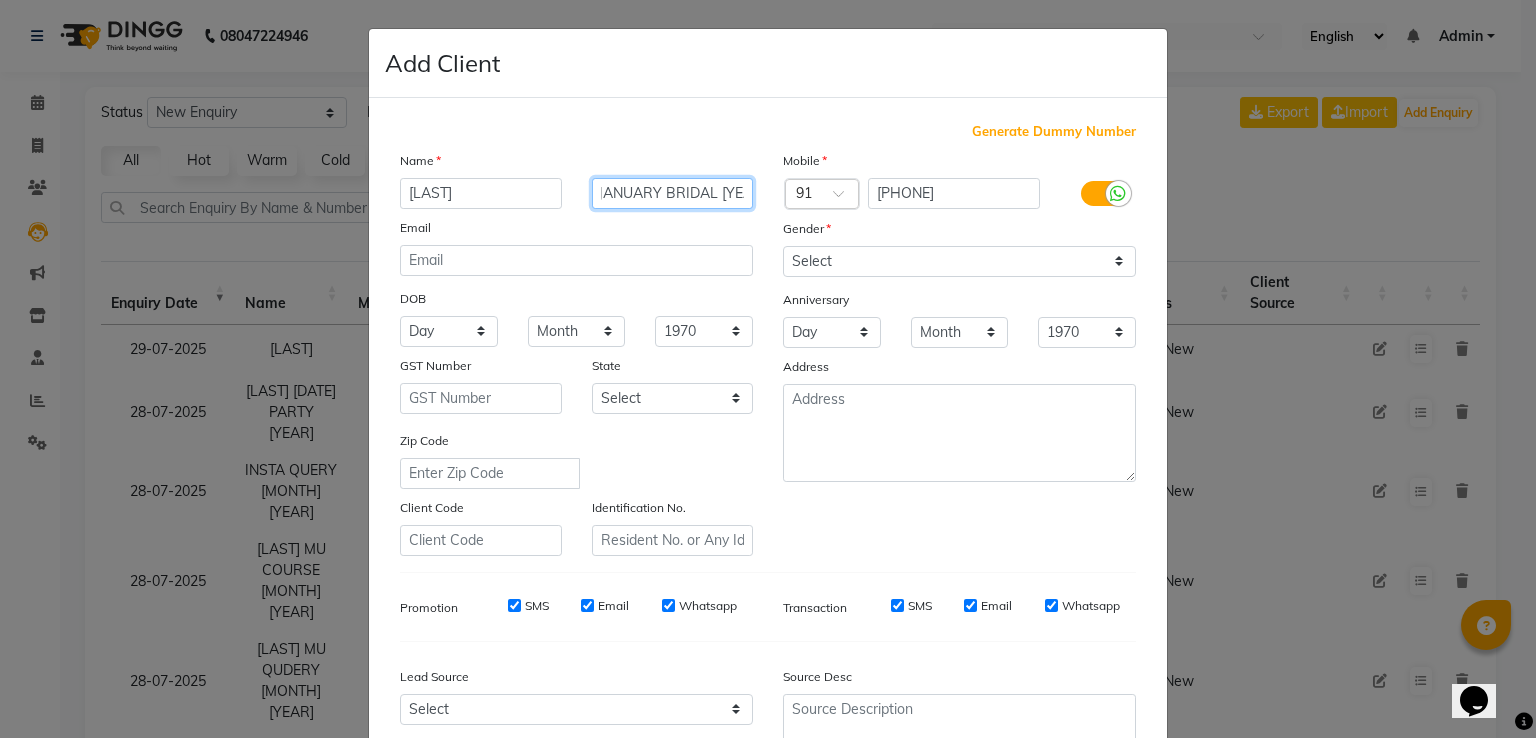 scroll, scrollTop: 0, scrollLeft: 32, axis: horizontal 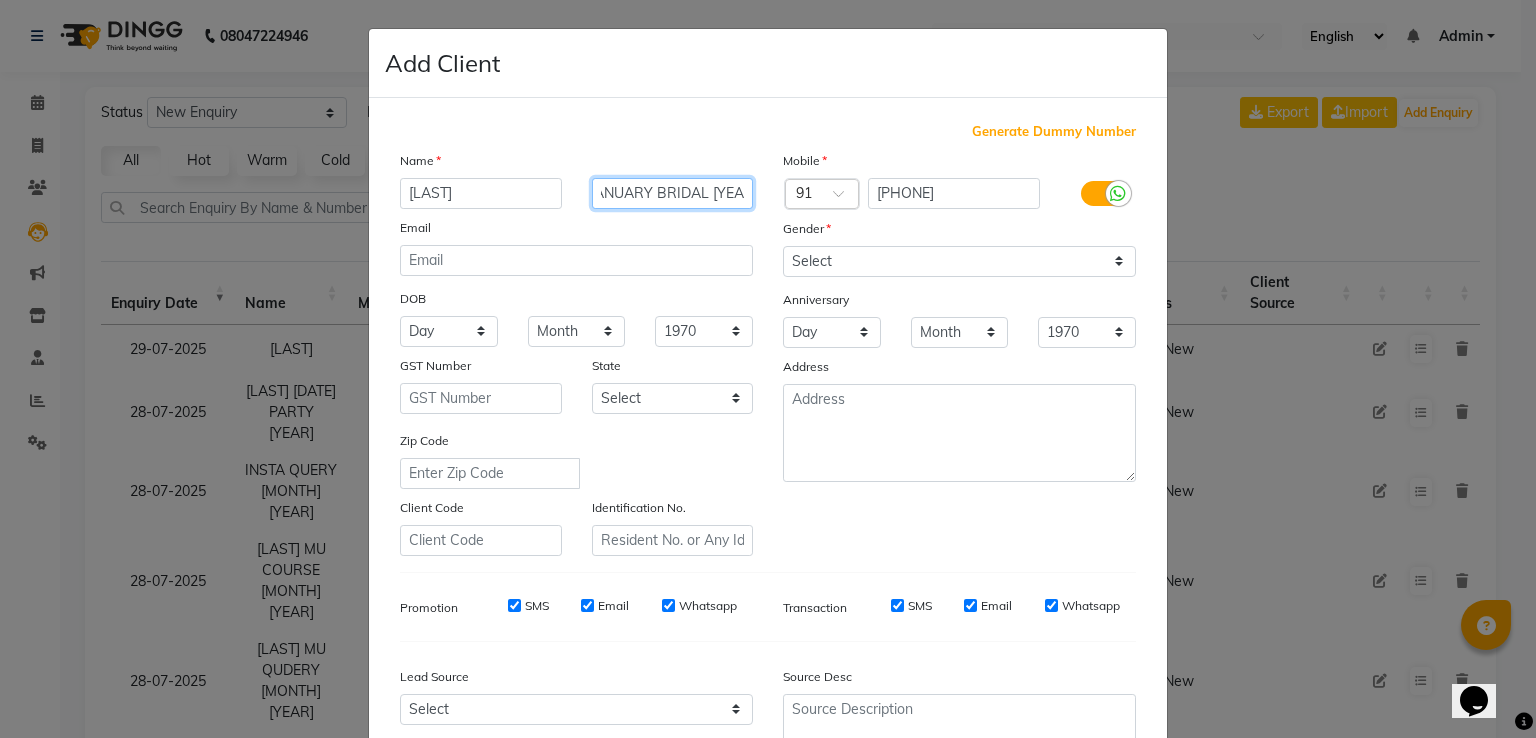 type on "23 JANUARY BRIDAL [YEAR]" 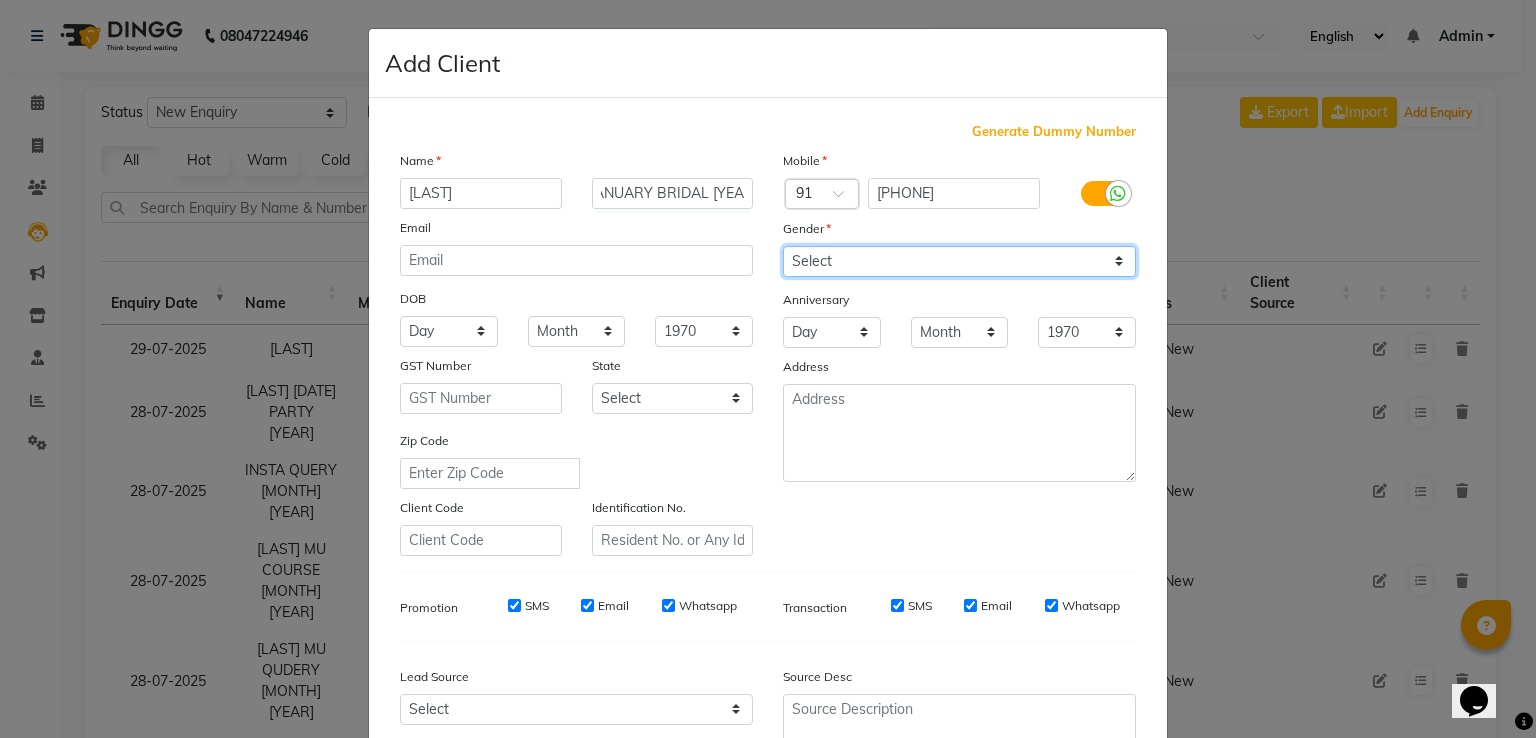 click on "Select Male Female Other Prefer Not To Say" 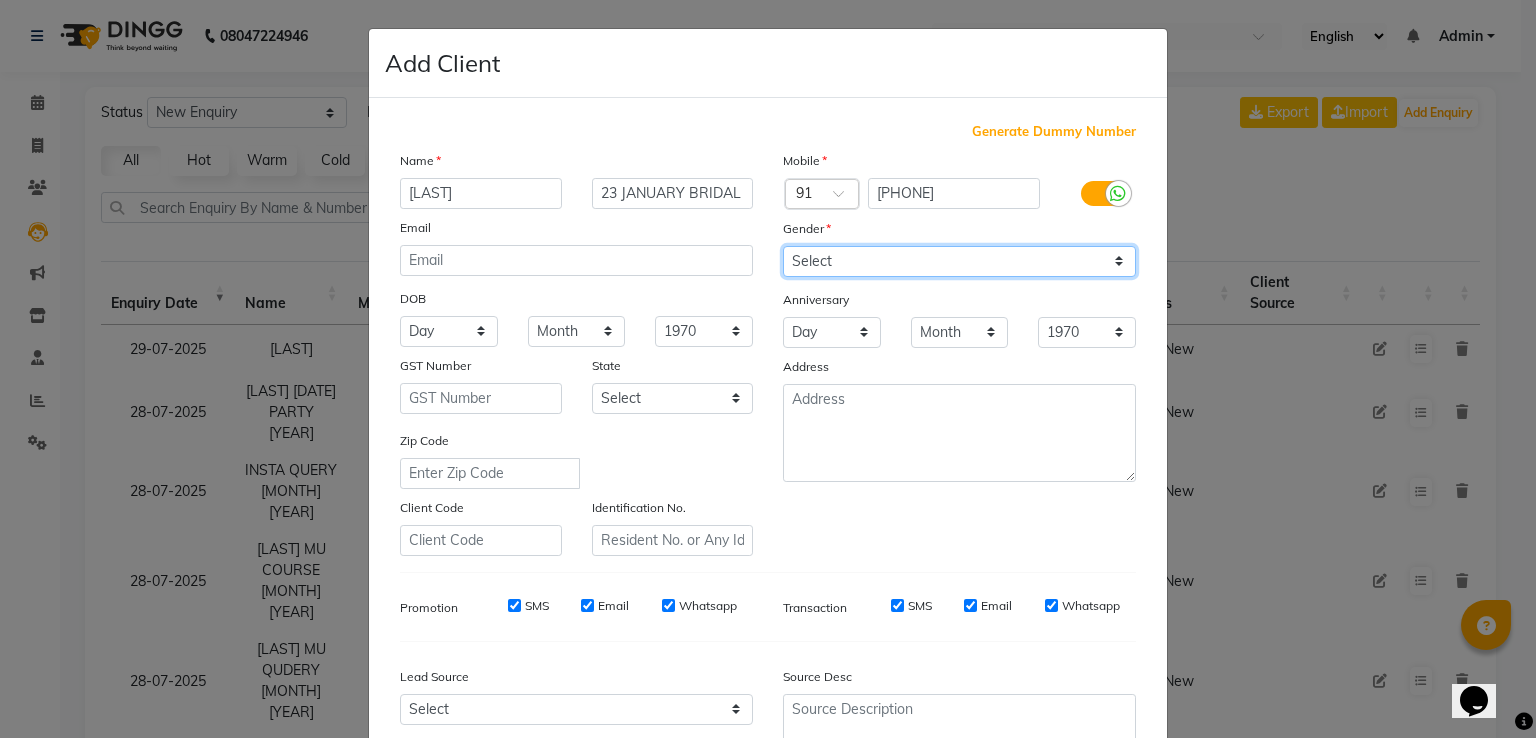select on "female" 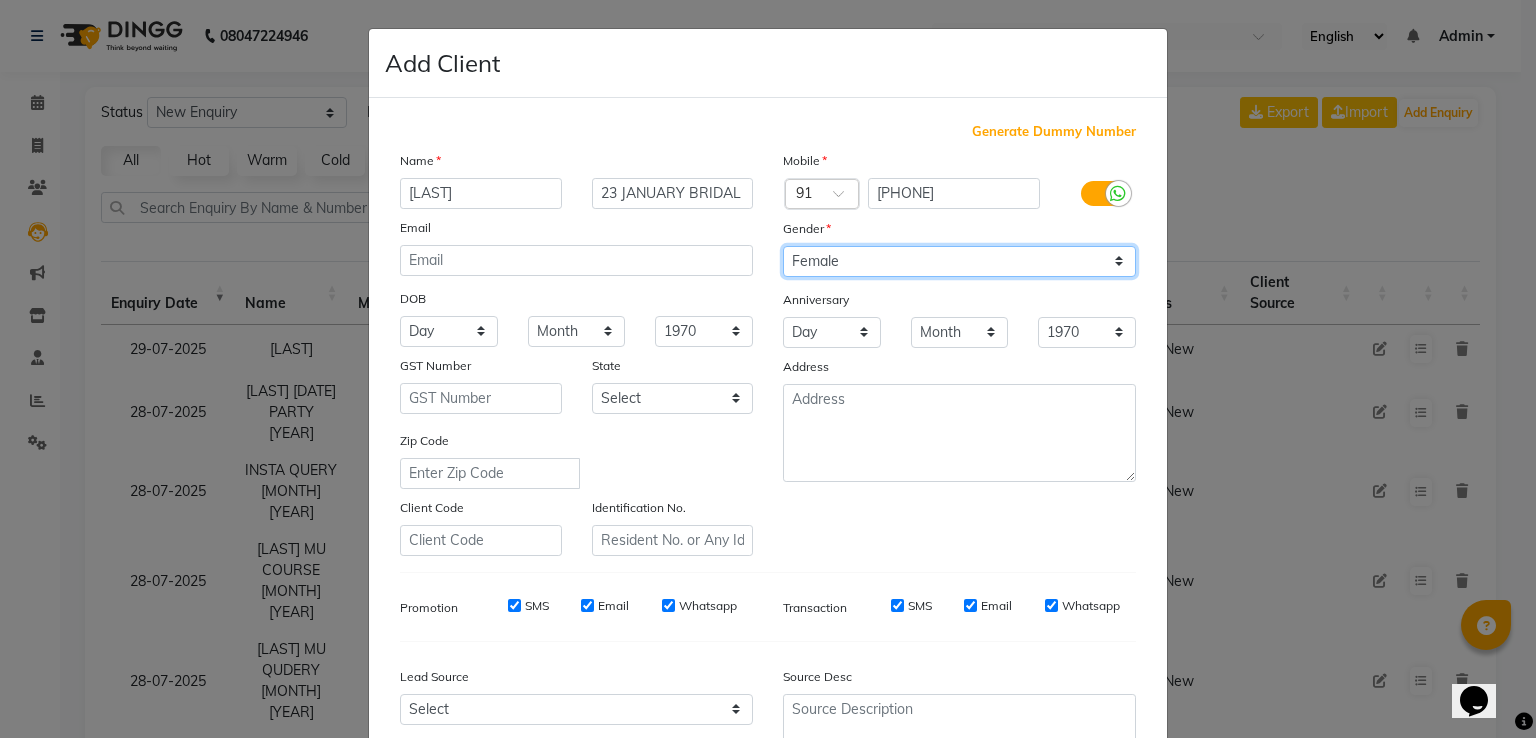 click on "Select Male Female Other Prefer Not To Say" 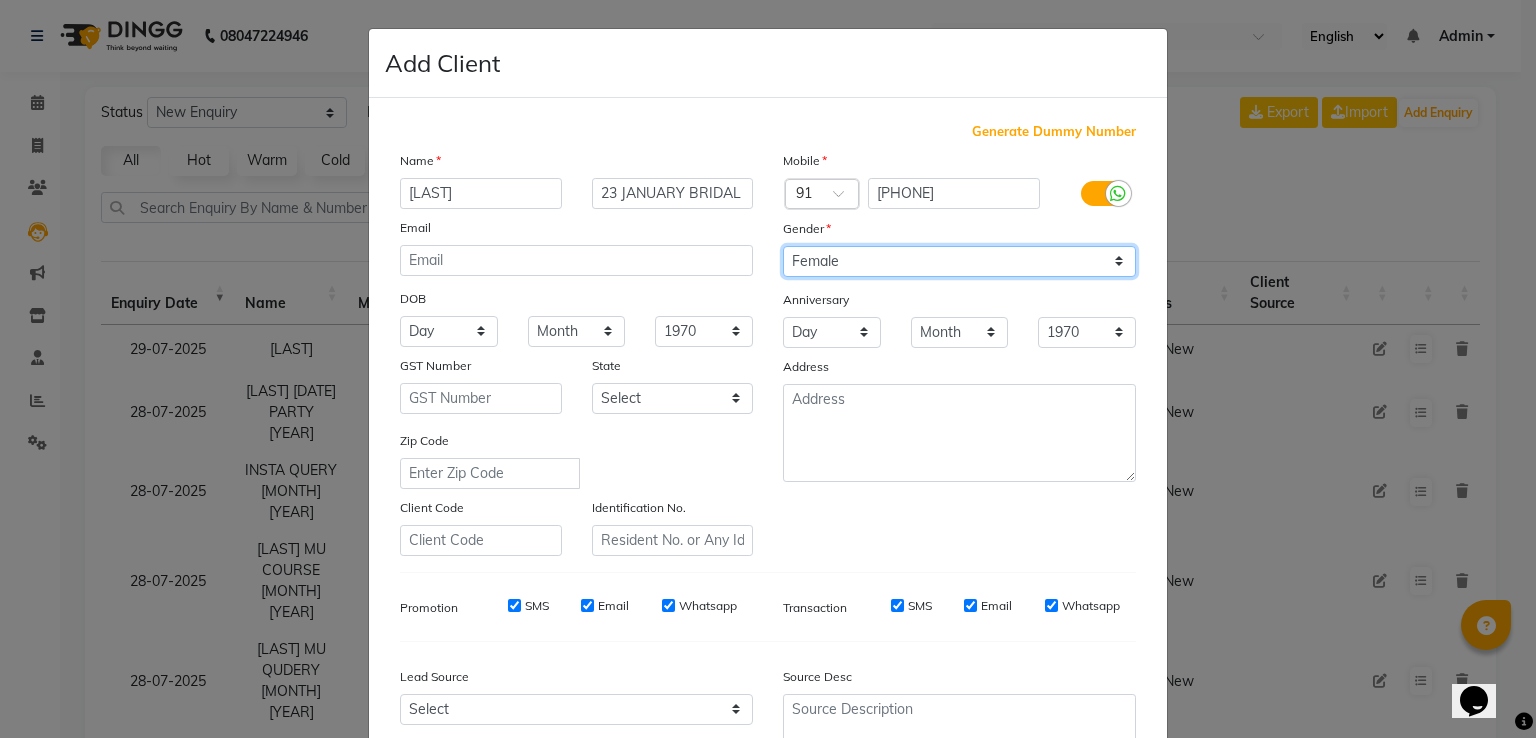 scroll, scrollTop: 195, scrollLeft: 0, axis: vertical 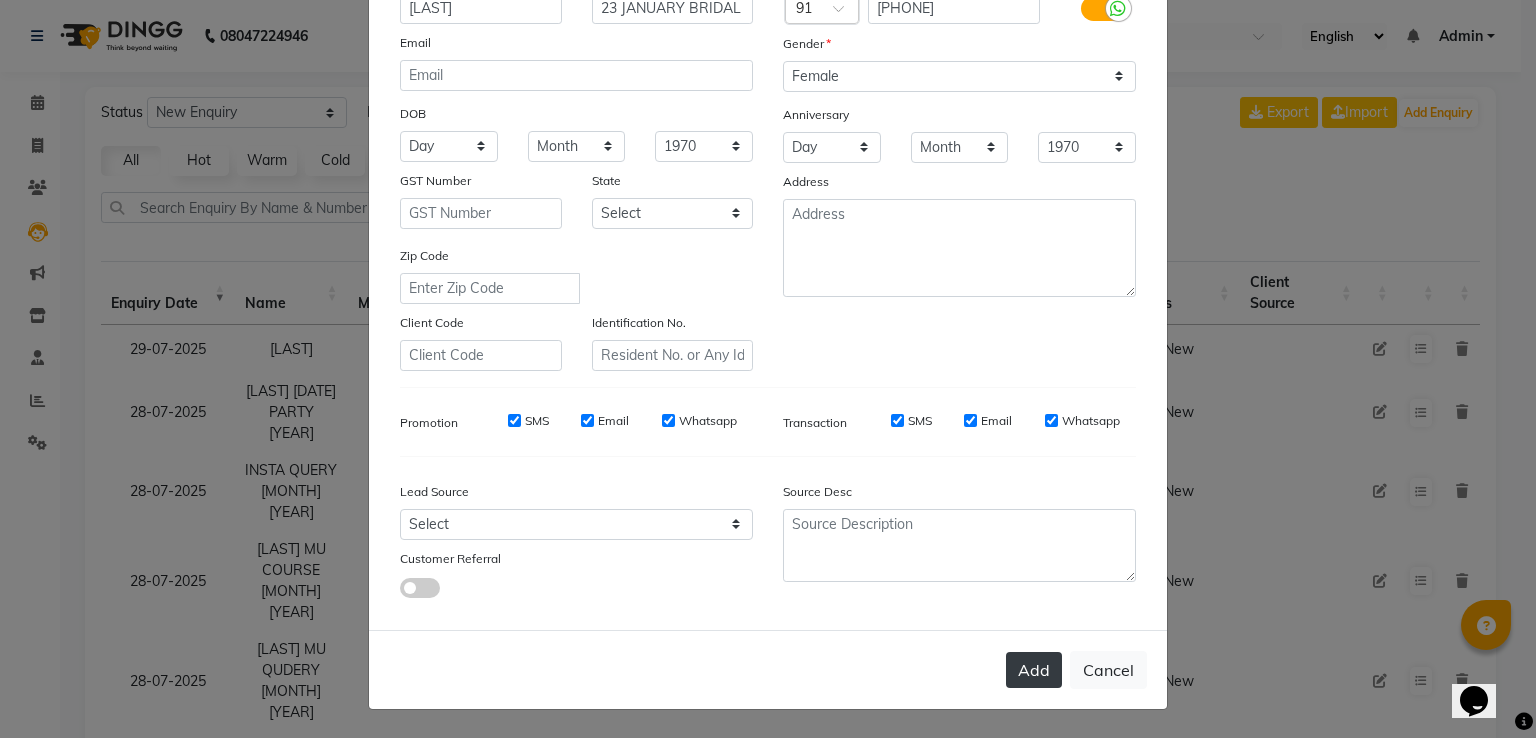 click on "Add" 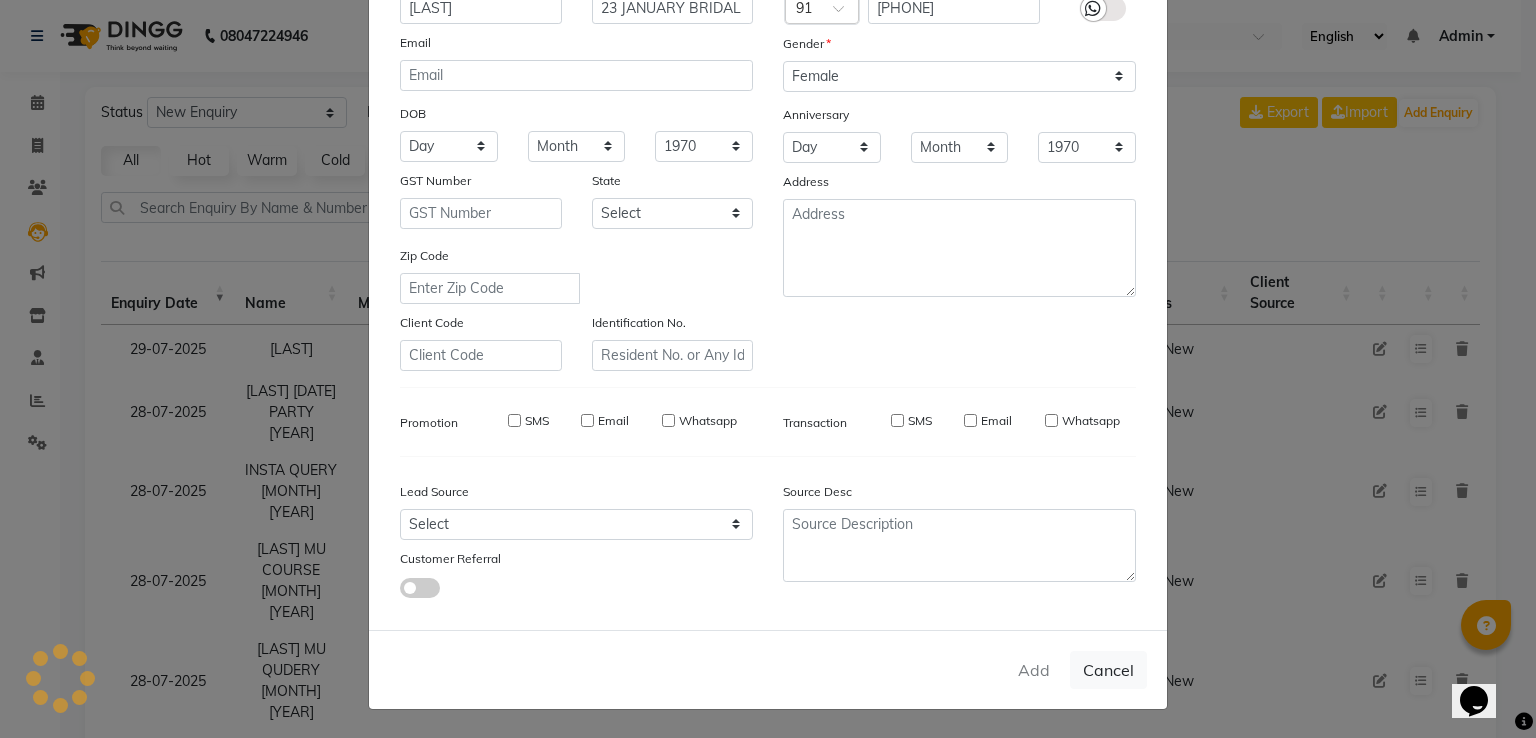 type 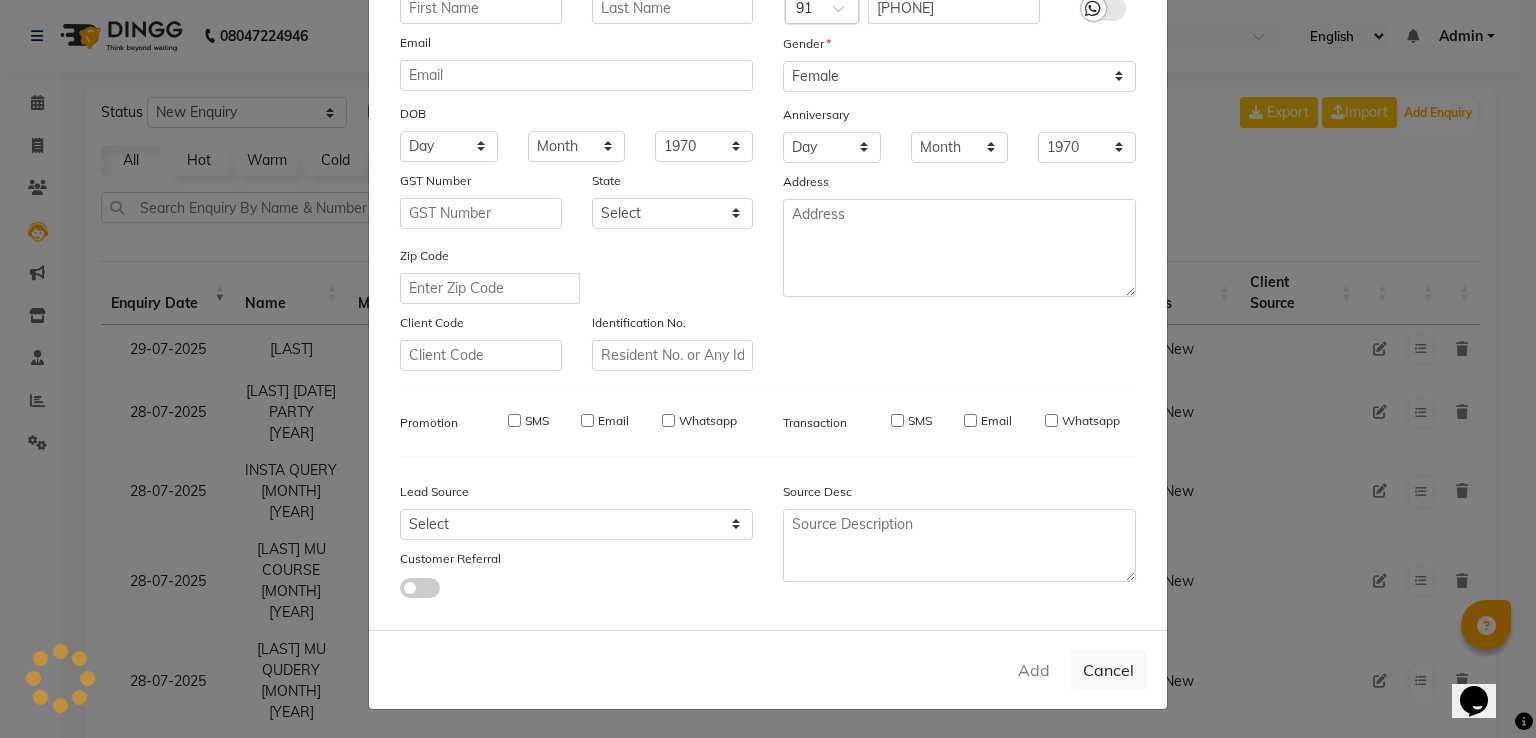 select 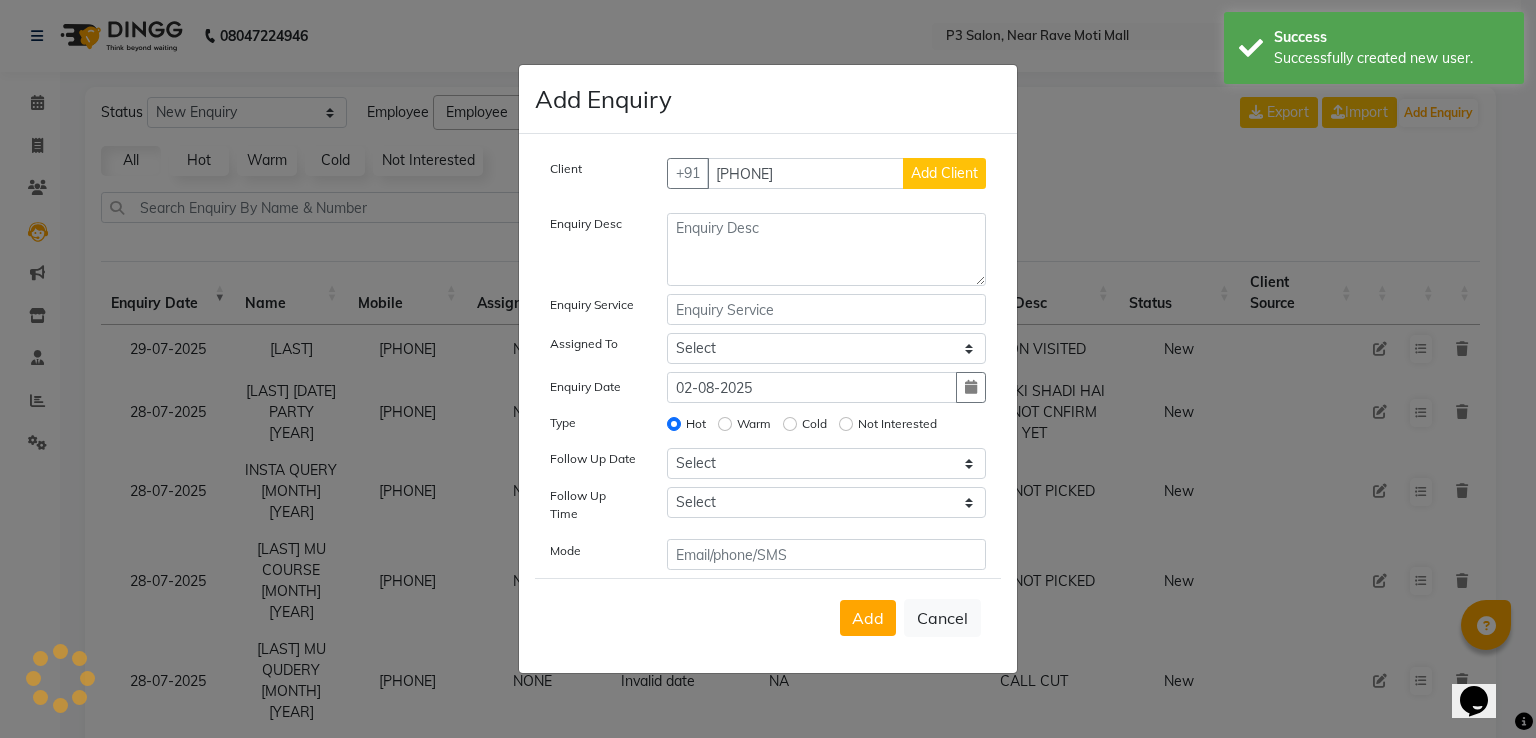 scroll, scrollTop: 0, scrollLeft: 0, axis: both 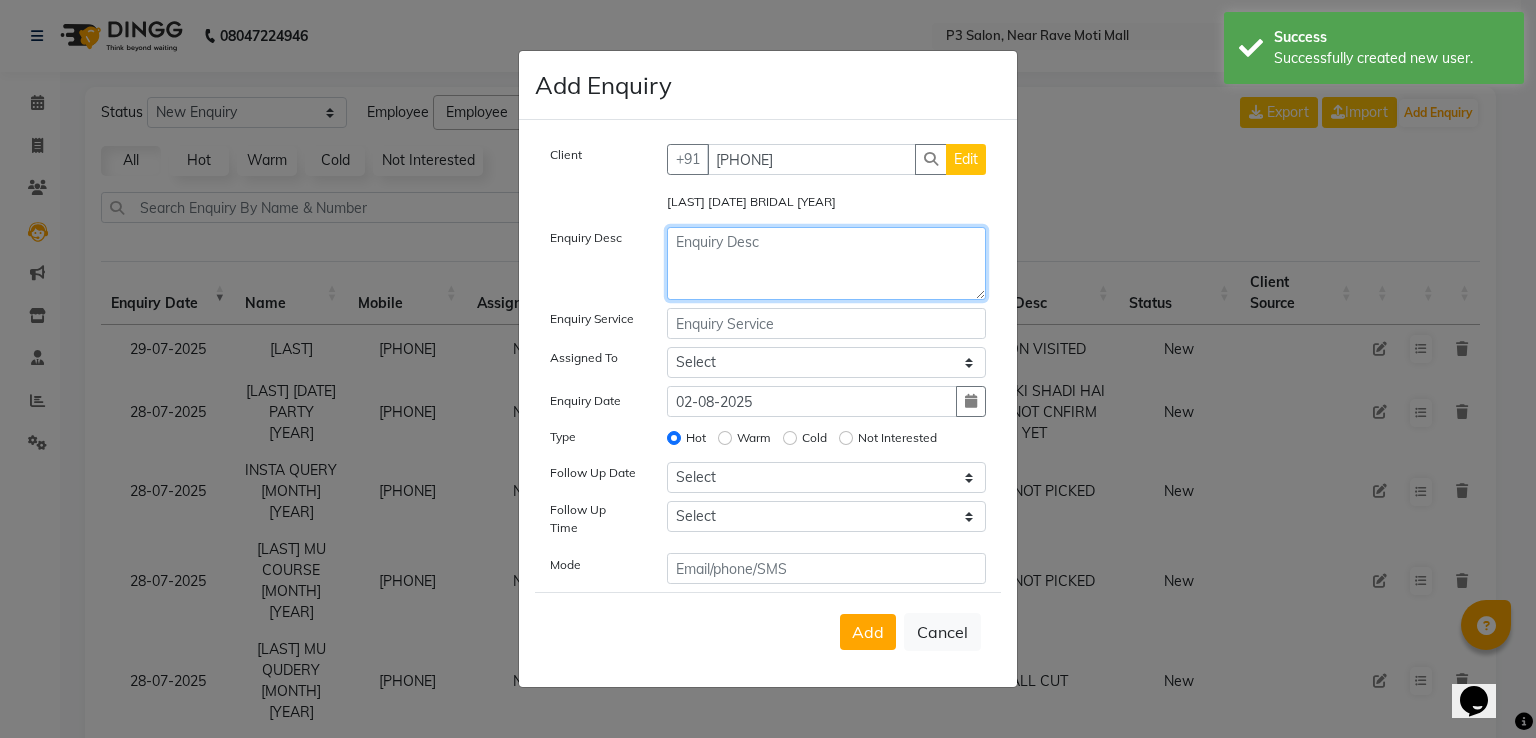 click 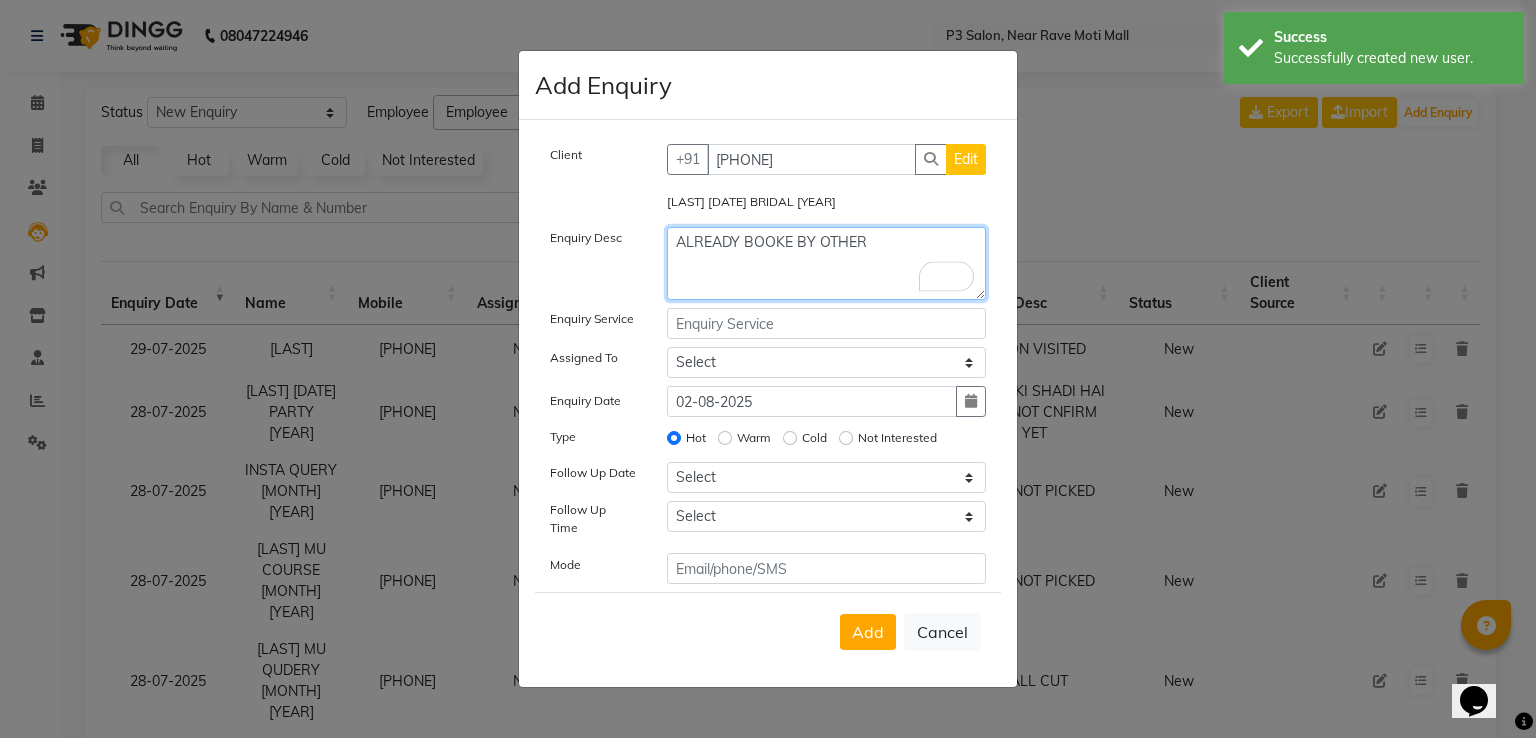 type on "ALREADY BOOKE BY OTHER" 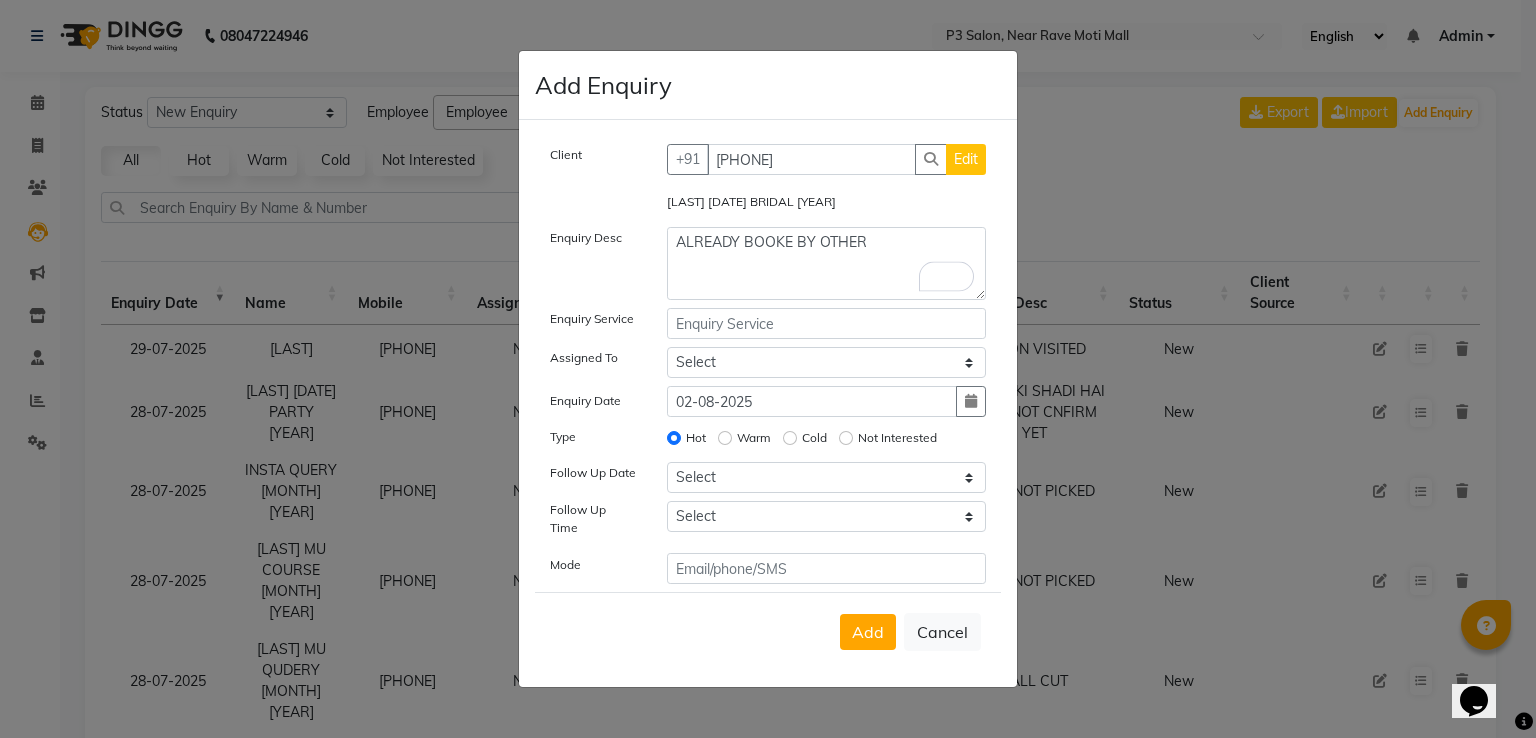 click on "Edit" 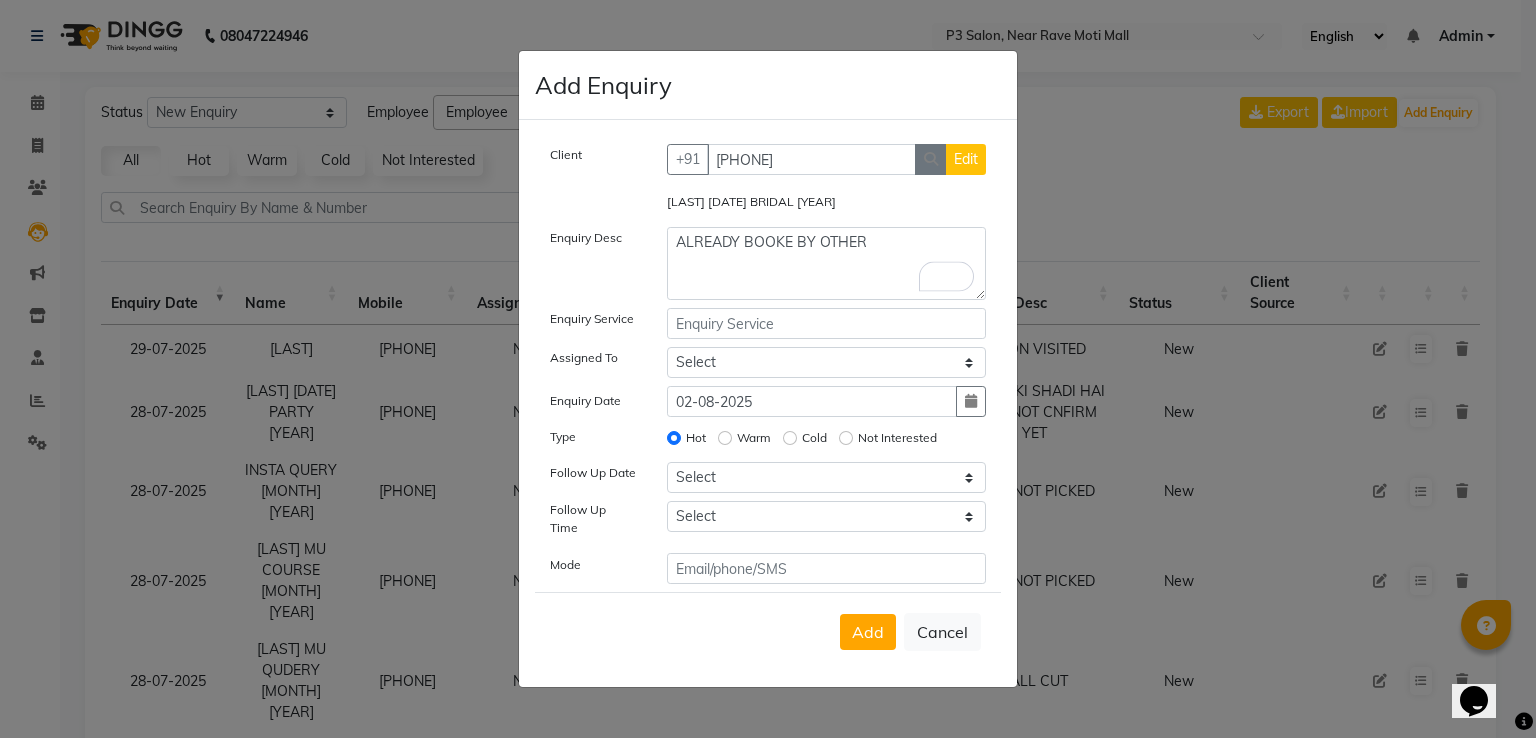 select on "female" 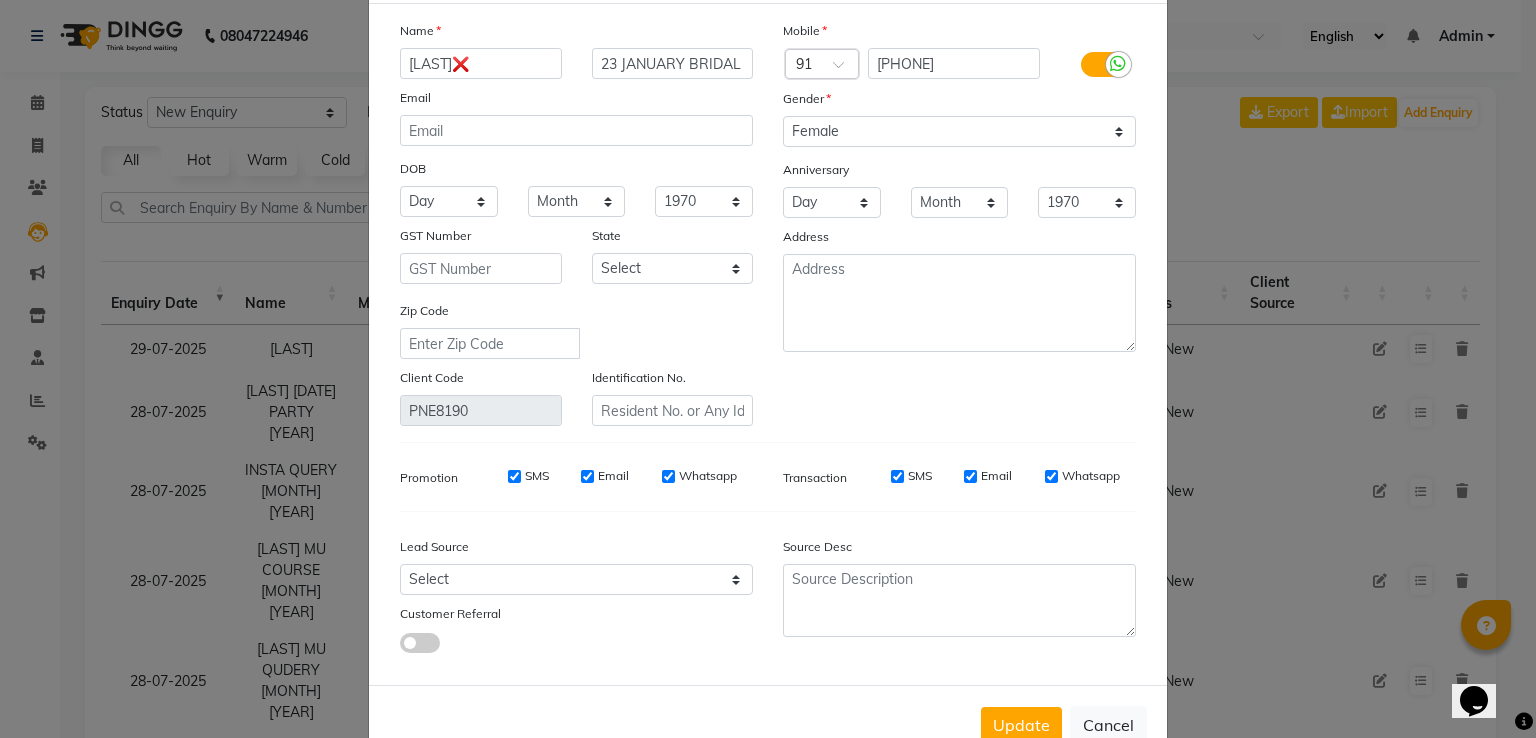scroll, scrollTop: 160, scrollLeft: 0, axis: vertical 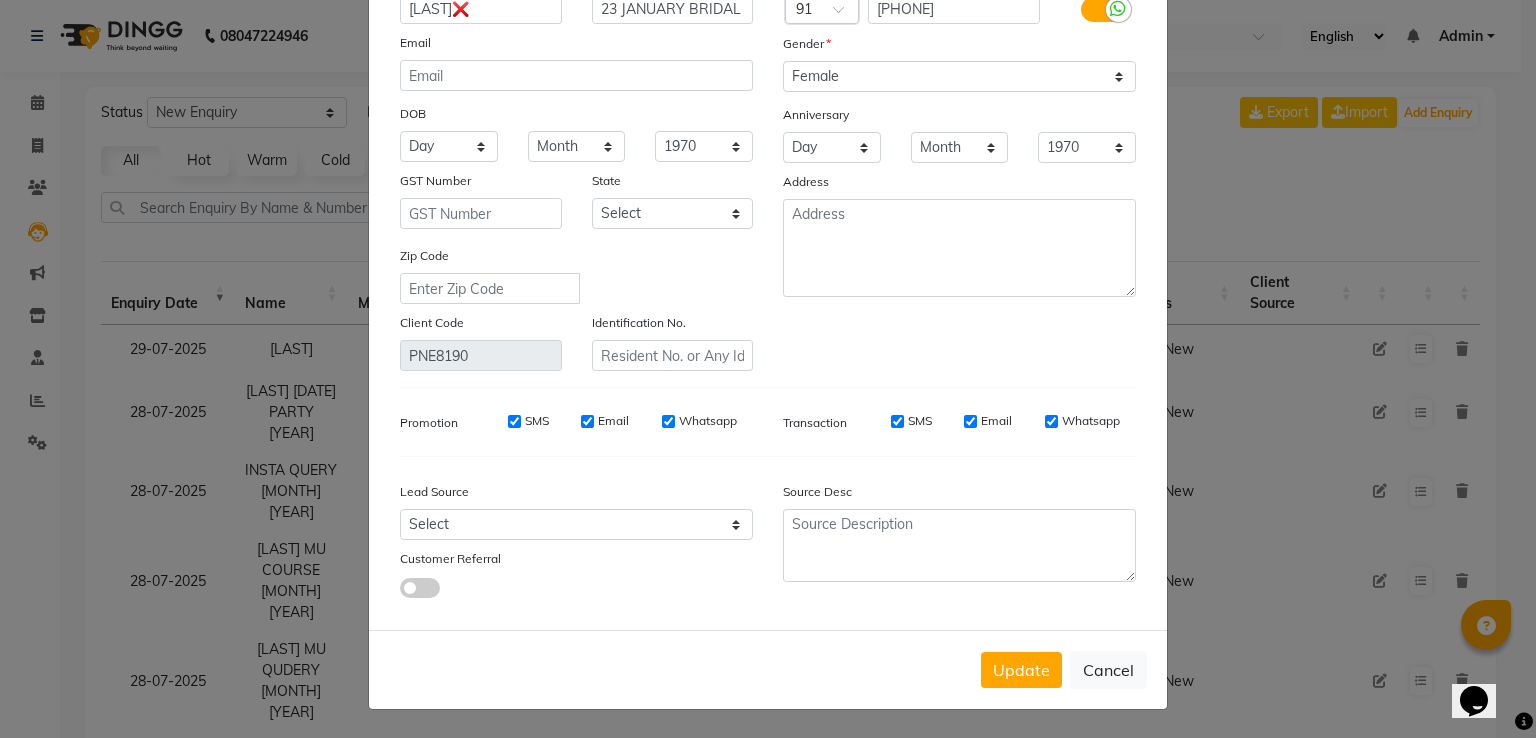 type on "[LAST]❌" 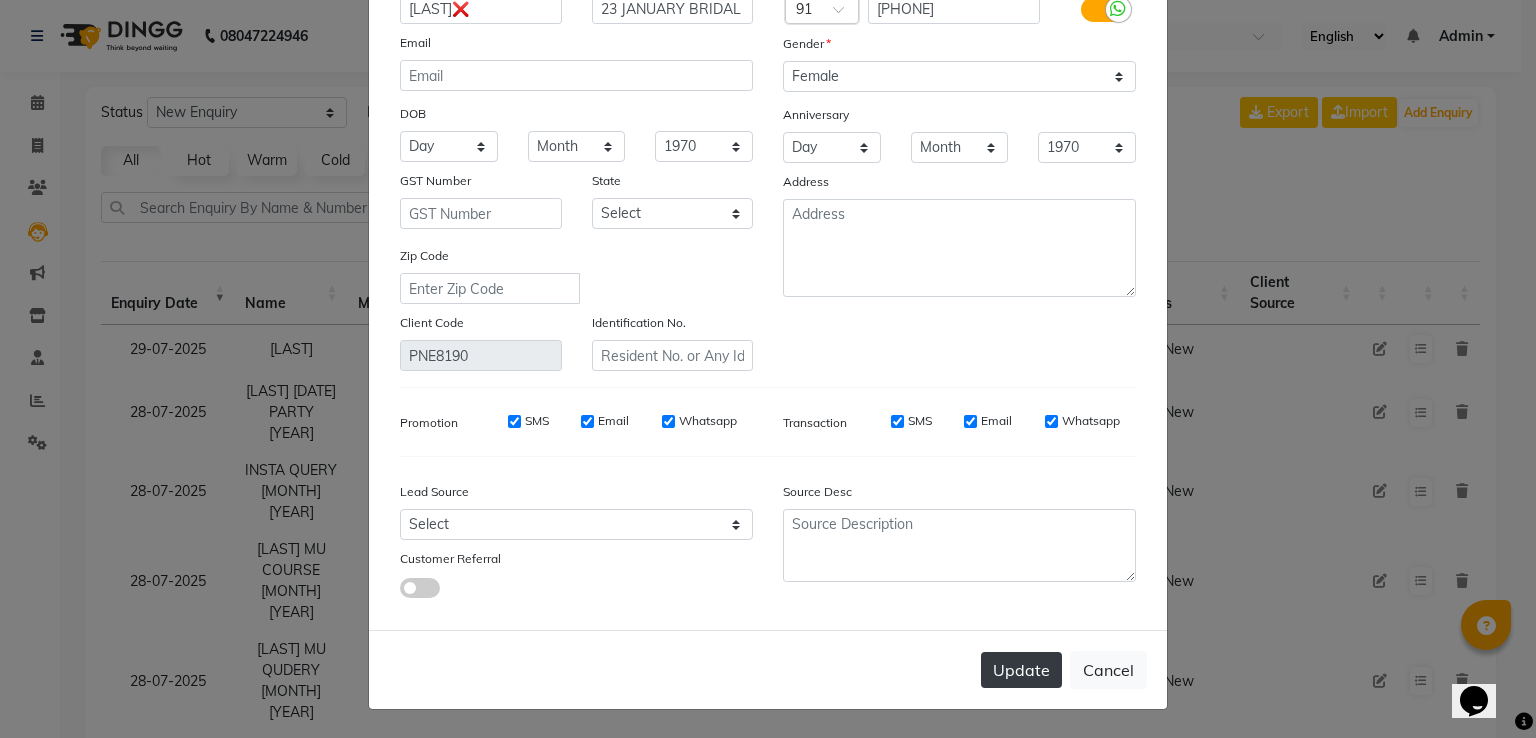 click on "Update" 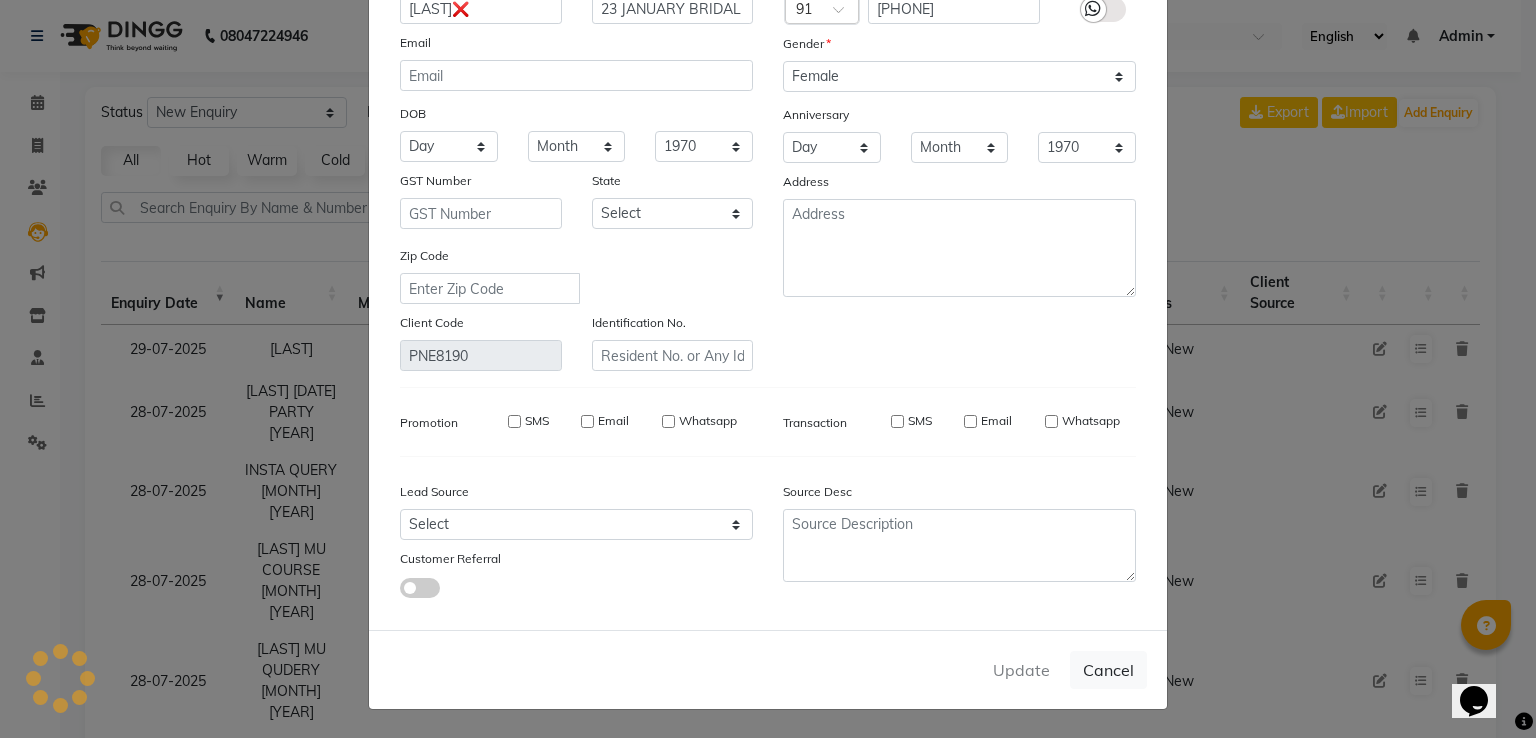 type 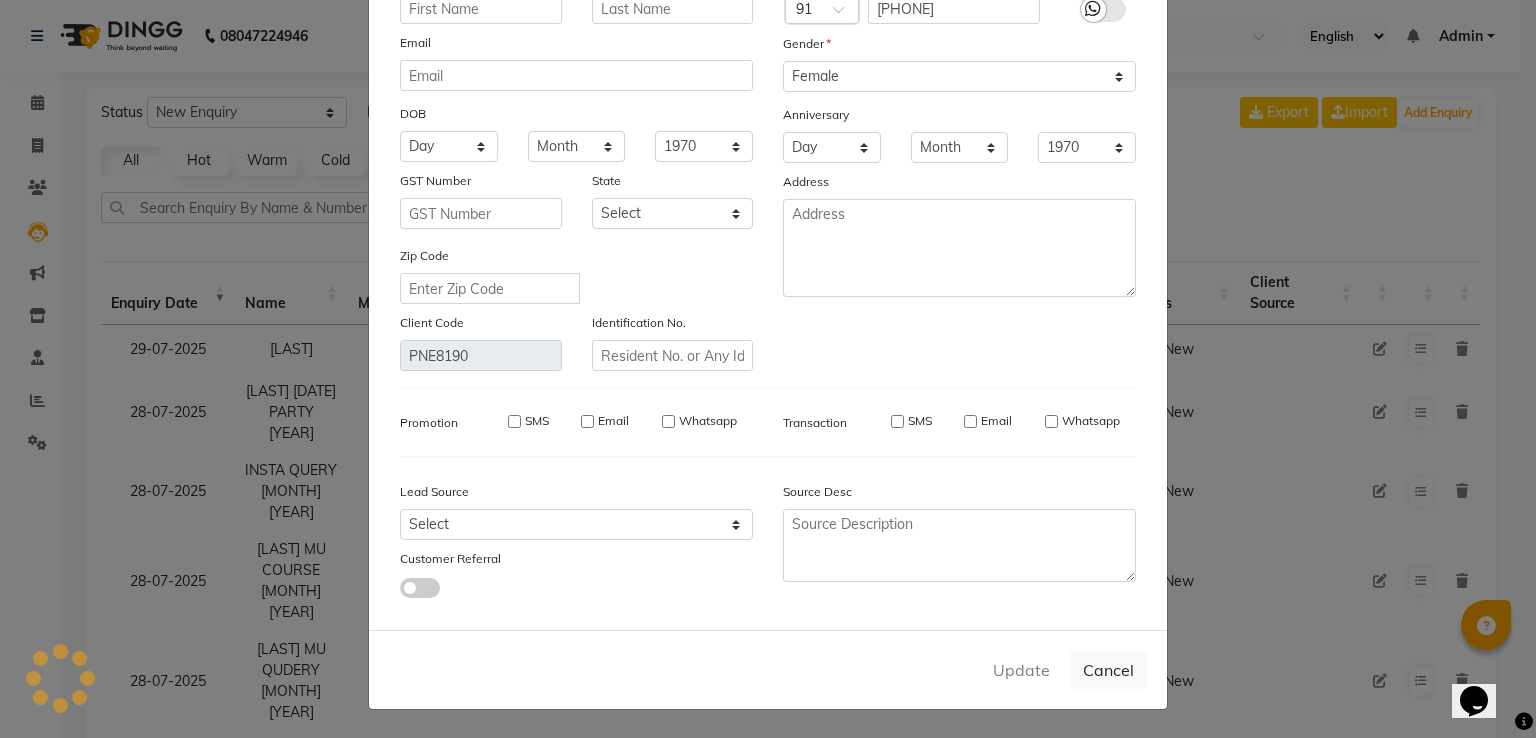 select 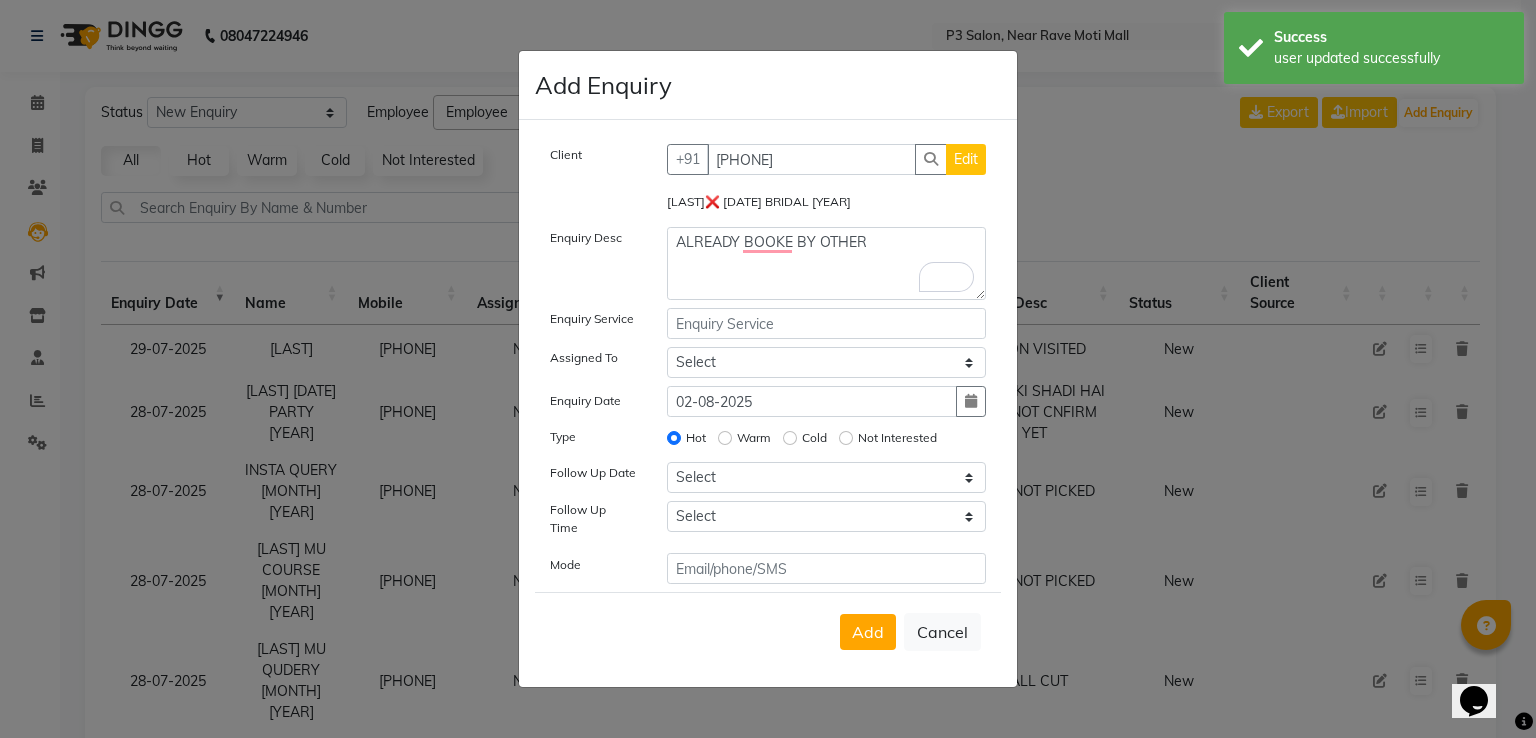 click on "Add" at bounding box center [868, 632] 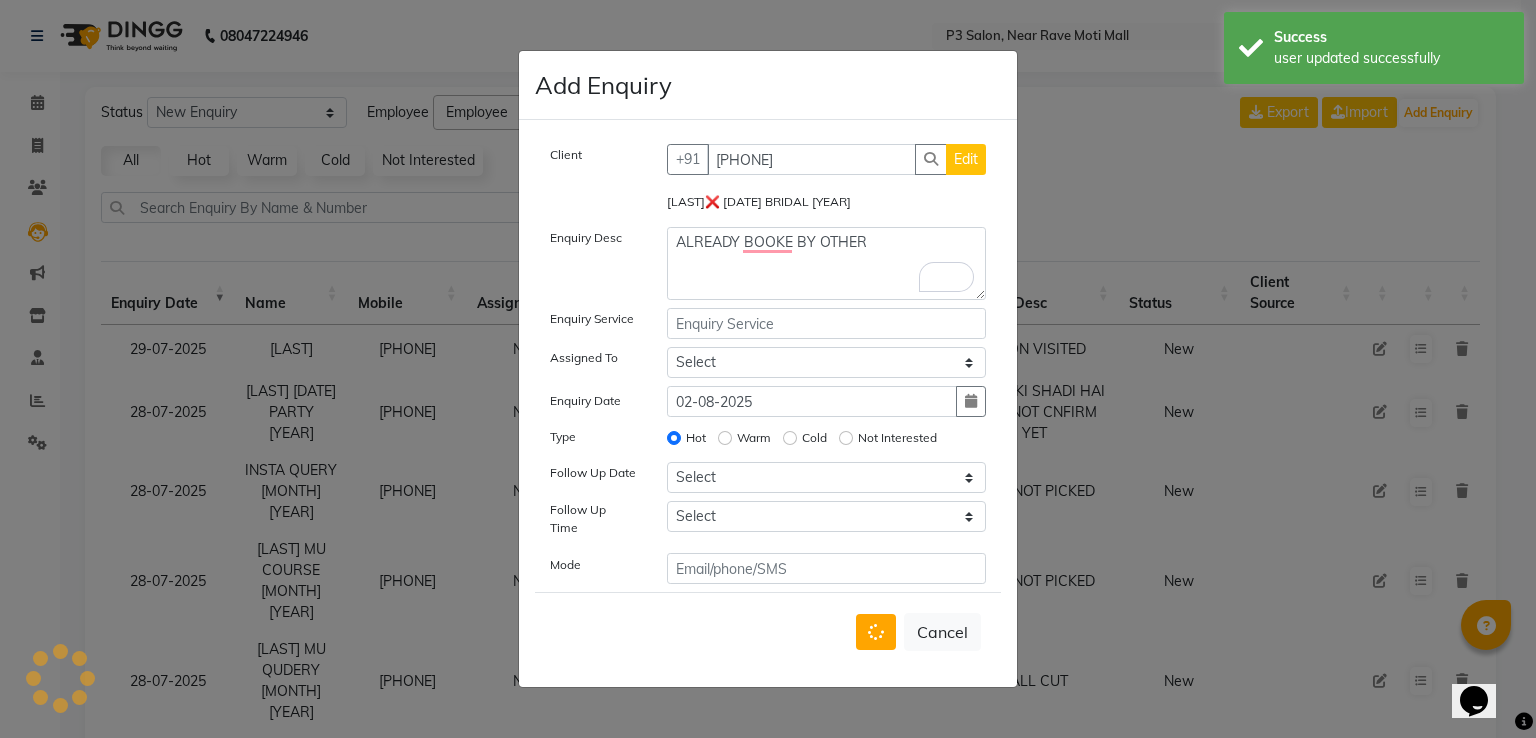 type 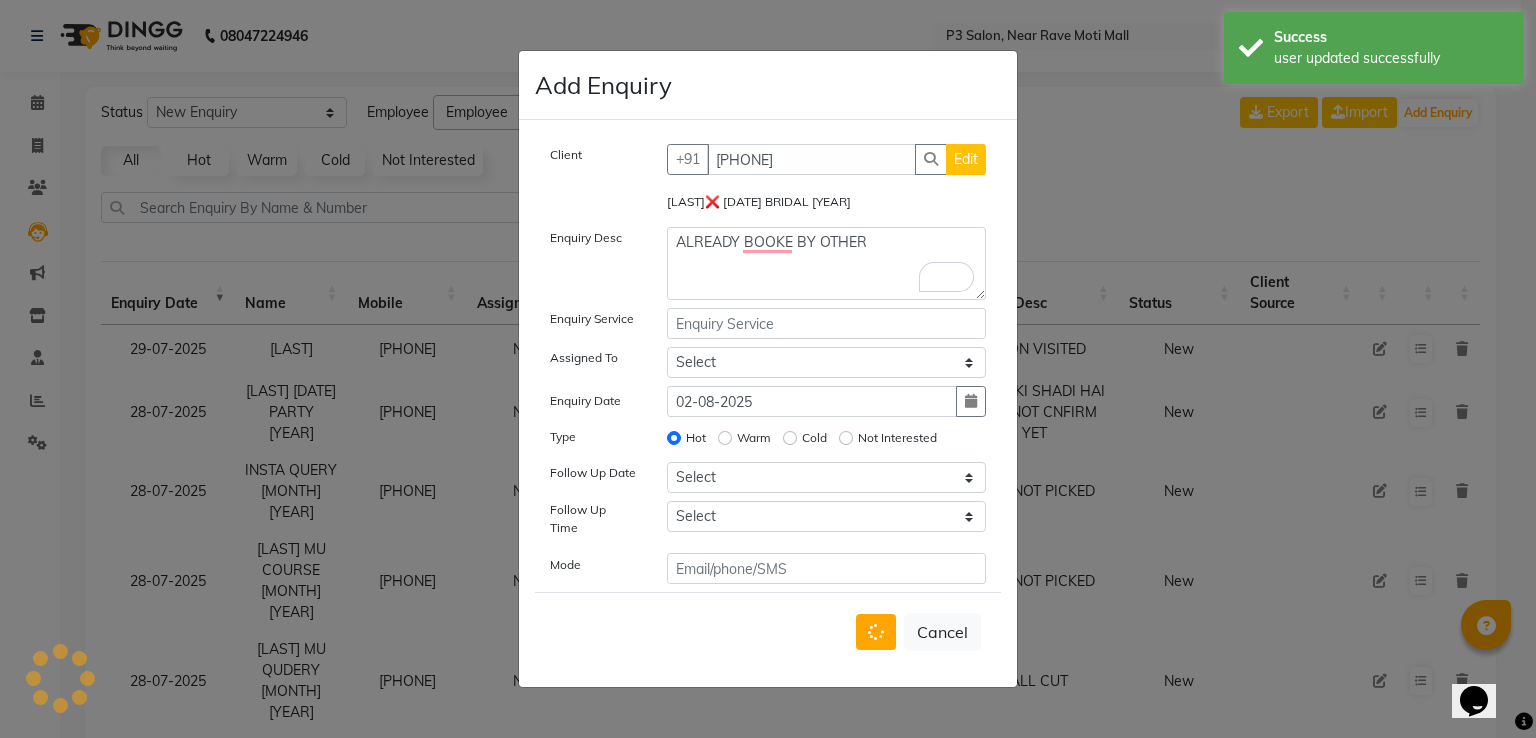 type 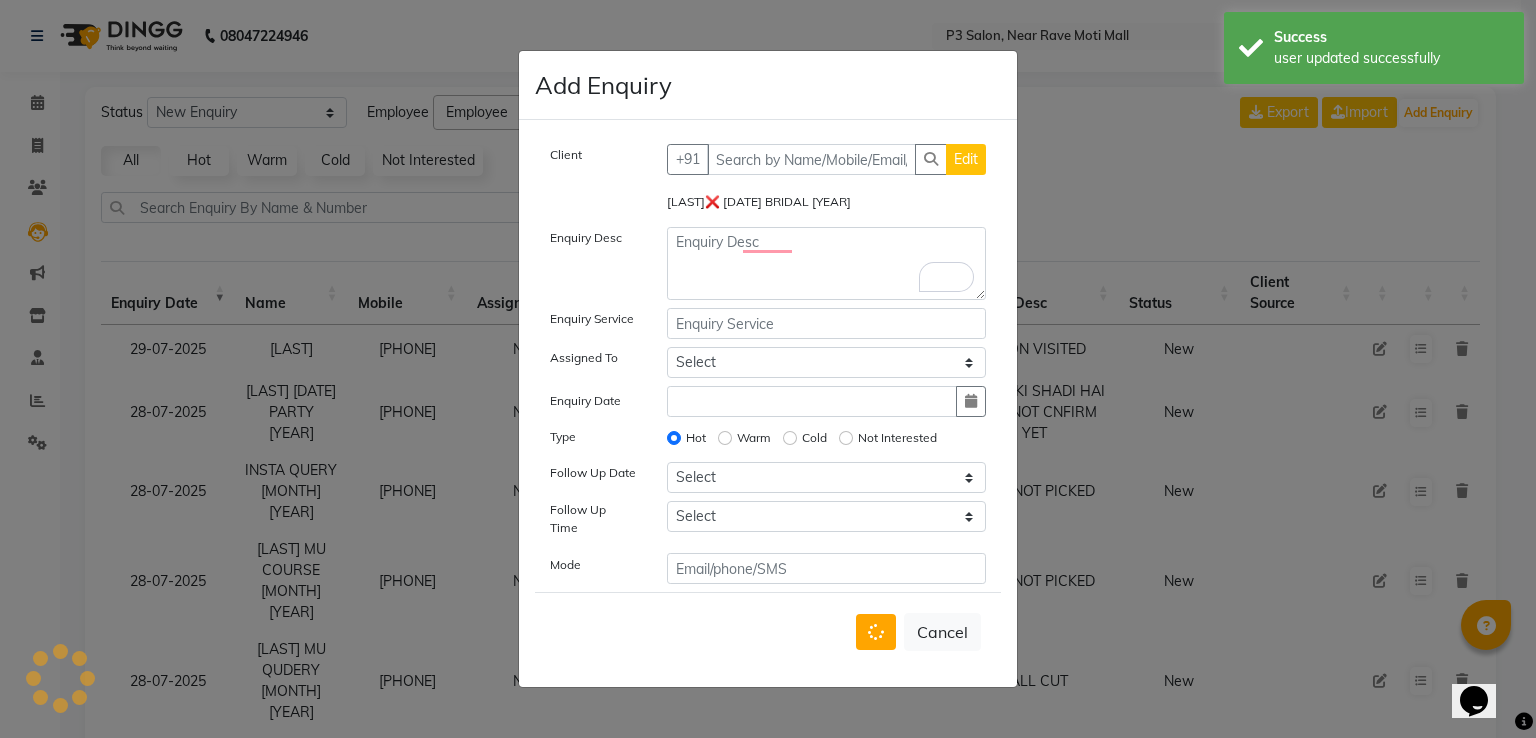 radio on "false" 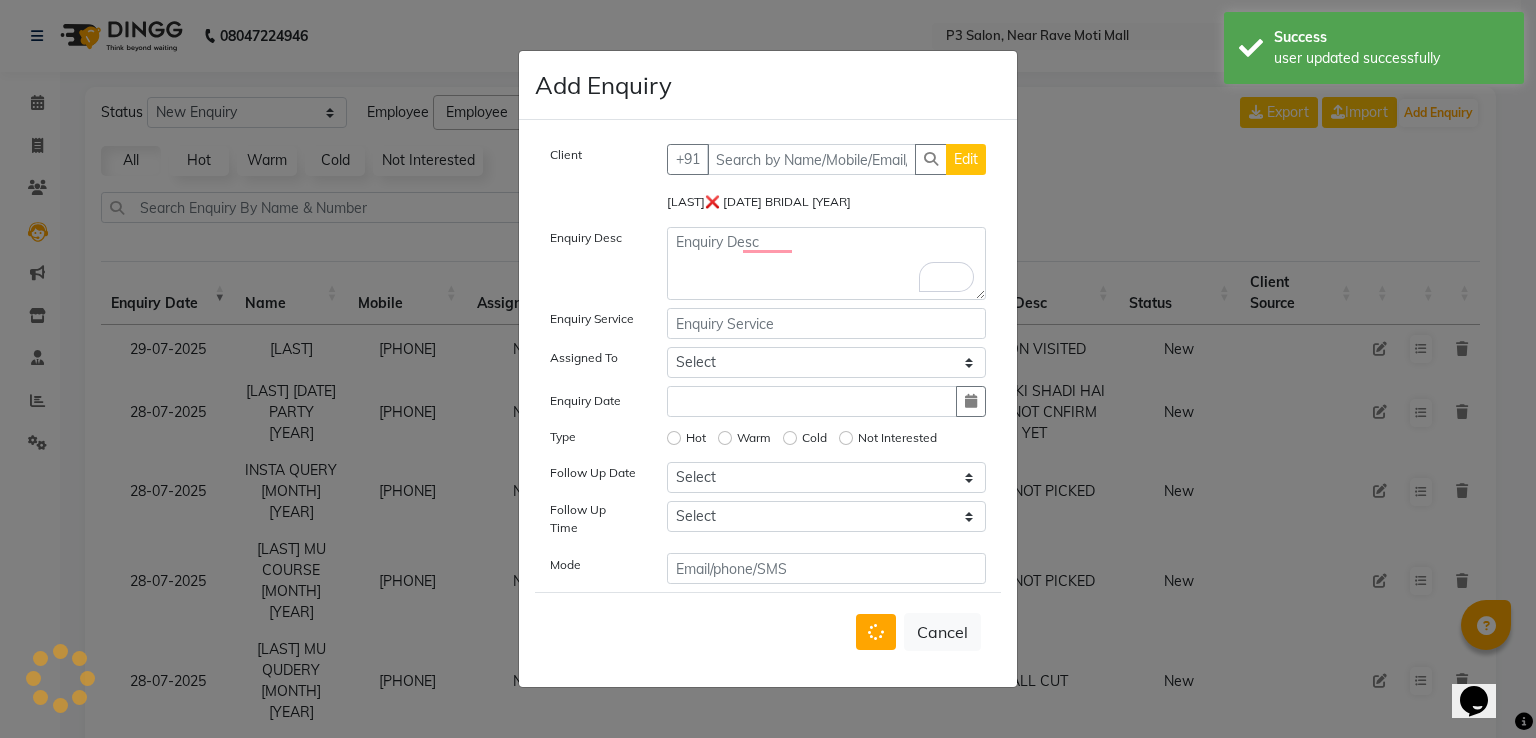 select 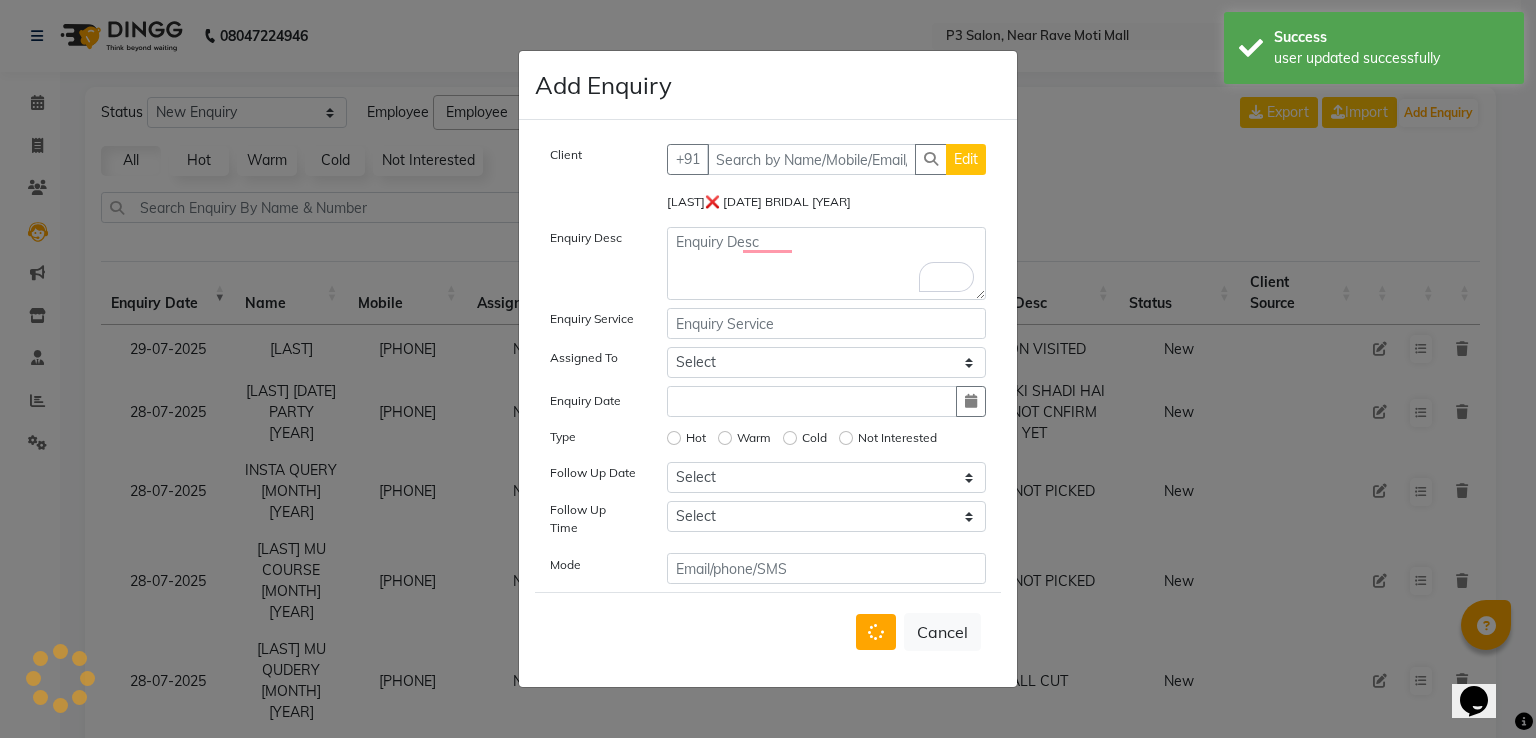 select 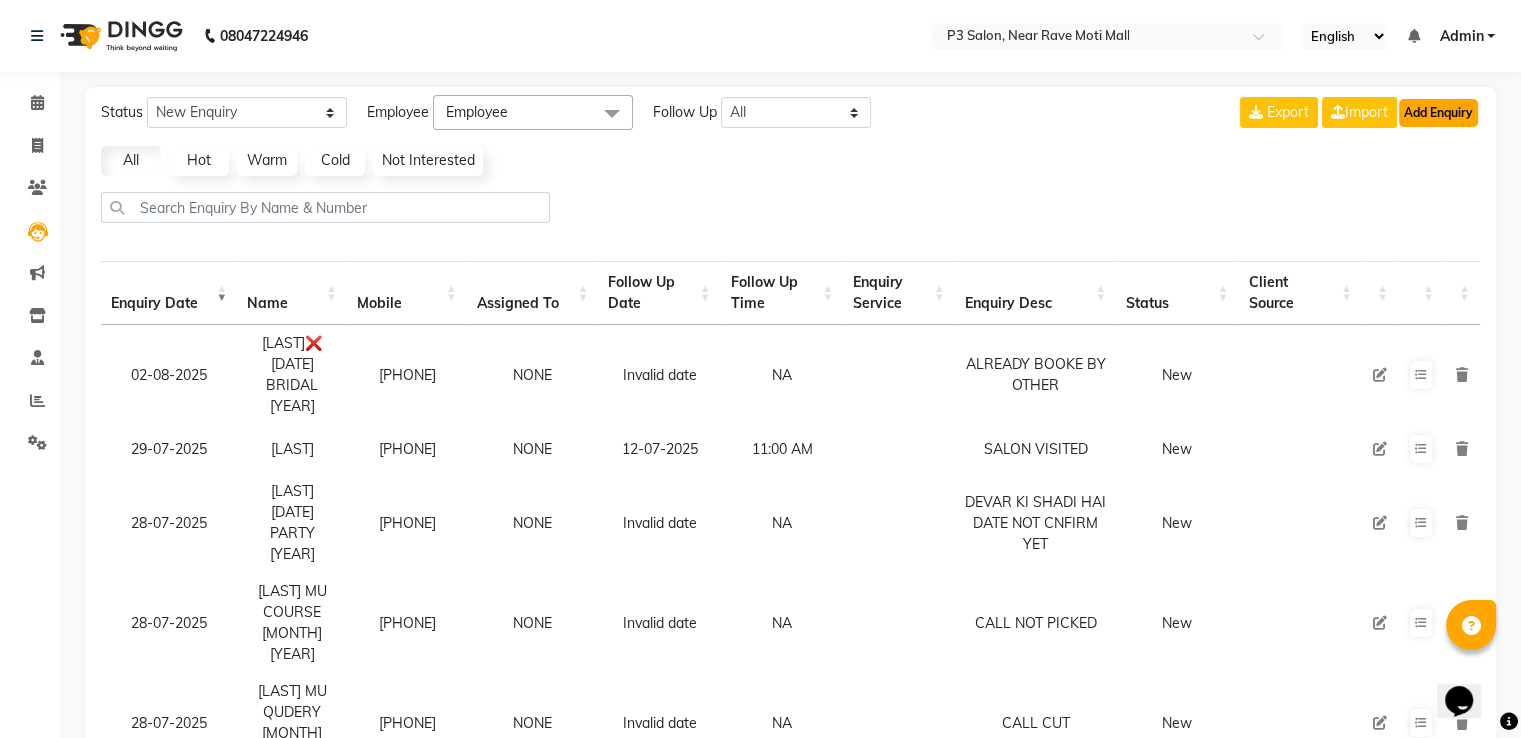 click on "Add Enquiry" 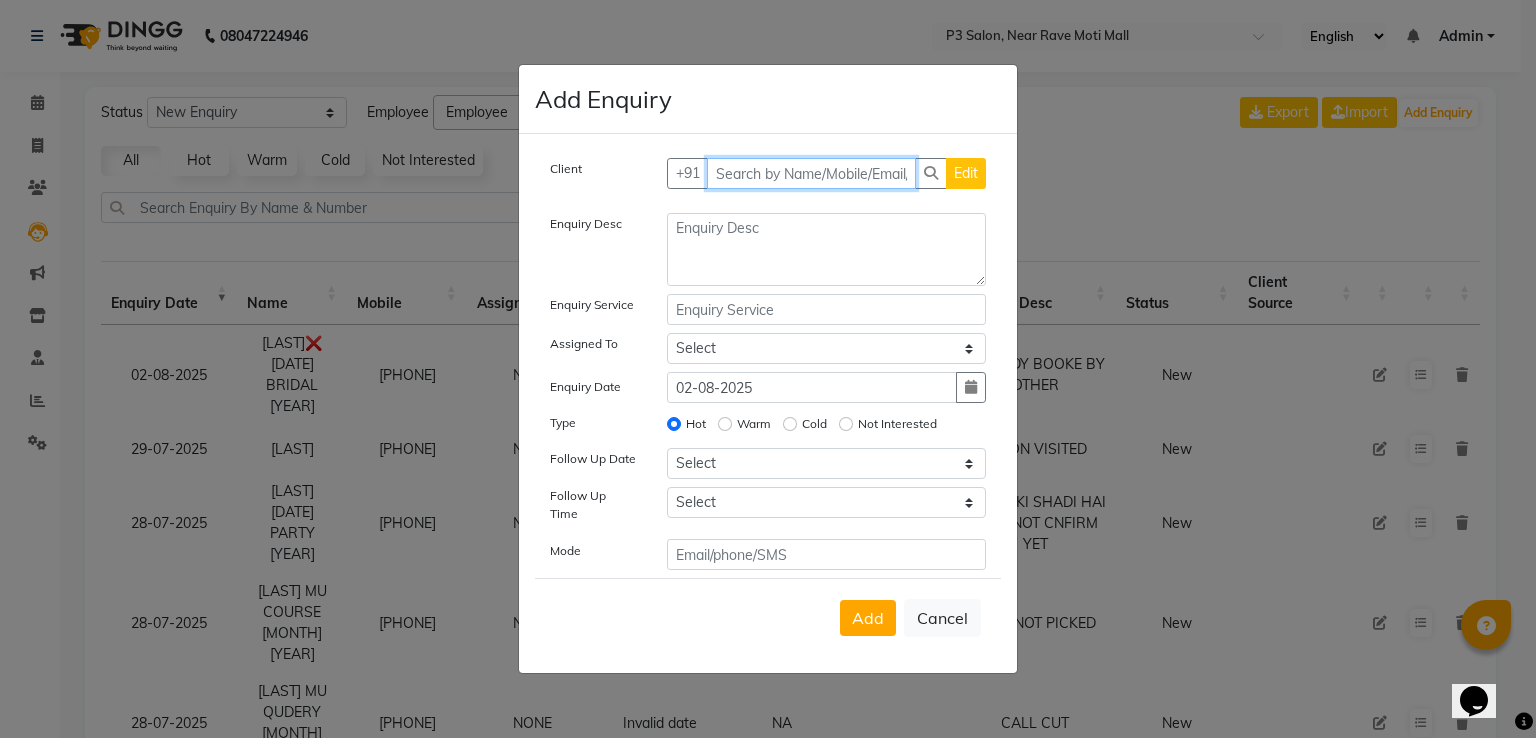 click at bounding box center (812, 173) 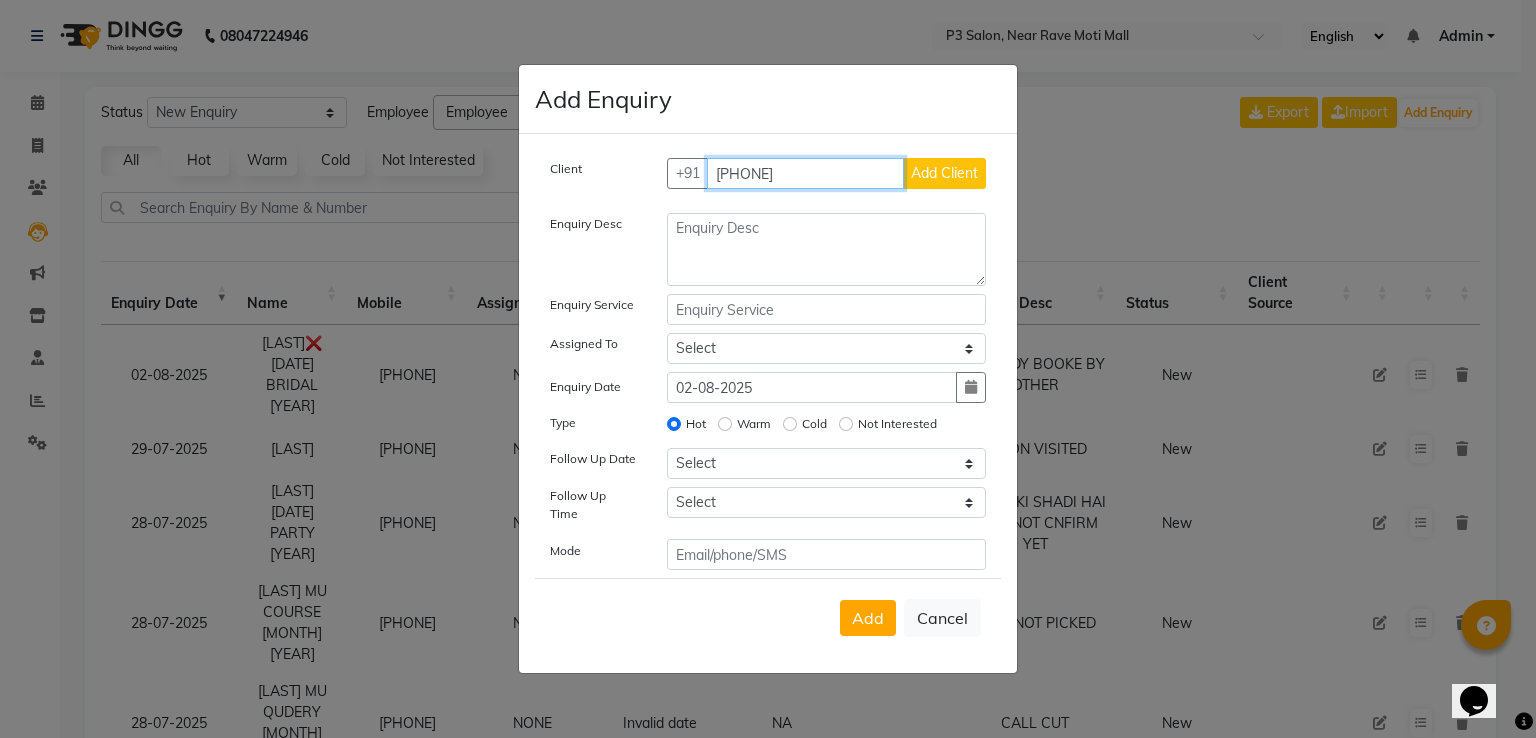 type on "[PHONE]" 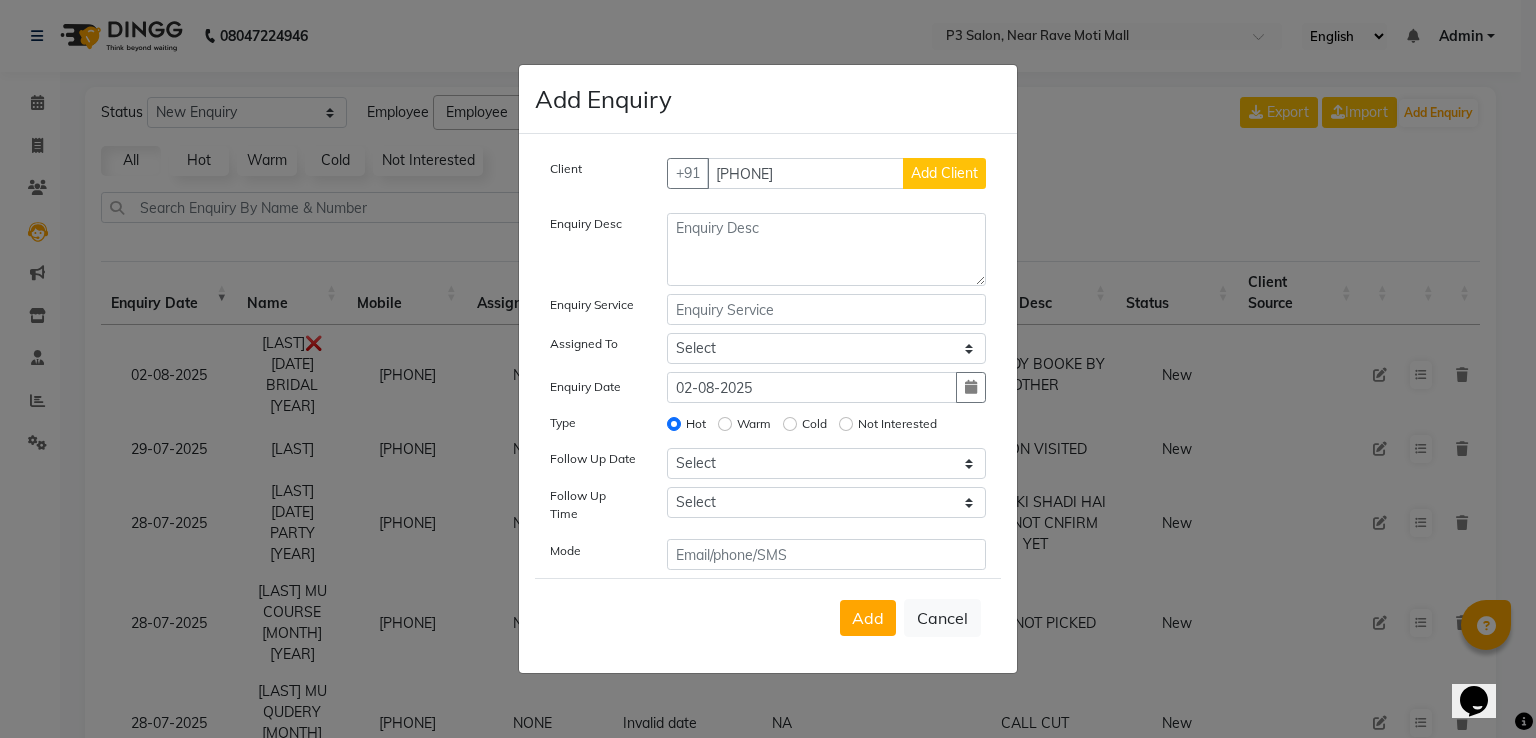 type 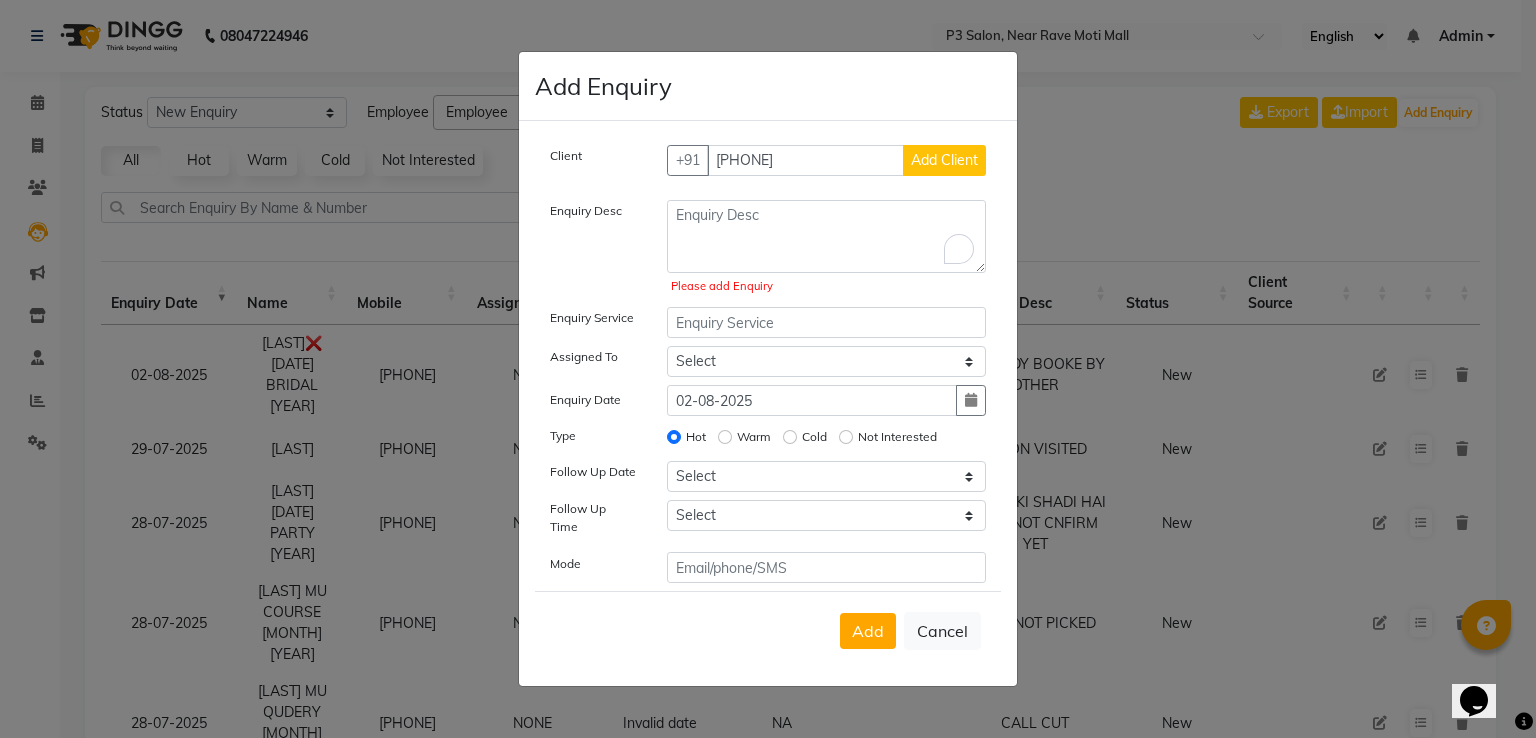 click on "Add Client" 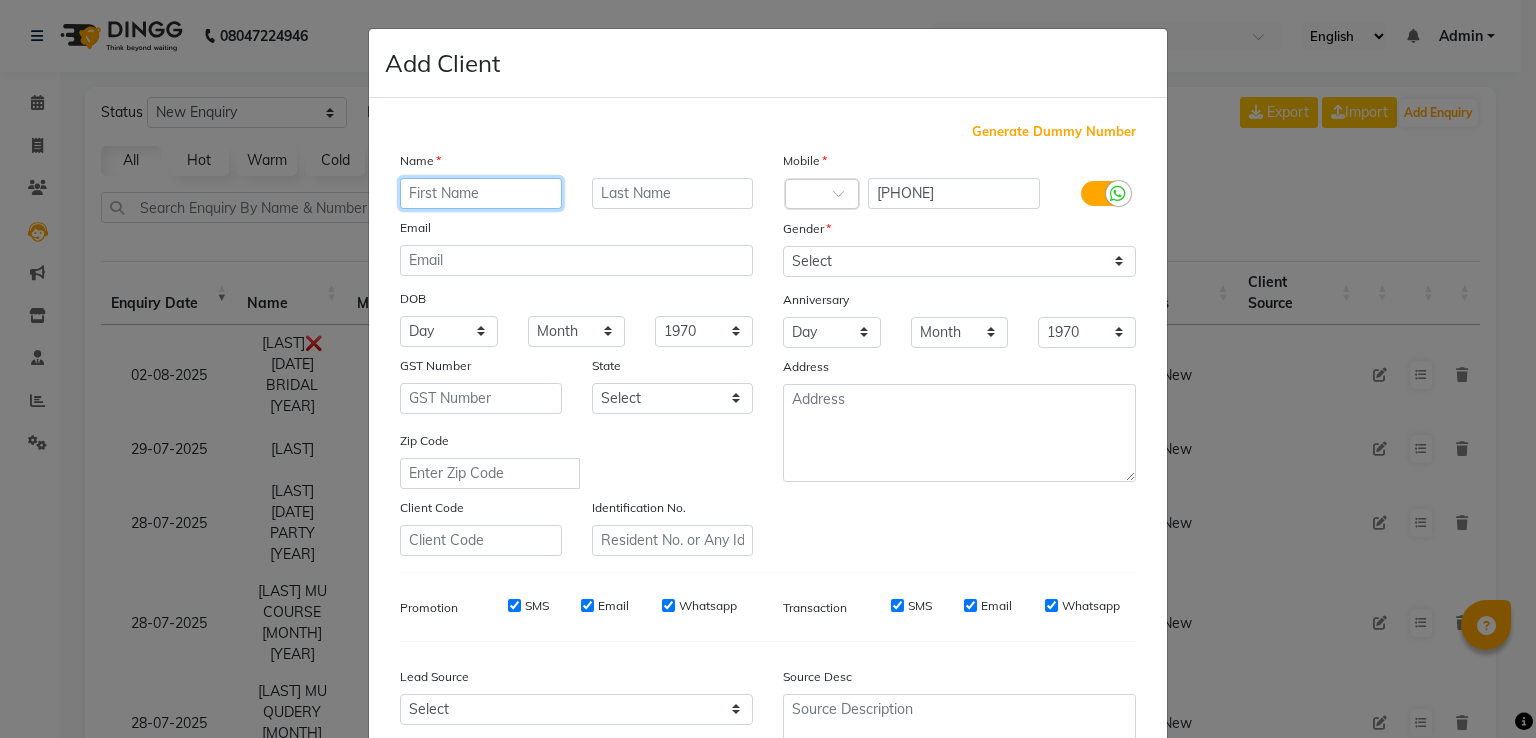 click 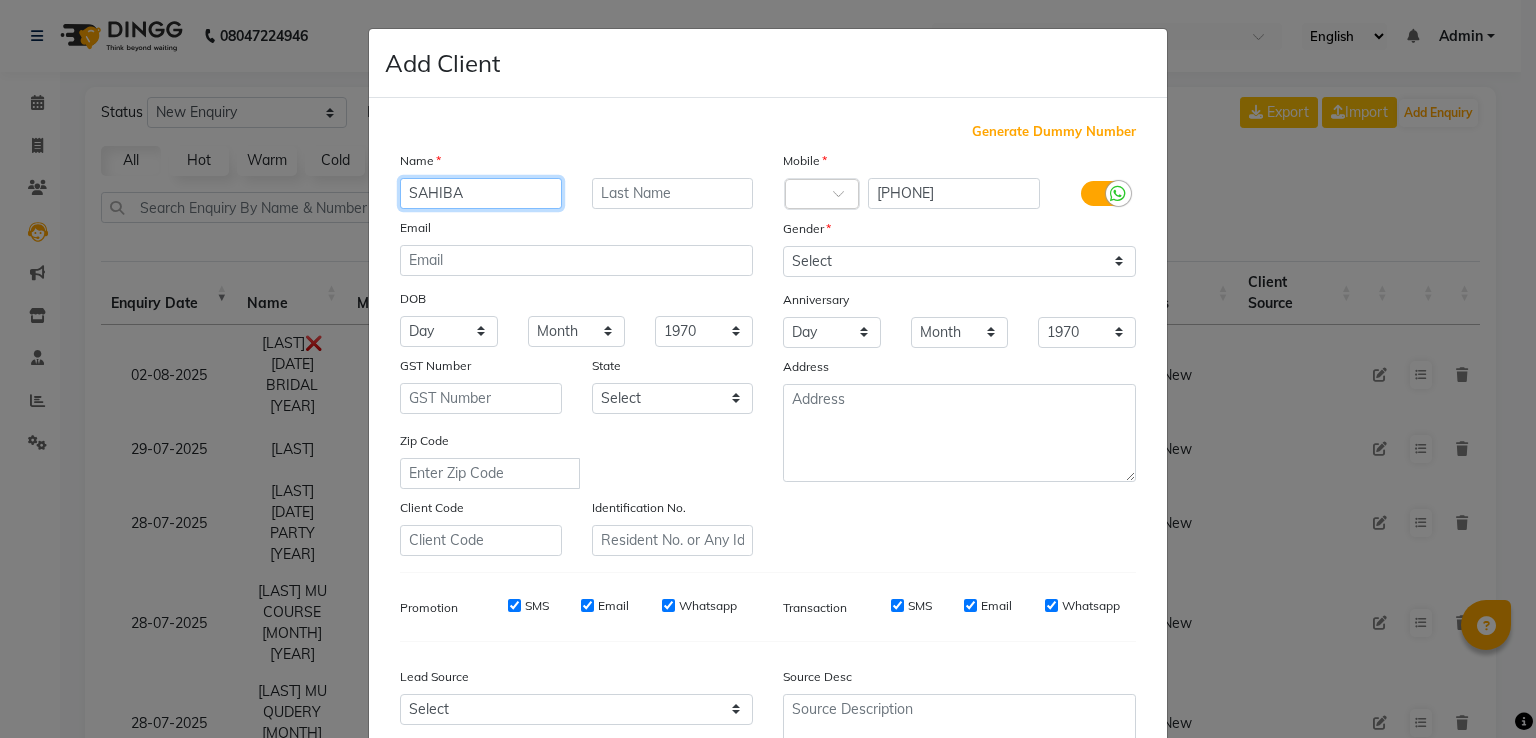 type on "SAHIBA" 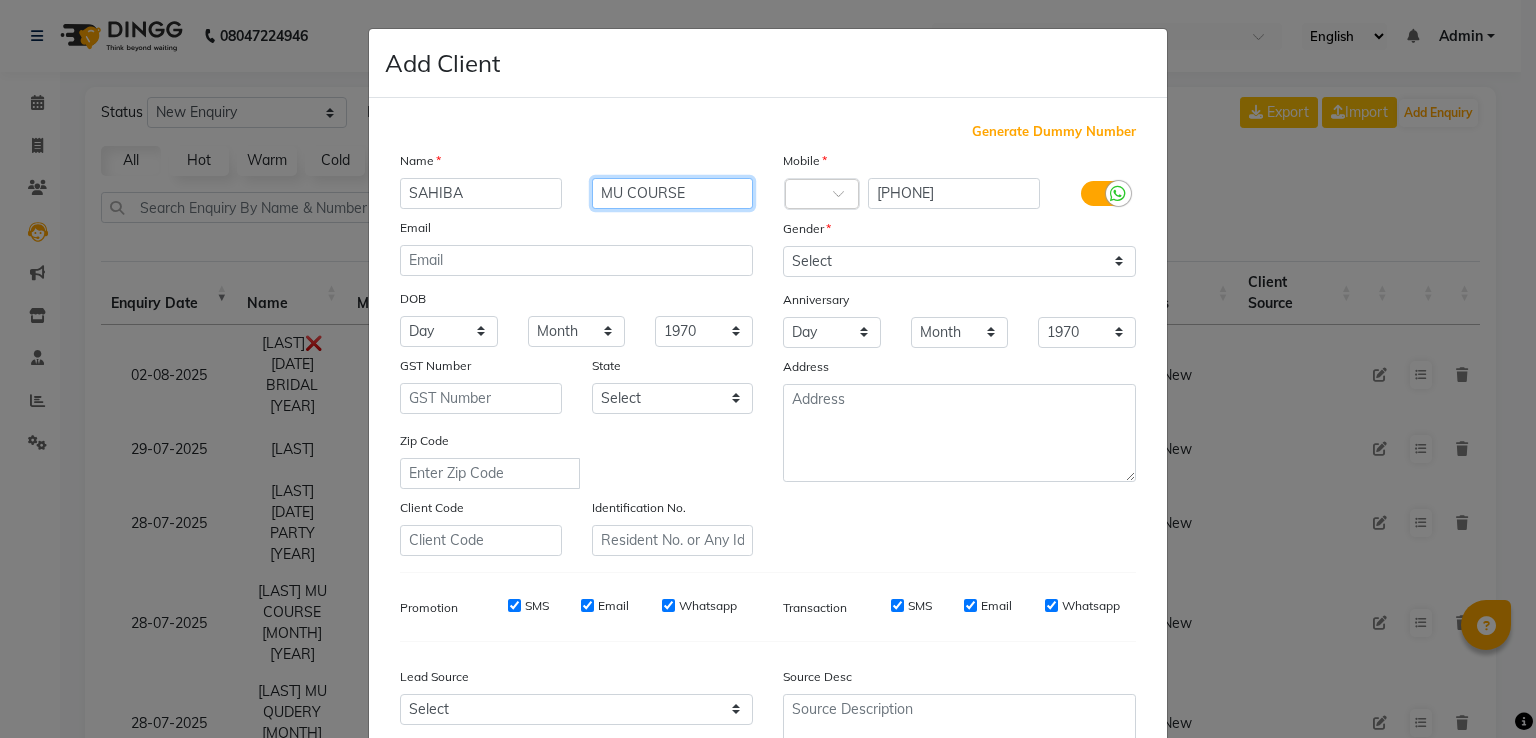 type on "MU COURSE" 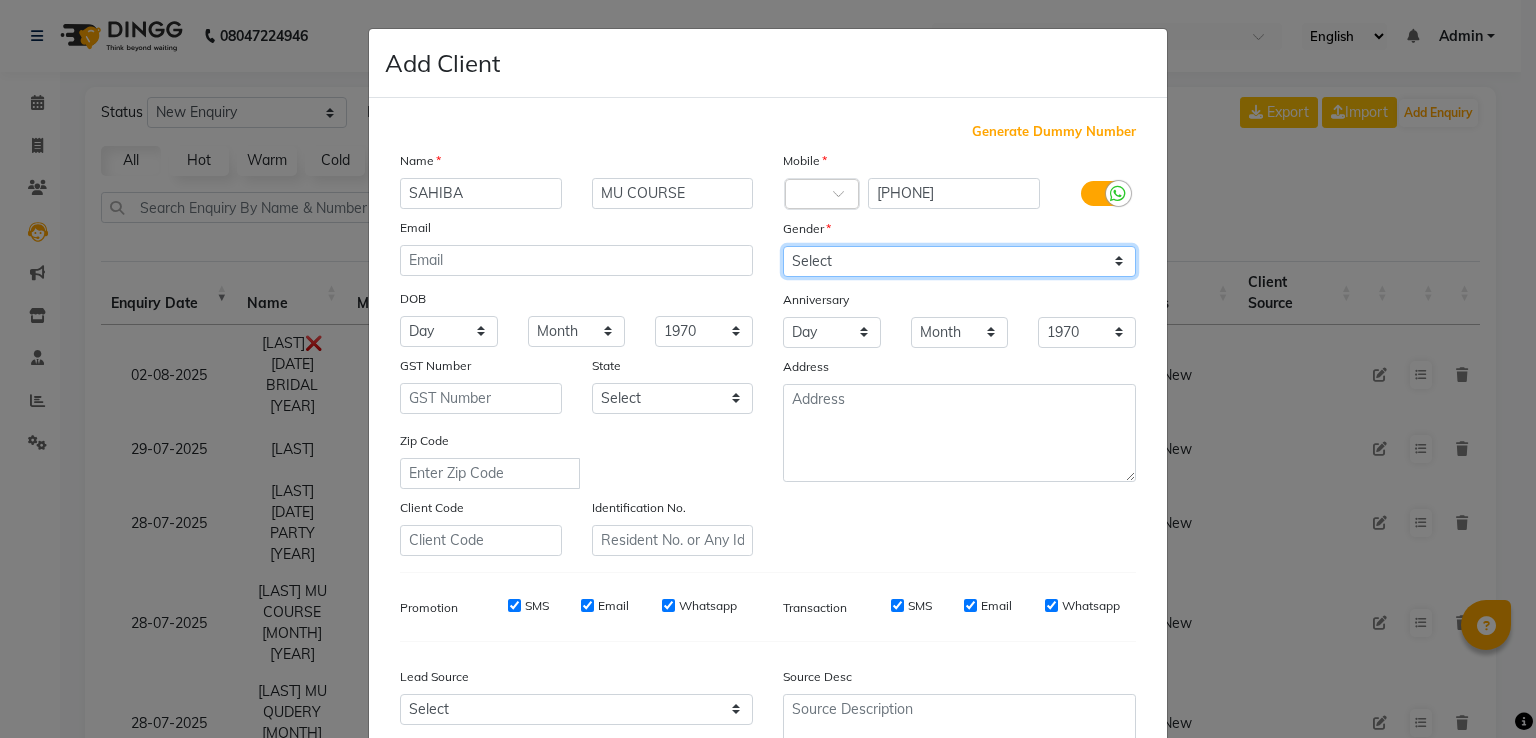 click on "Select Male Female Other Prefer Not To Say" 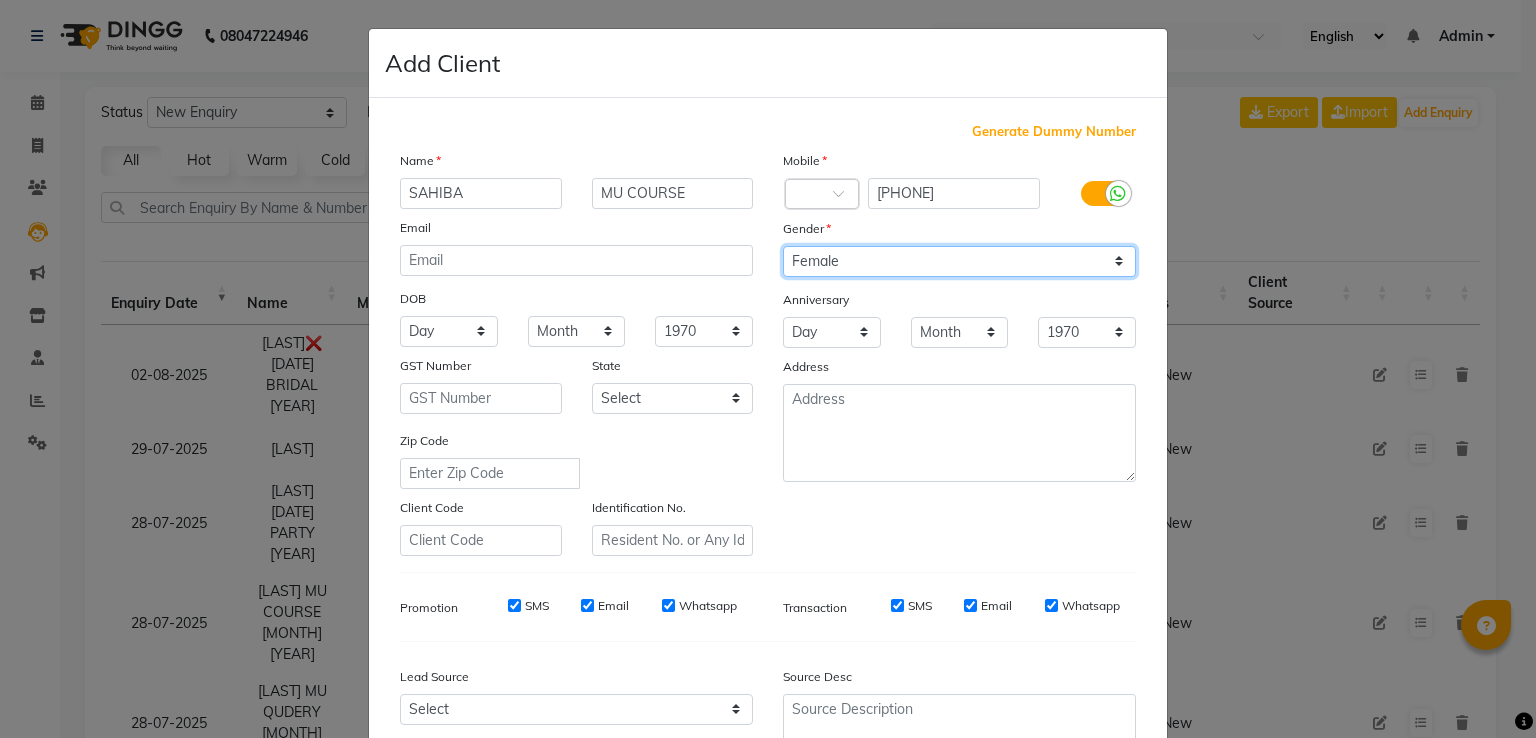 click on "Select Male Female Other Prefer Not To Say" 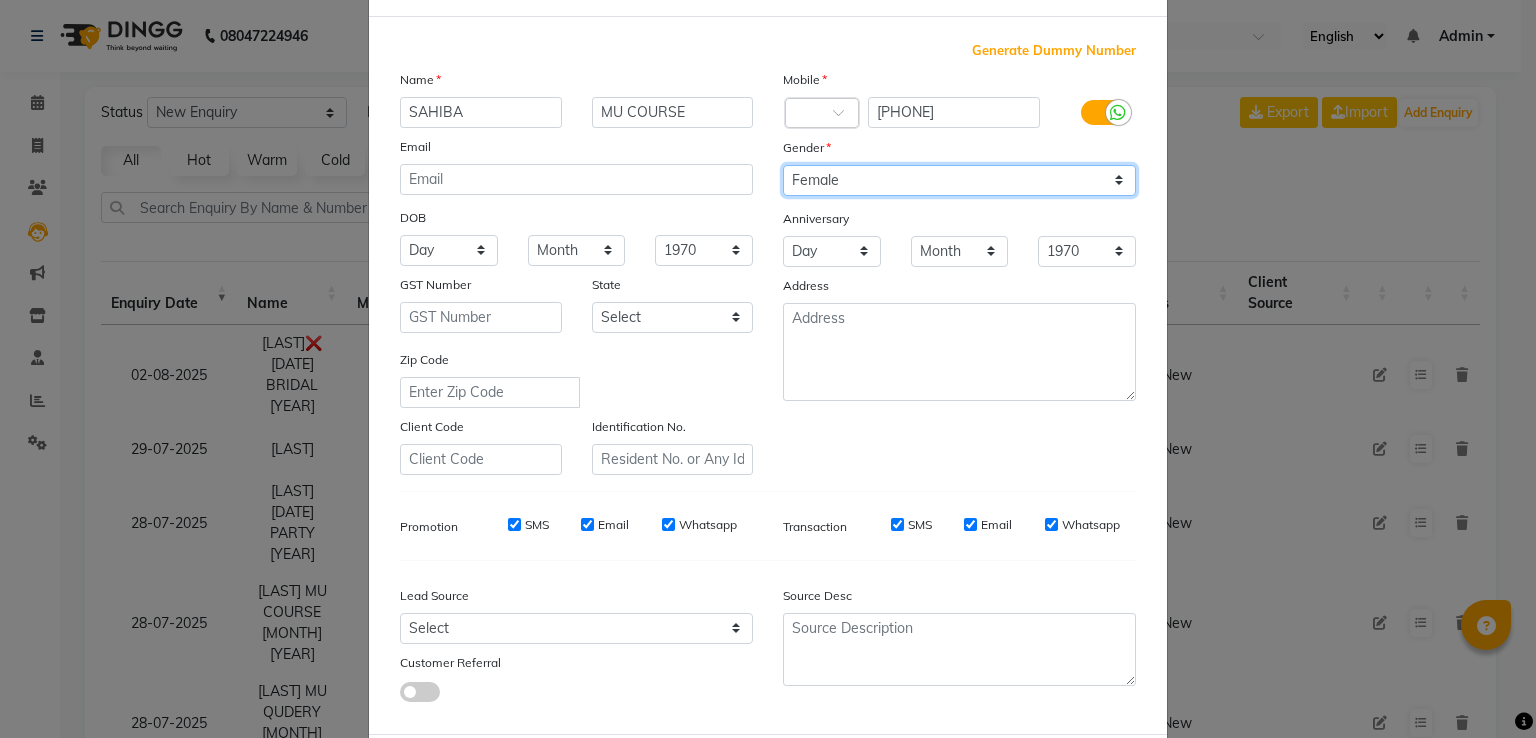 scroll, scrollTop: 195, scrollLeft: 0, axis: vertical 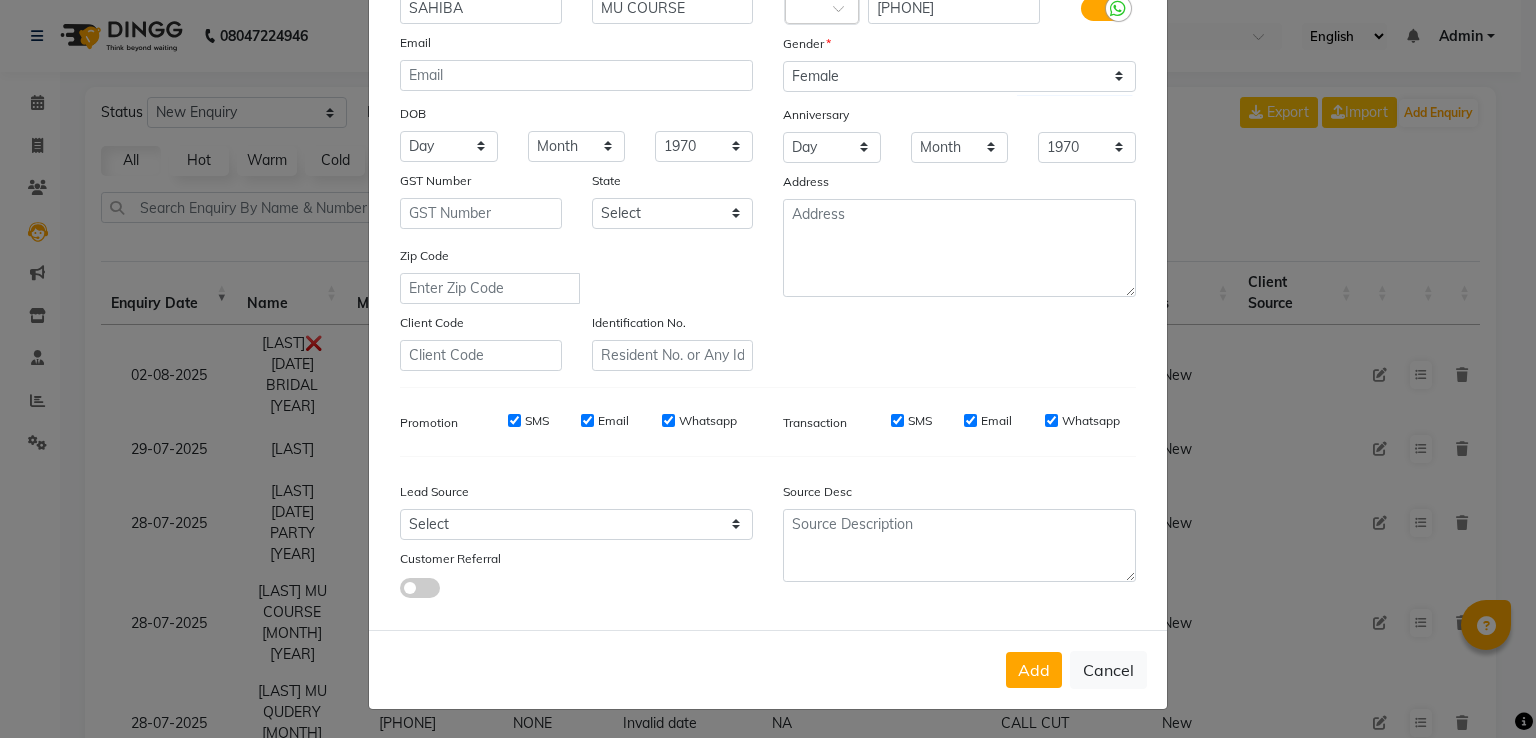 drag, startPoint x: 1028, startPoint y: 663, endPoint x: 986, endPoint y: 665, distance: 42.047592 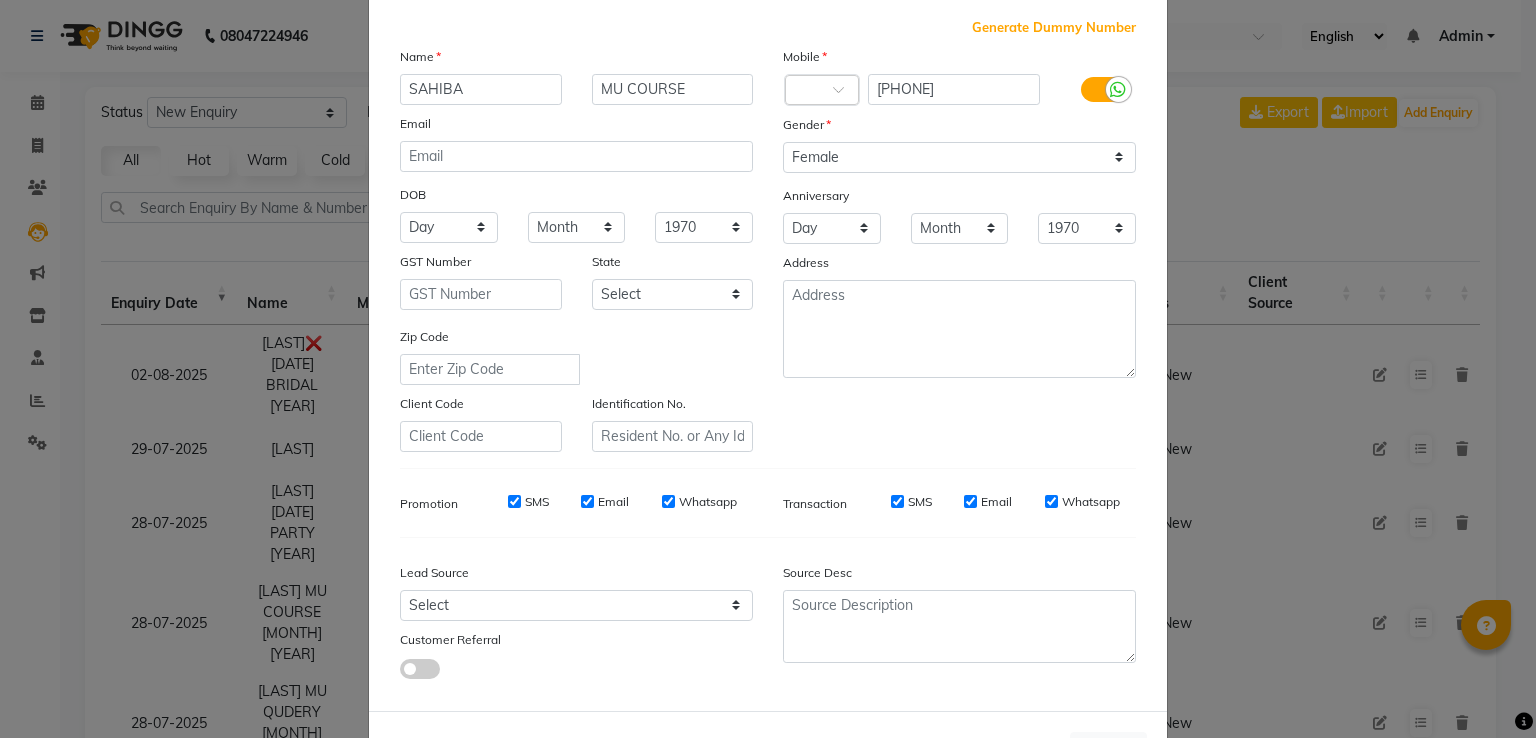 scroll, scrollTop: 0, scrollLeft: 0, axis: both 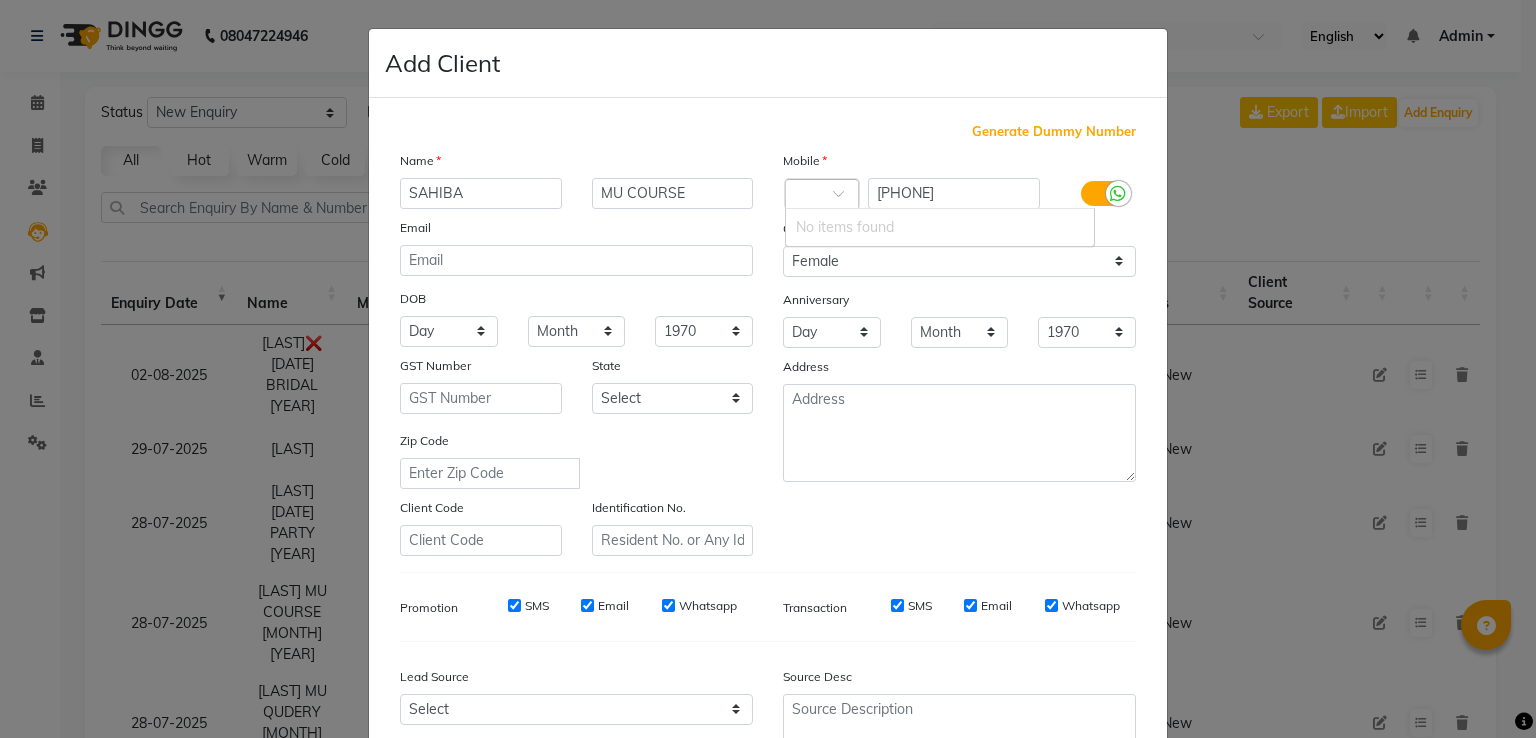 click 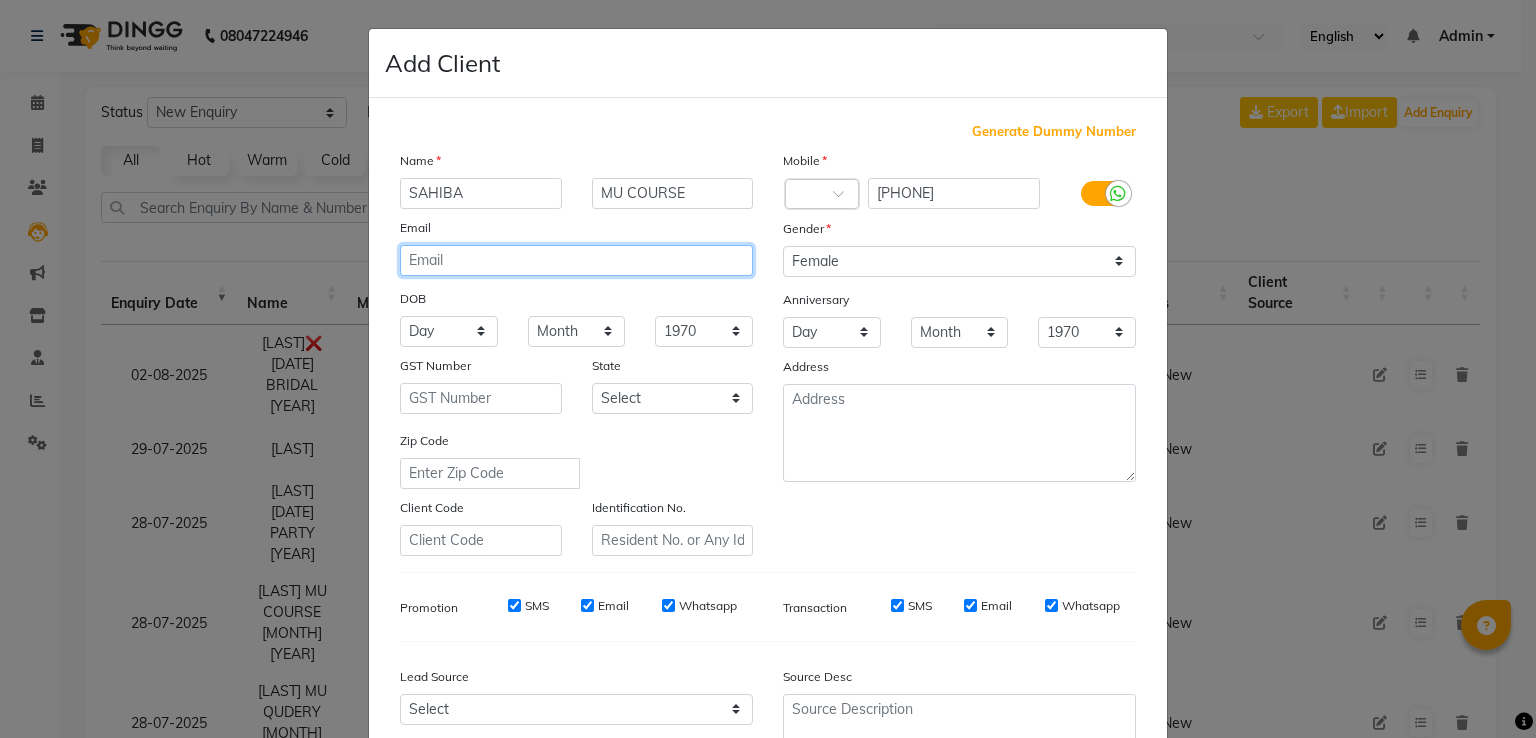 click 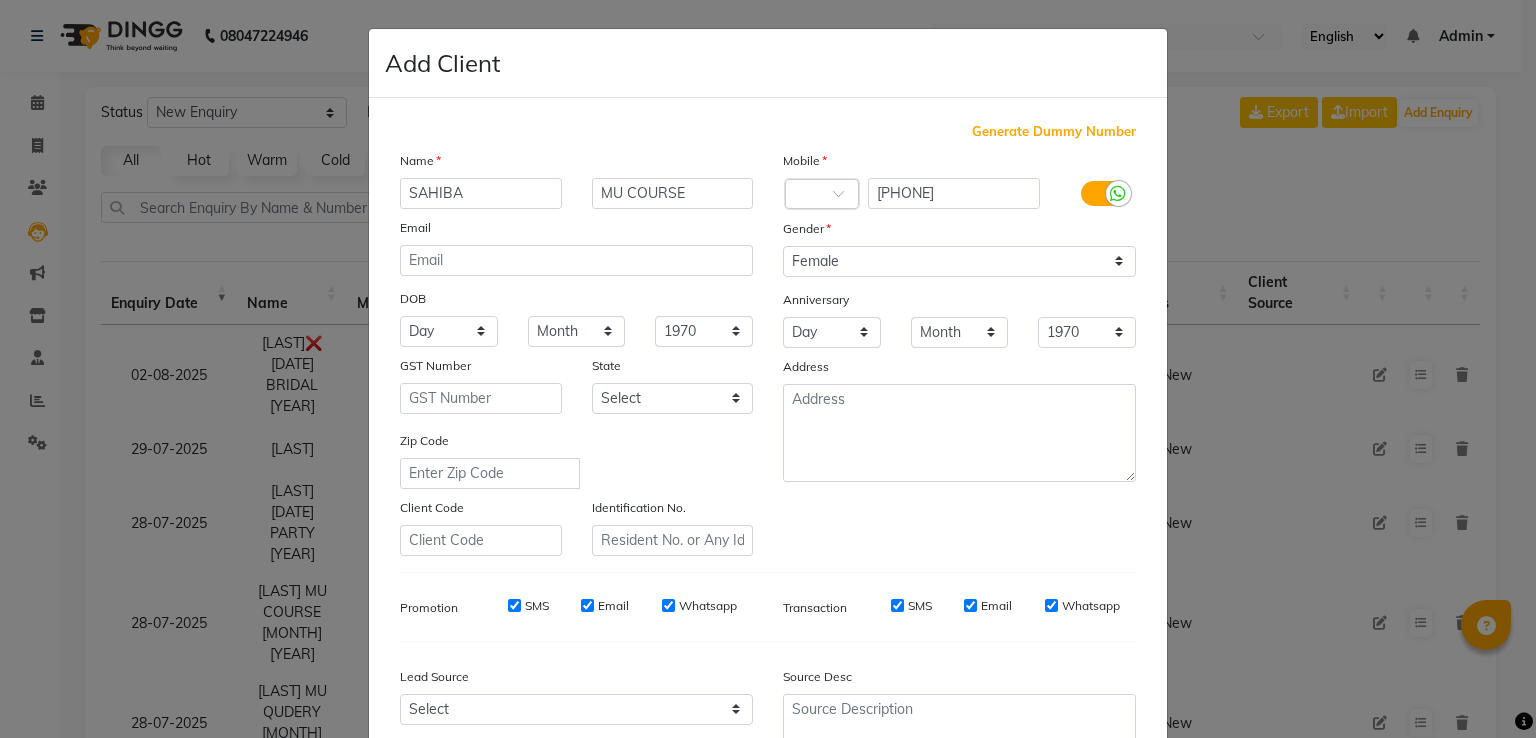 click on "Mobile Country Code × [PHONE] Gender Select Male Female Other Prefer Not To Say Anniversary Day 01 02 03 04 05 06 07 08 09 10 11 12 13 14 15 16 17 18 19 20 21 22 23 24 25 26 27 28 29 30 31 Month January February March April May June July August September October November December 1970 1971 1972 1973 1974 1975 1976 1977 1978 1979 1980 1981 1982 1983 1984 1985 1986 1987 1988 1989 1990 1991 1992 1993 1994 1995 1996 1997 1998 1999 2000 2001 2002 2003 2004 2005 2006 2007 2008 2009 2010 2011 2012 2013 2014 2015 2016 2017 2018 2019 2020 2021 2022 2023 2024 2025 Address" 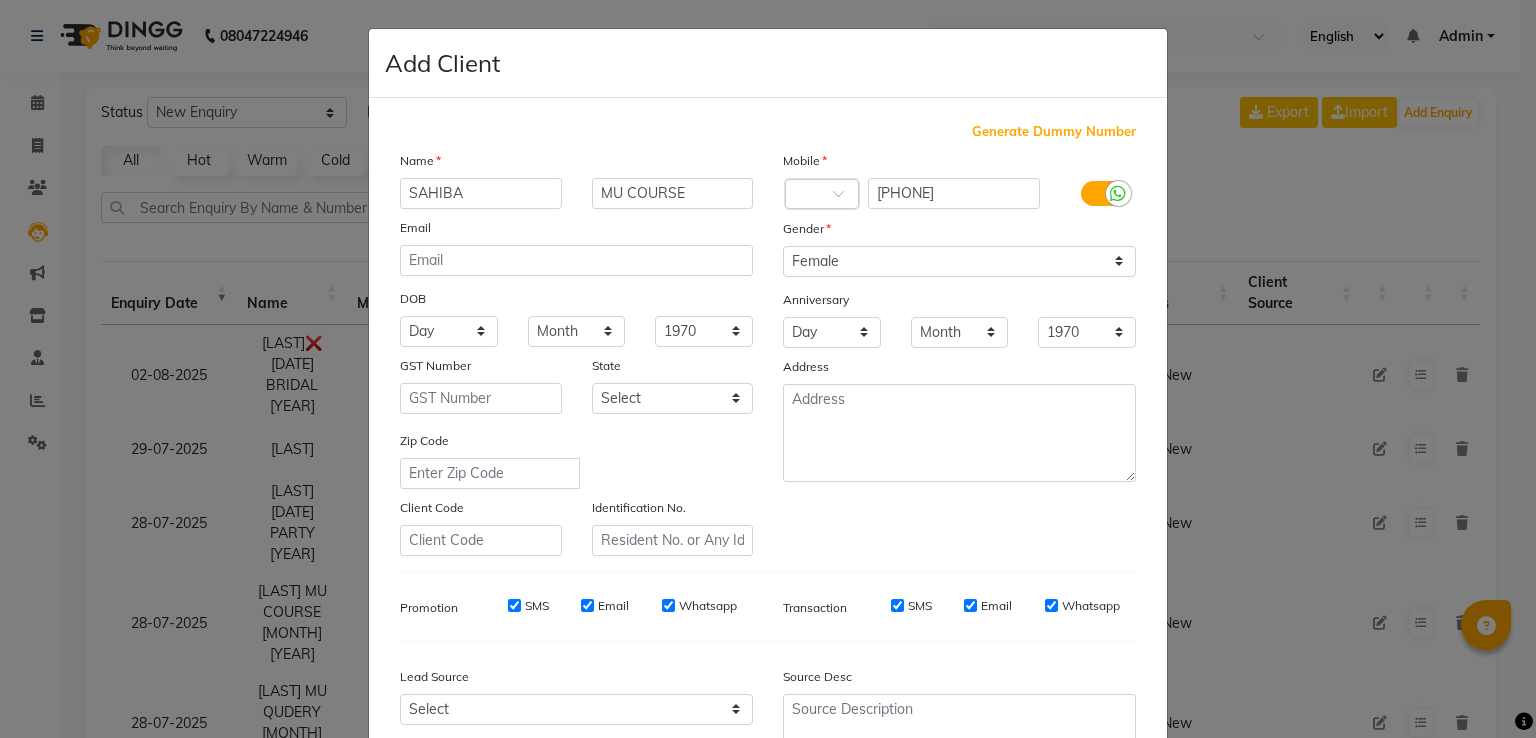 scroll, scrollTop: 195, scrollLeft: 0, axis: vertical 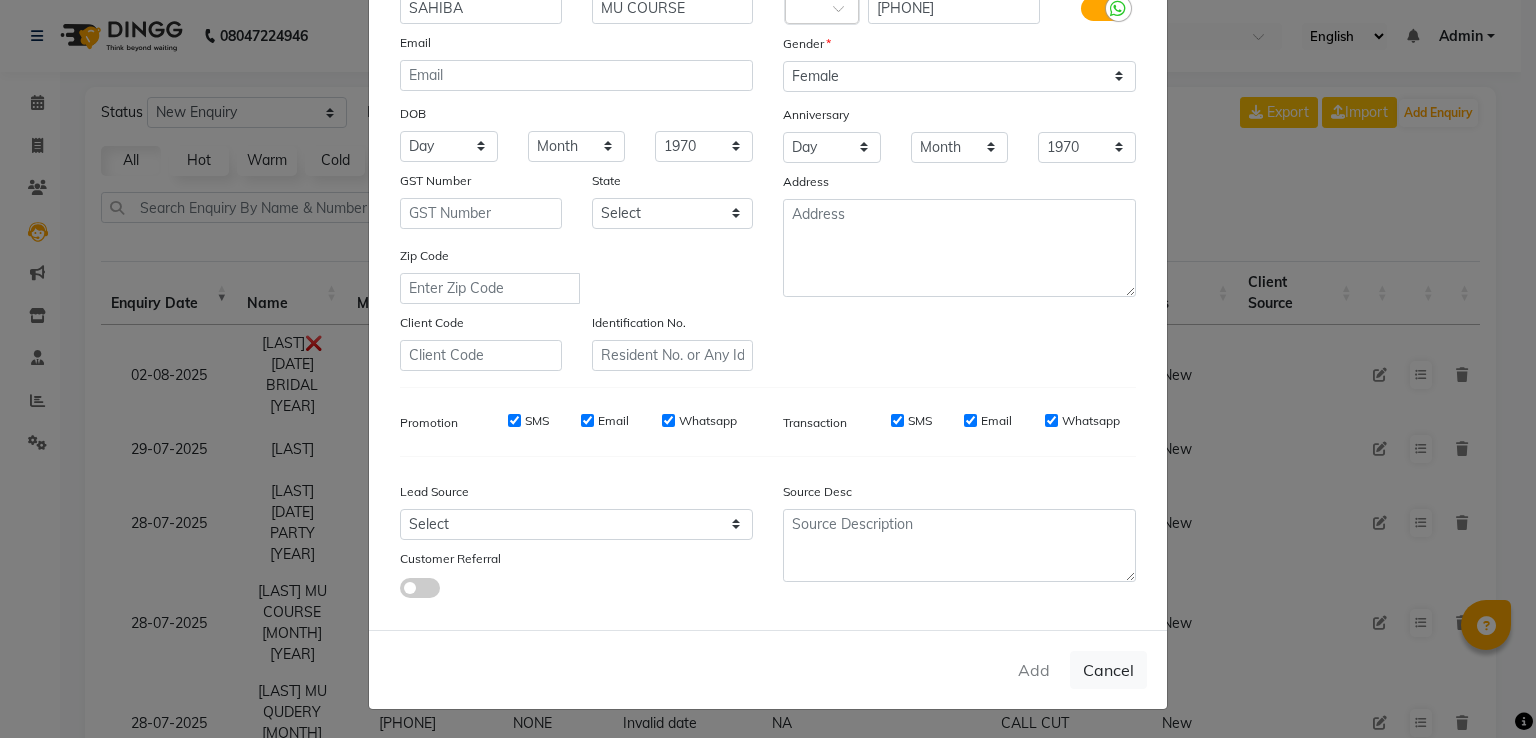 click on "Add   Cancel" 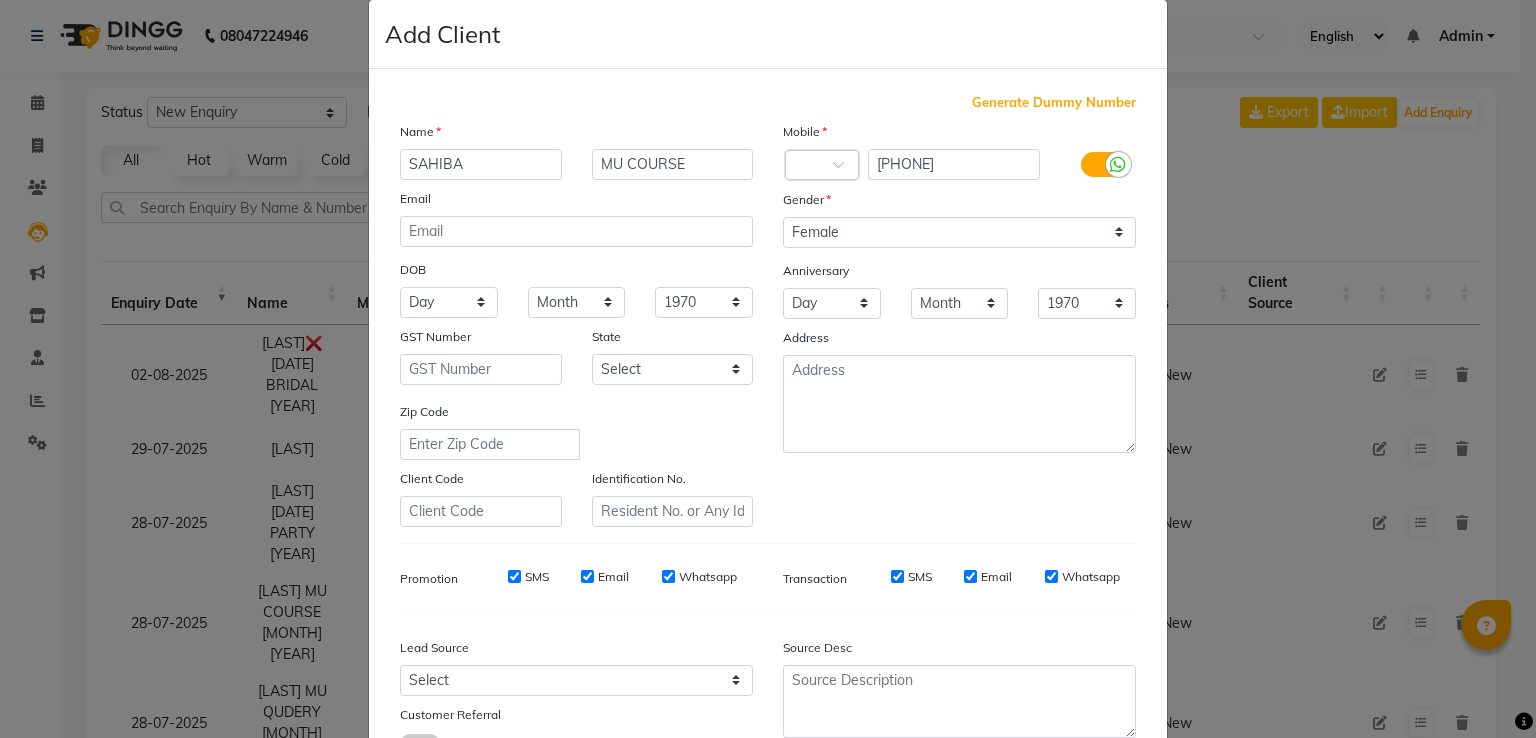 scroll, scrollTop: 0, scrollLeft: 0, axis: both 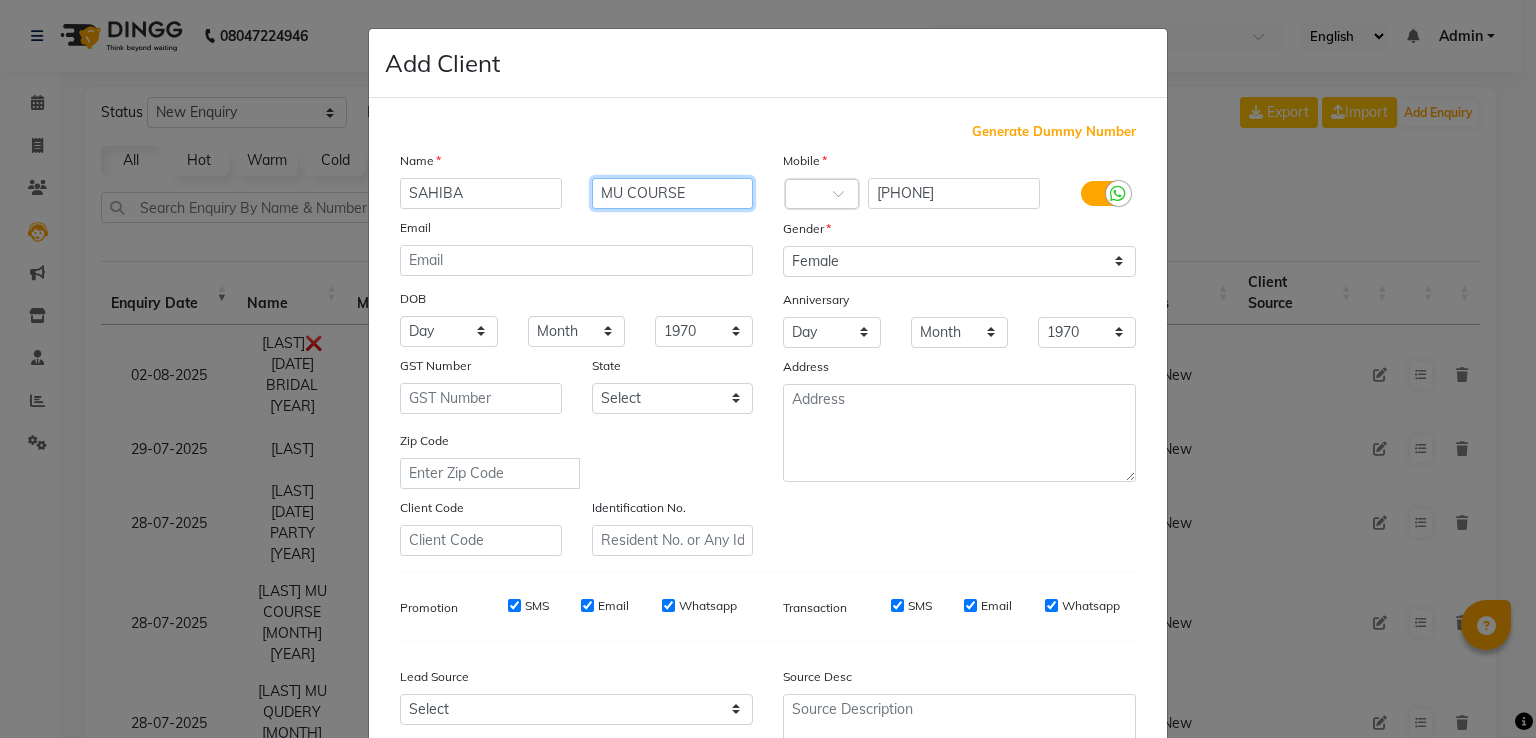 click on "MU COURSE" 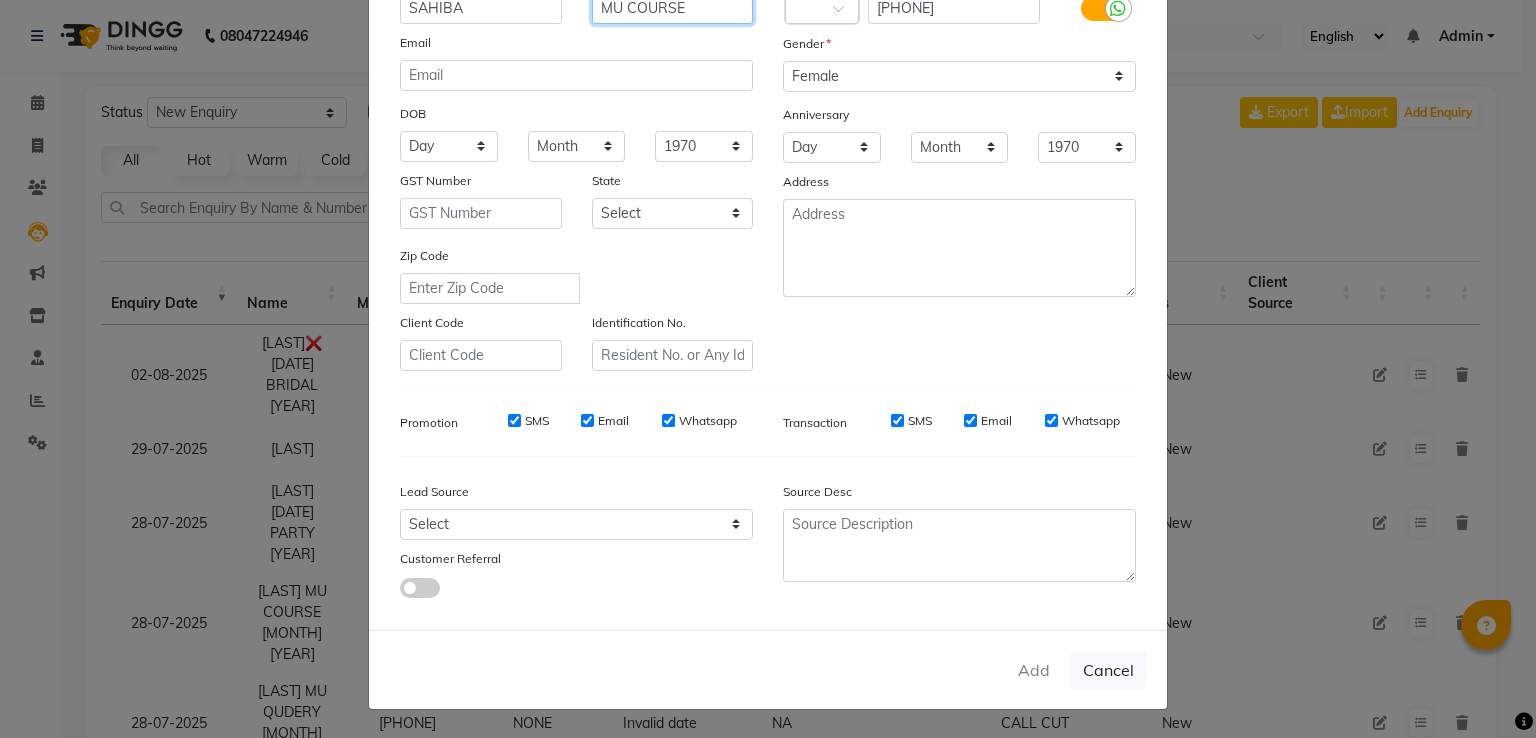 scroll, scrollTop: 0, scrollLeft: 0, axis: both 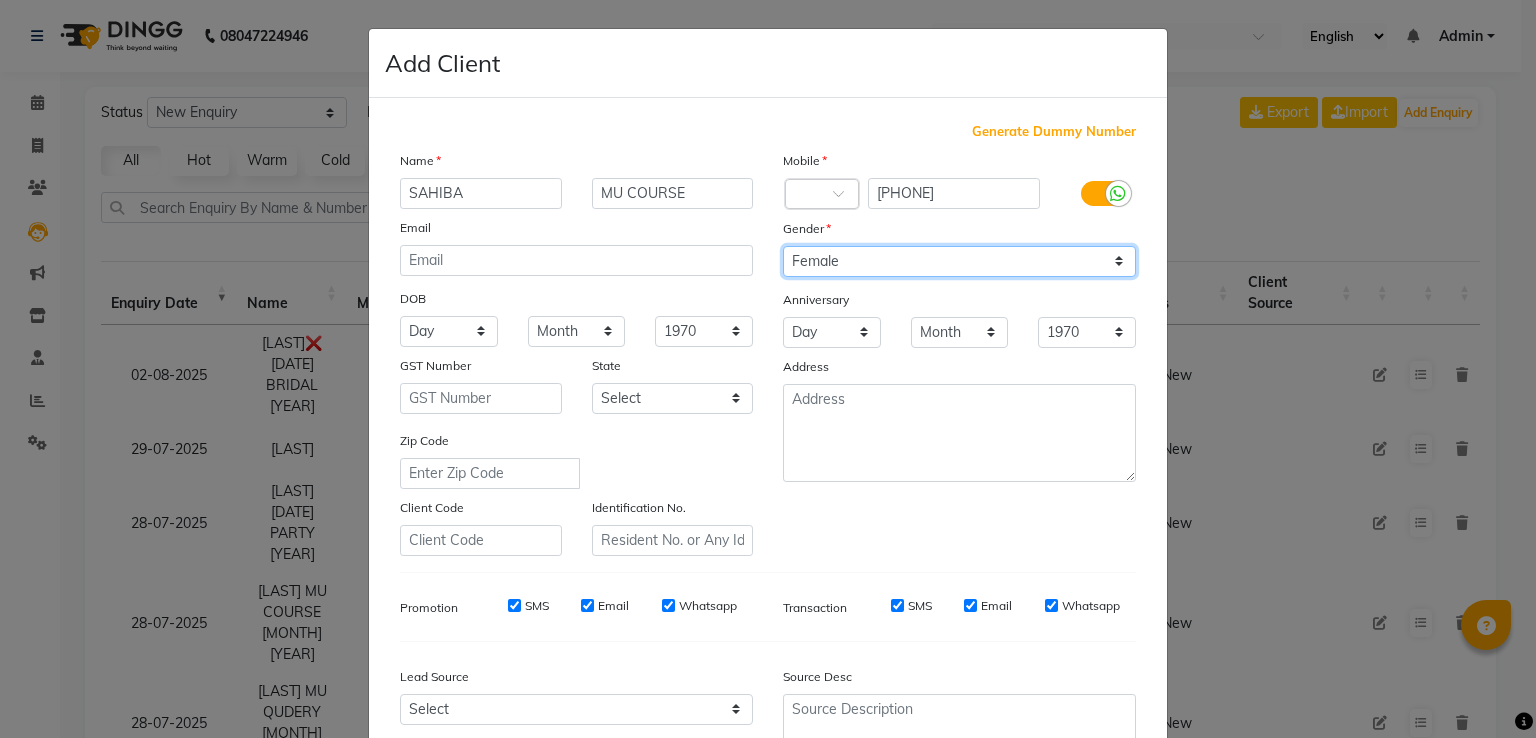click on "Select Male Female Other Prefer Not To Say" 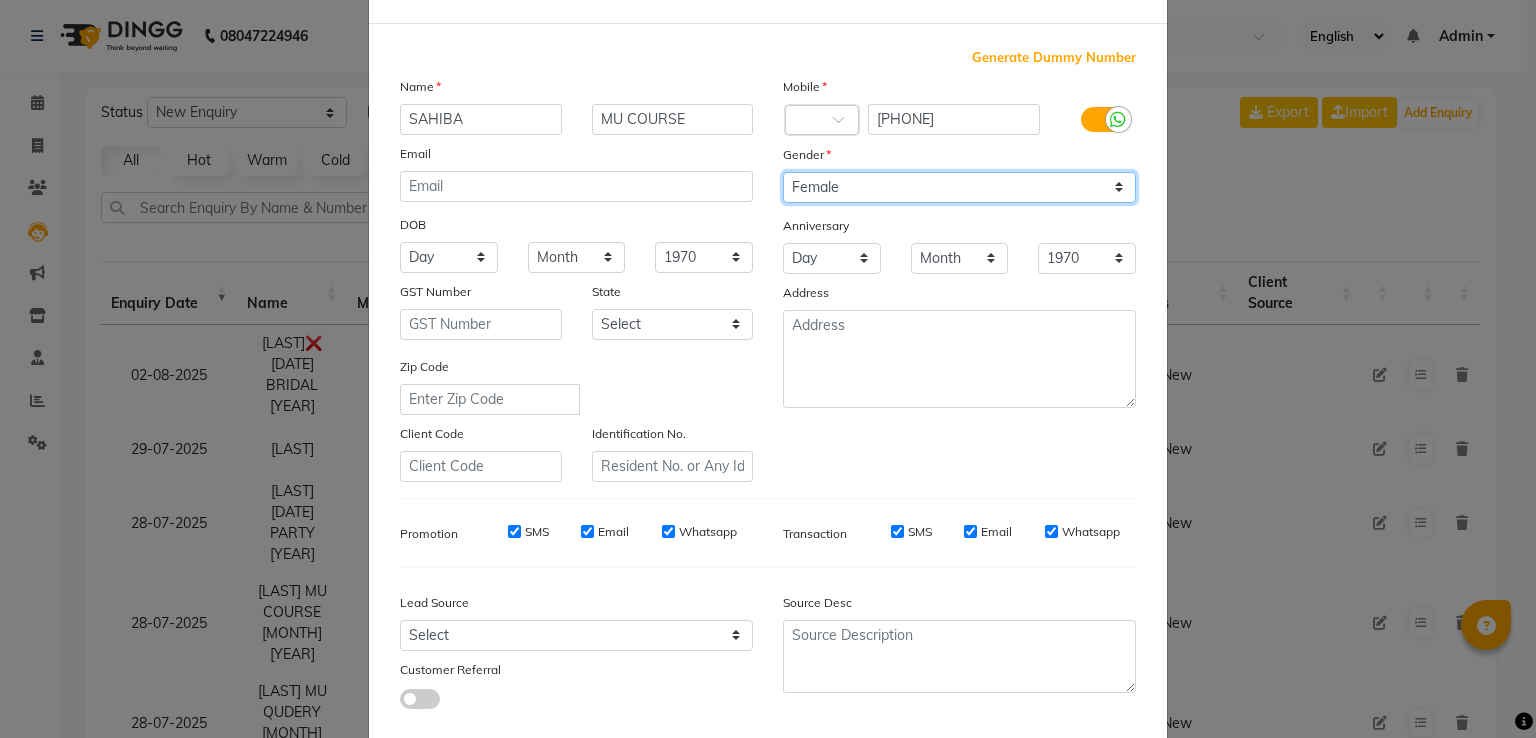 scroll, scrollTop: 195, scrollLeft: 0, axis: vertical 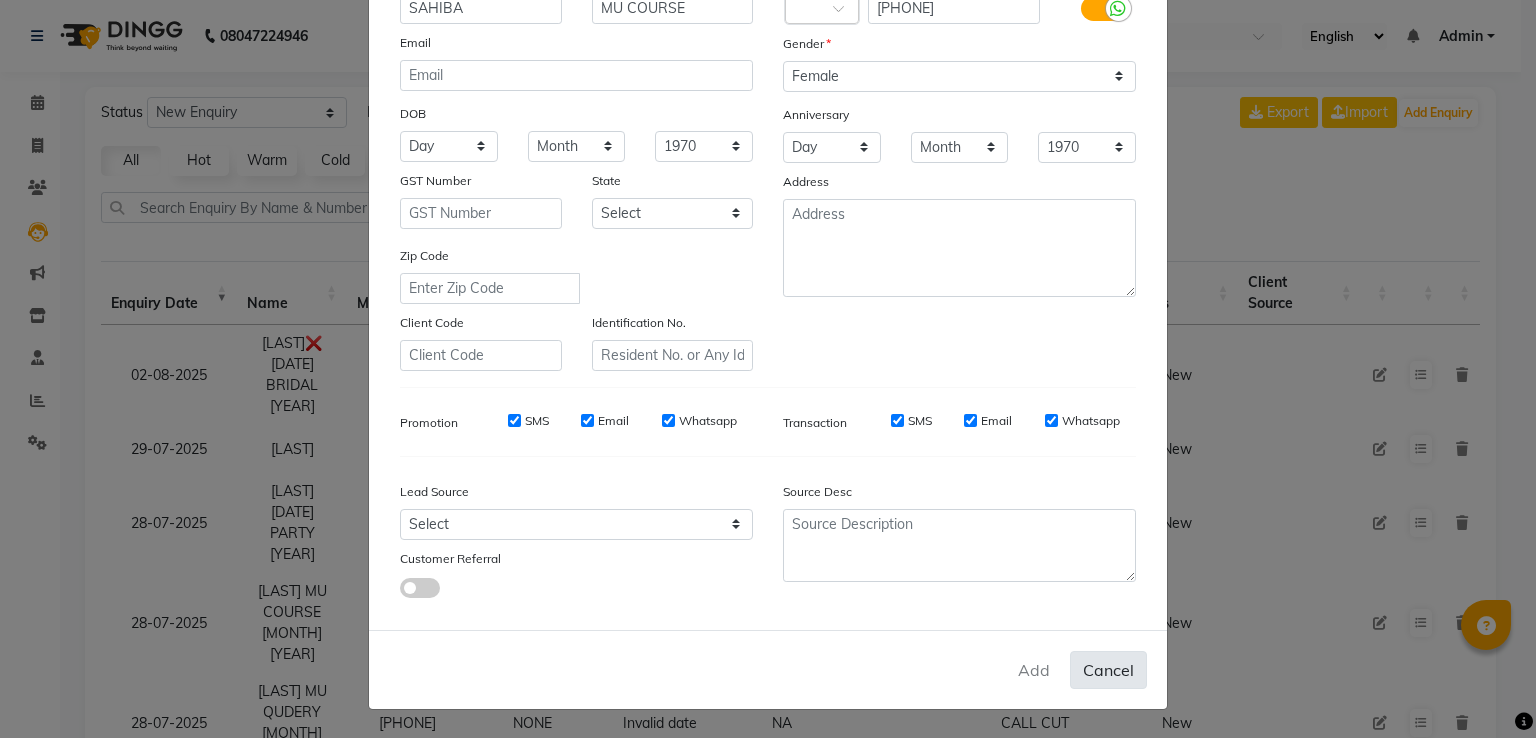 click on "Cancel" 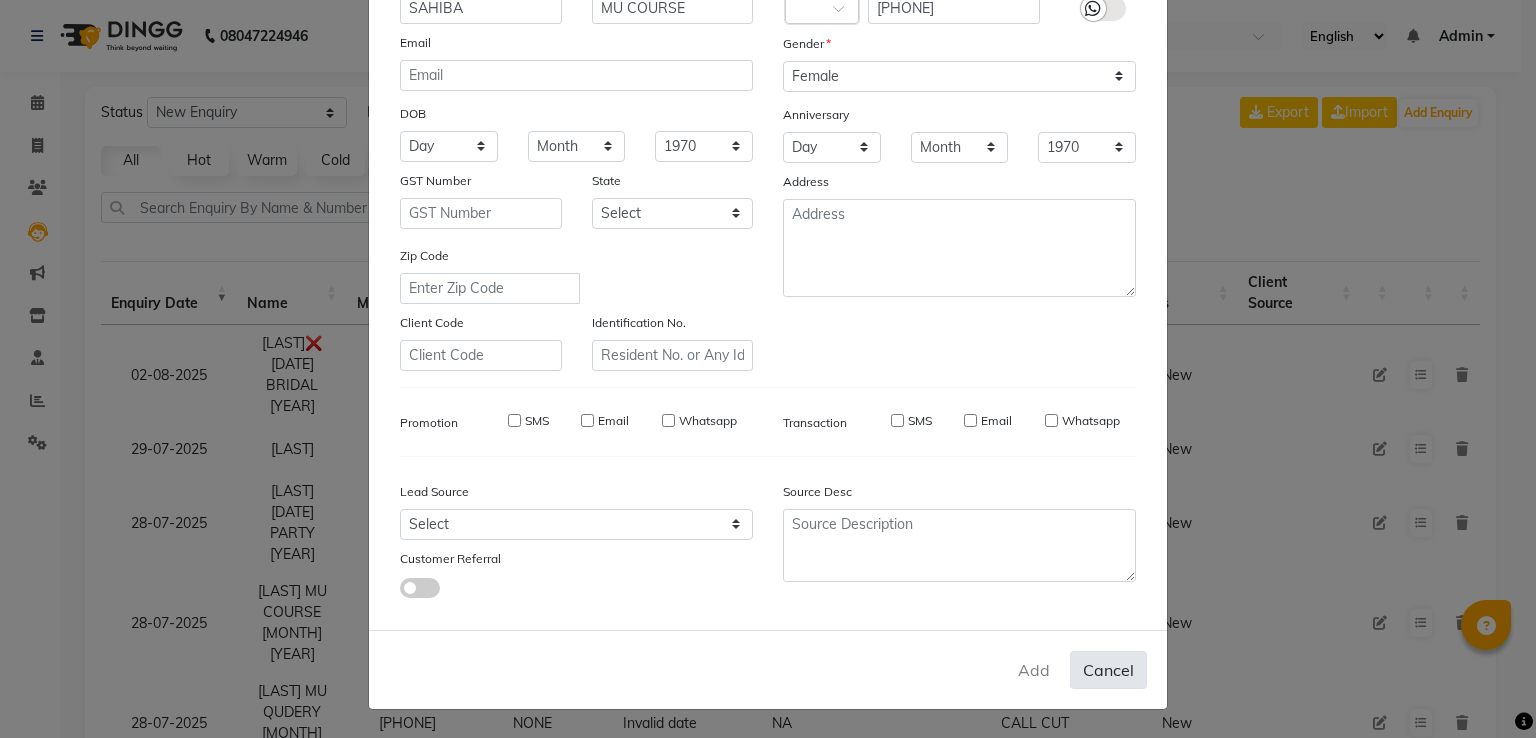 type 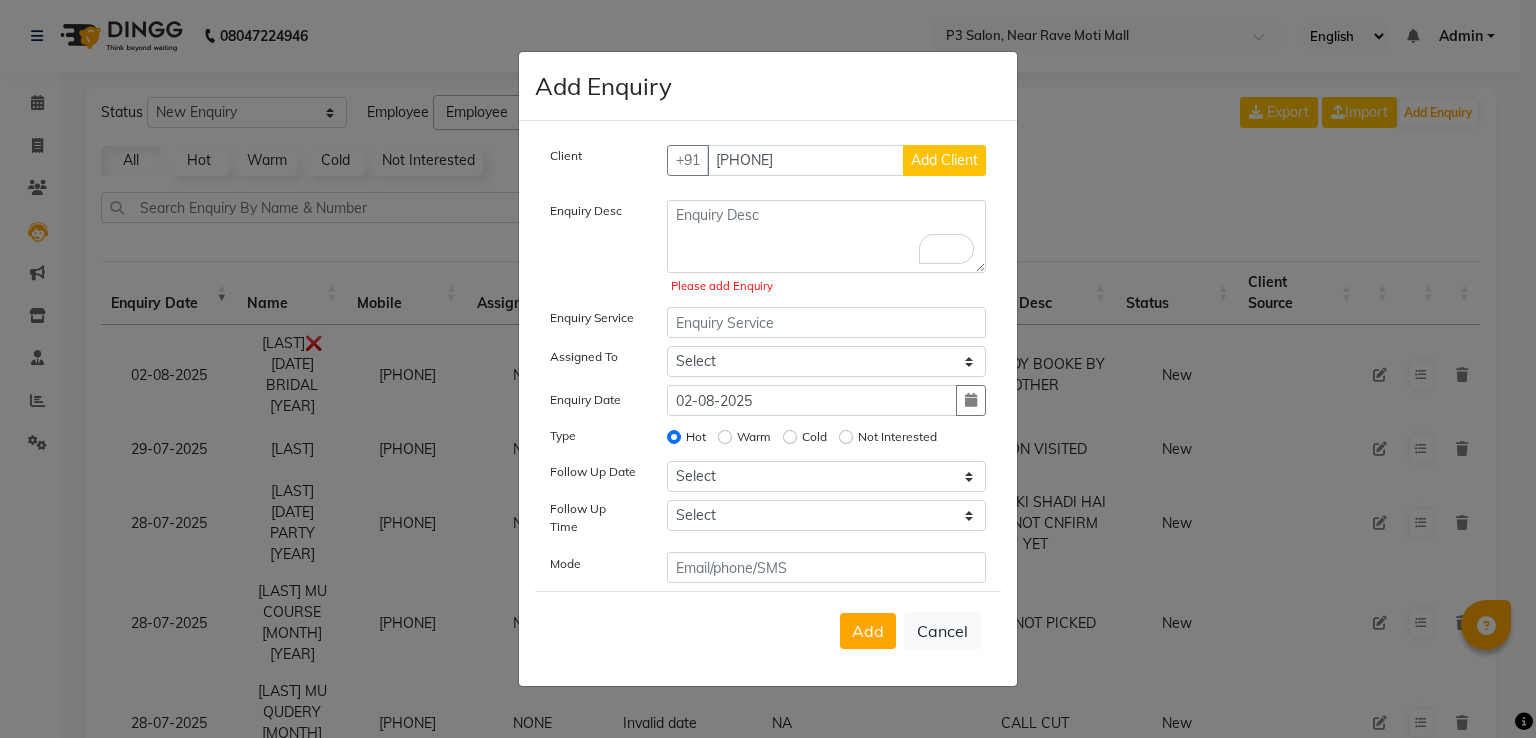 click on "Add Client" 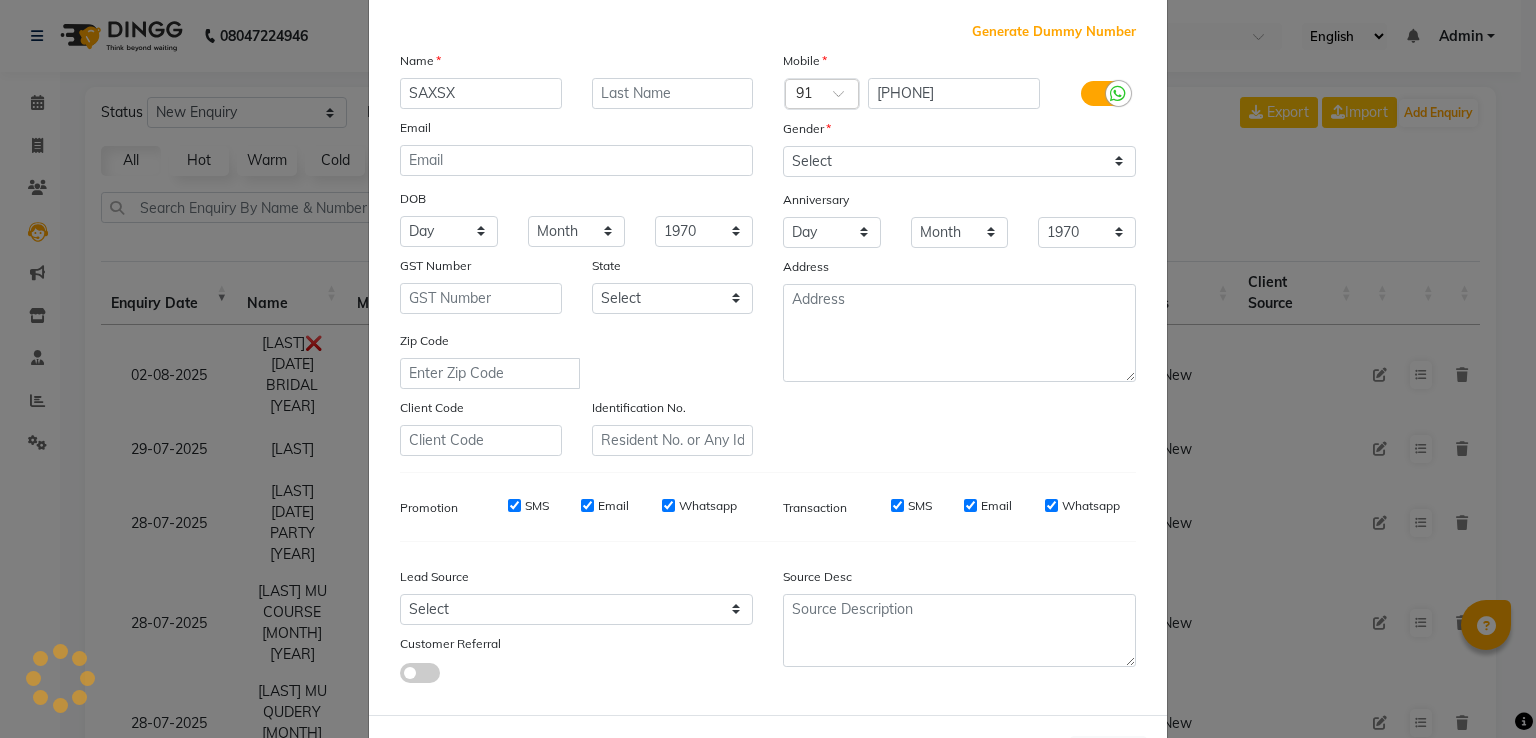 scroll, scrollTop: 195, scrollLeft: 0, axis: vertical 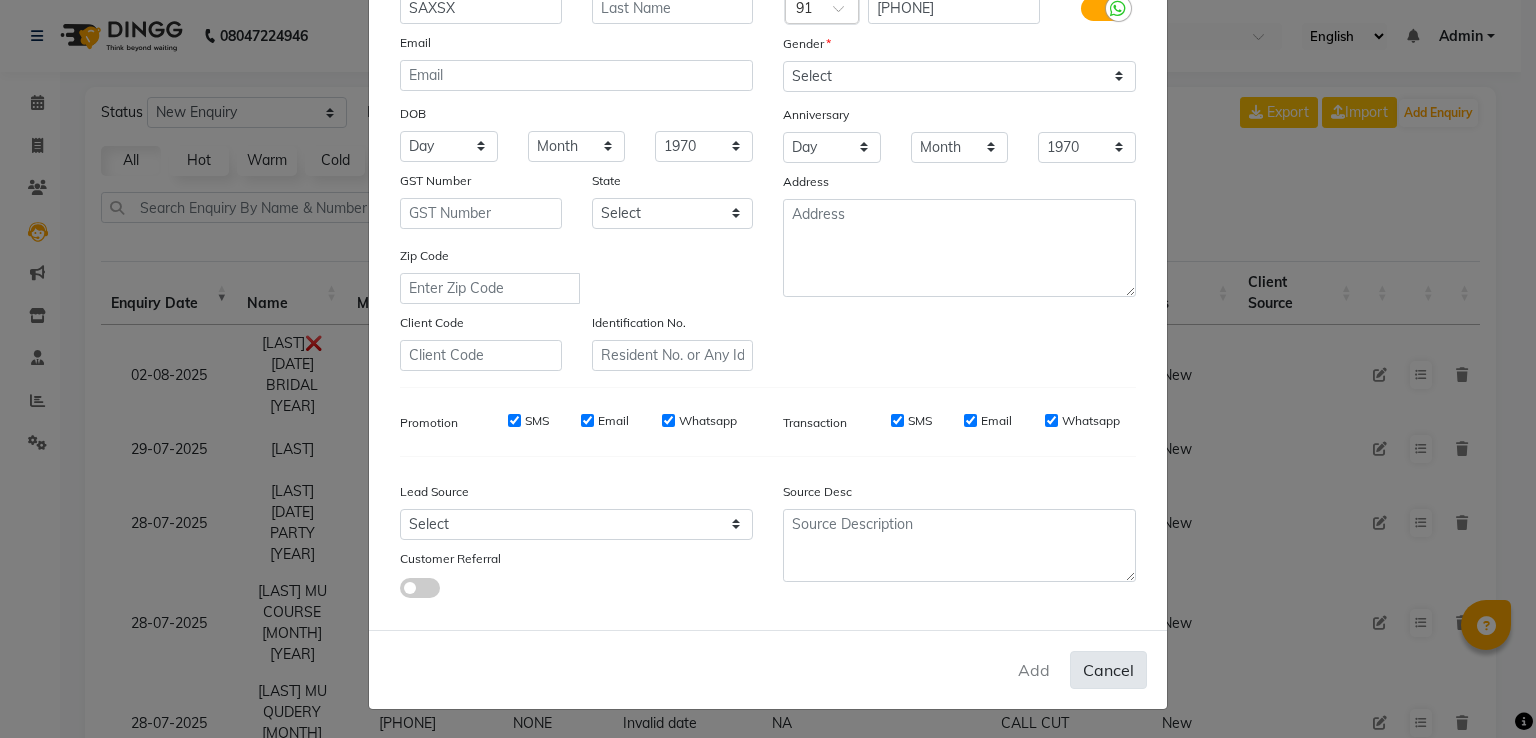 type on "SAXSX" 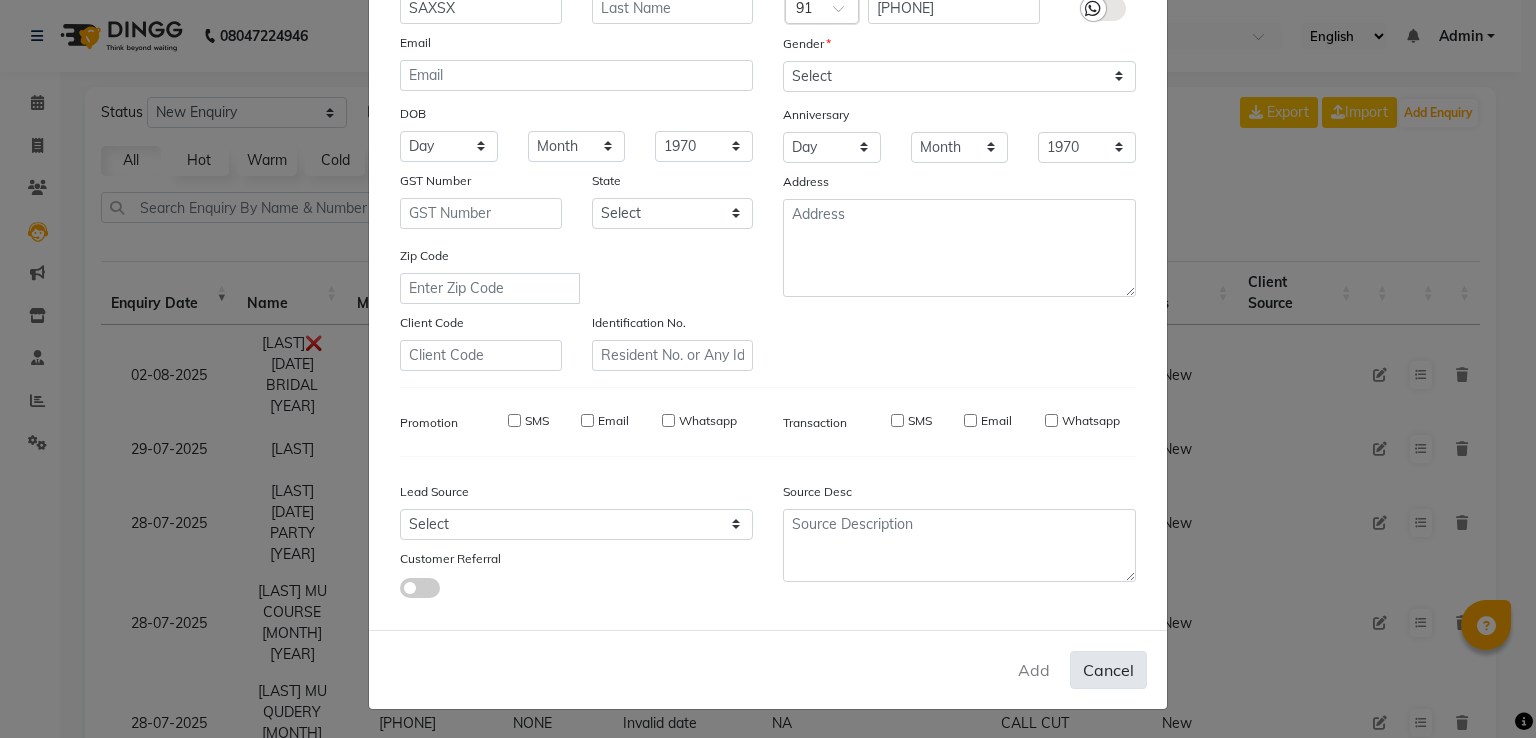 type 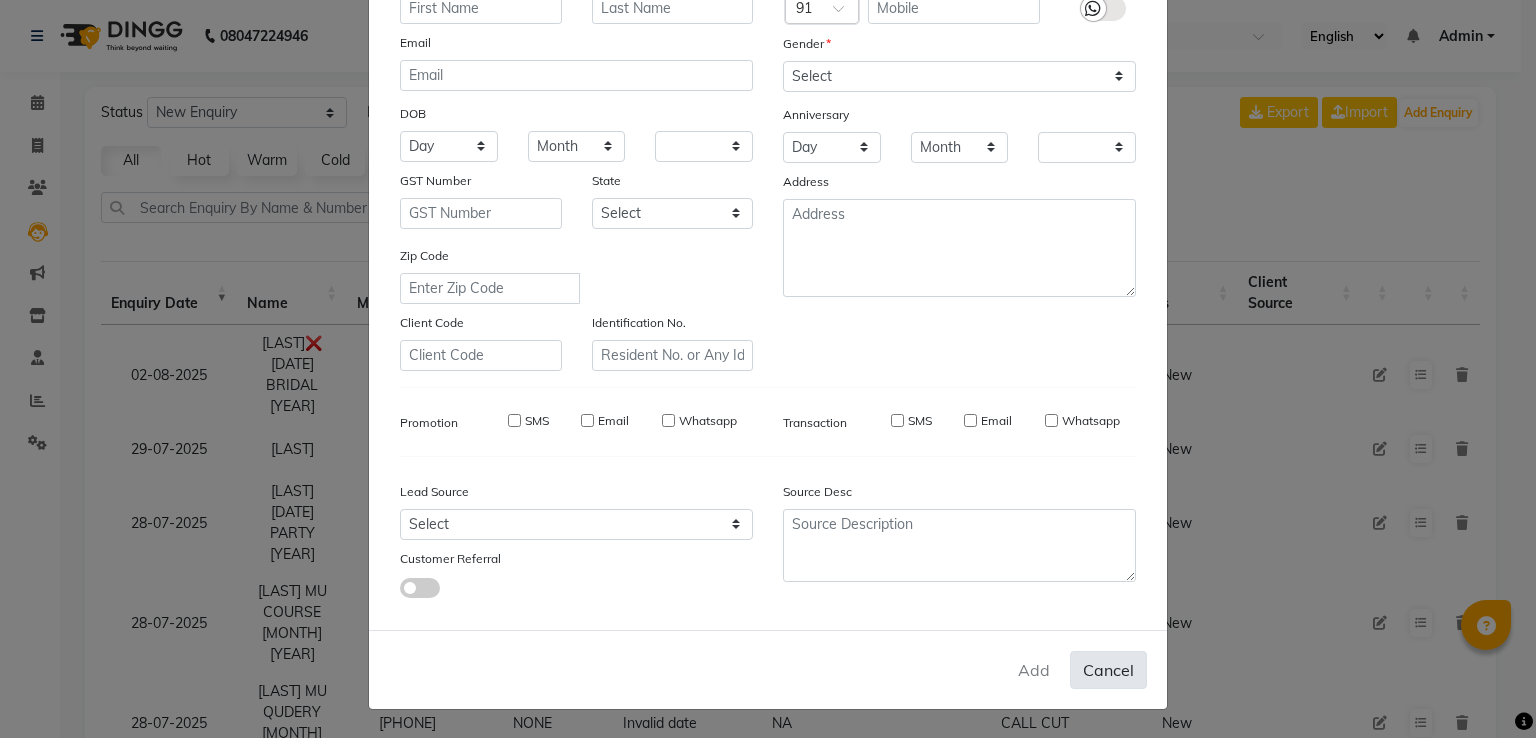 checkbox on "false" 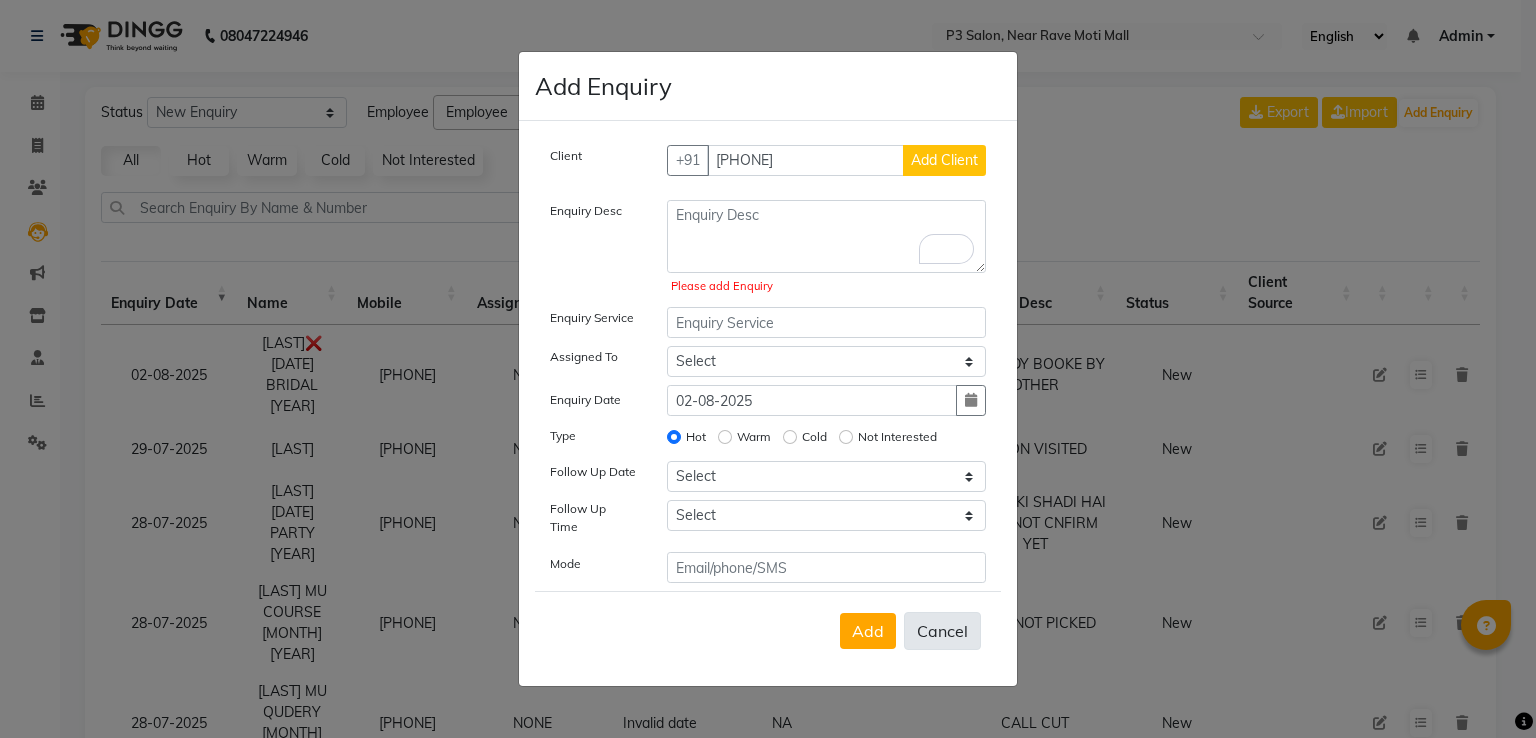 click on "Cancel" 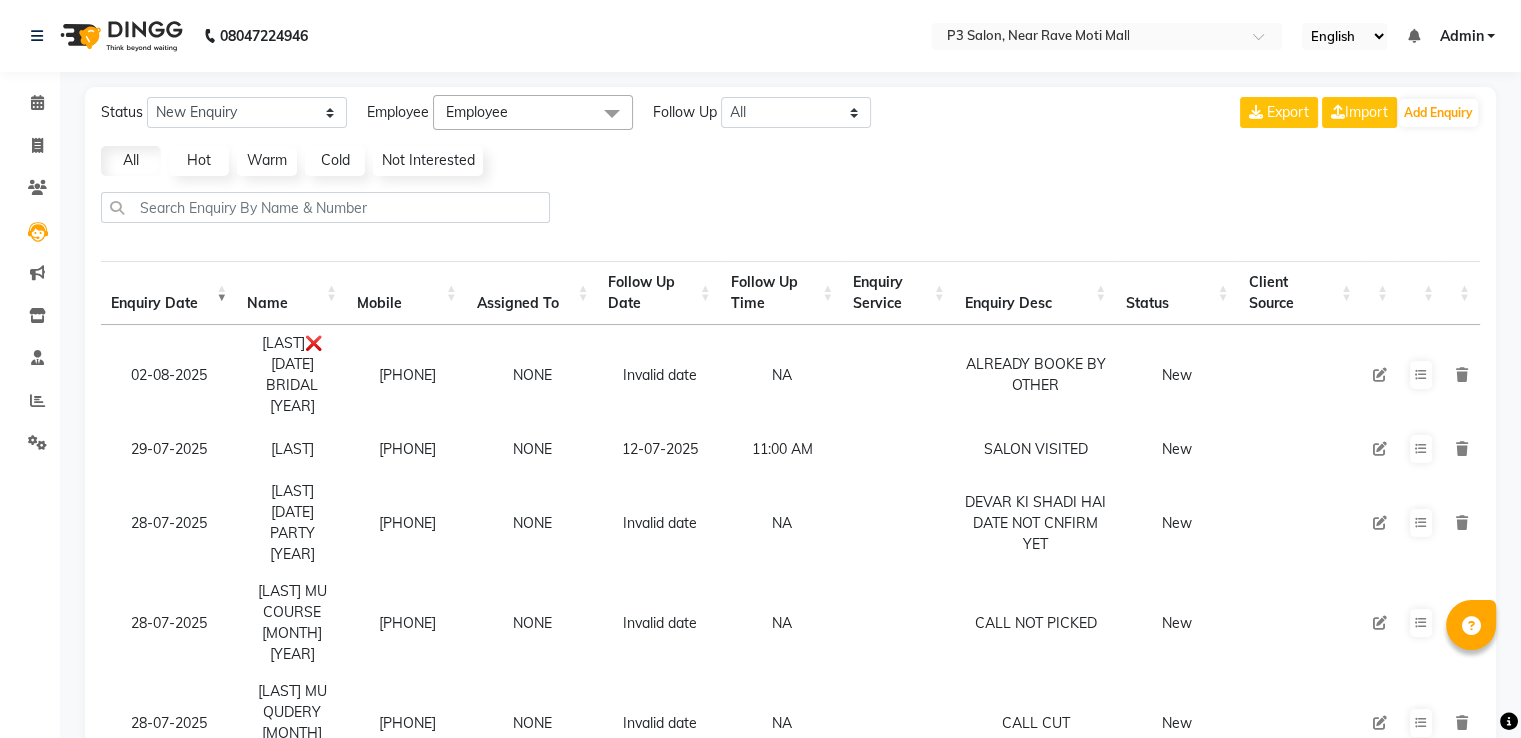 click on "All Hot Warm Cold  Not Interested" 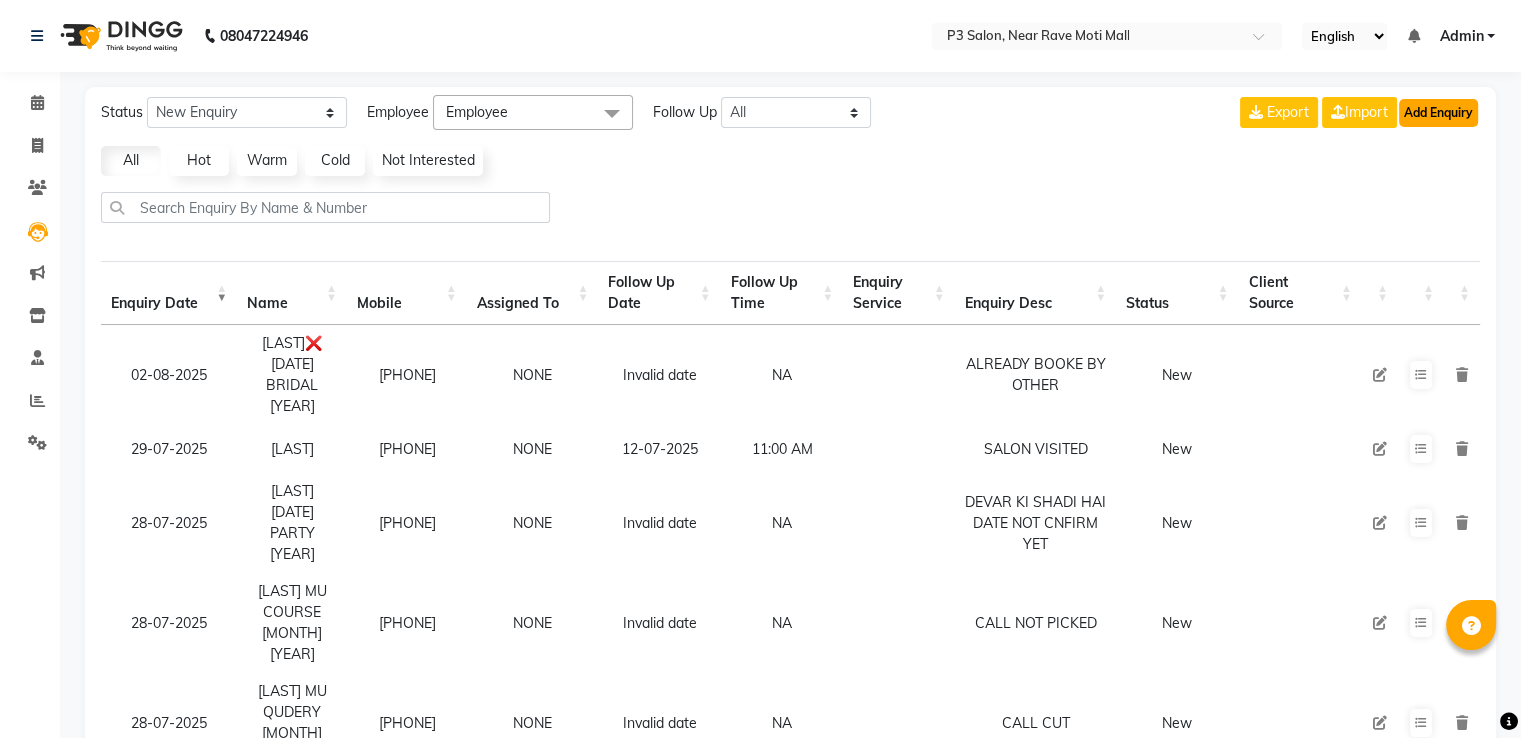 click on "Add Enquiry" 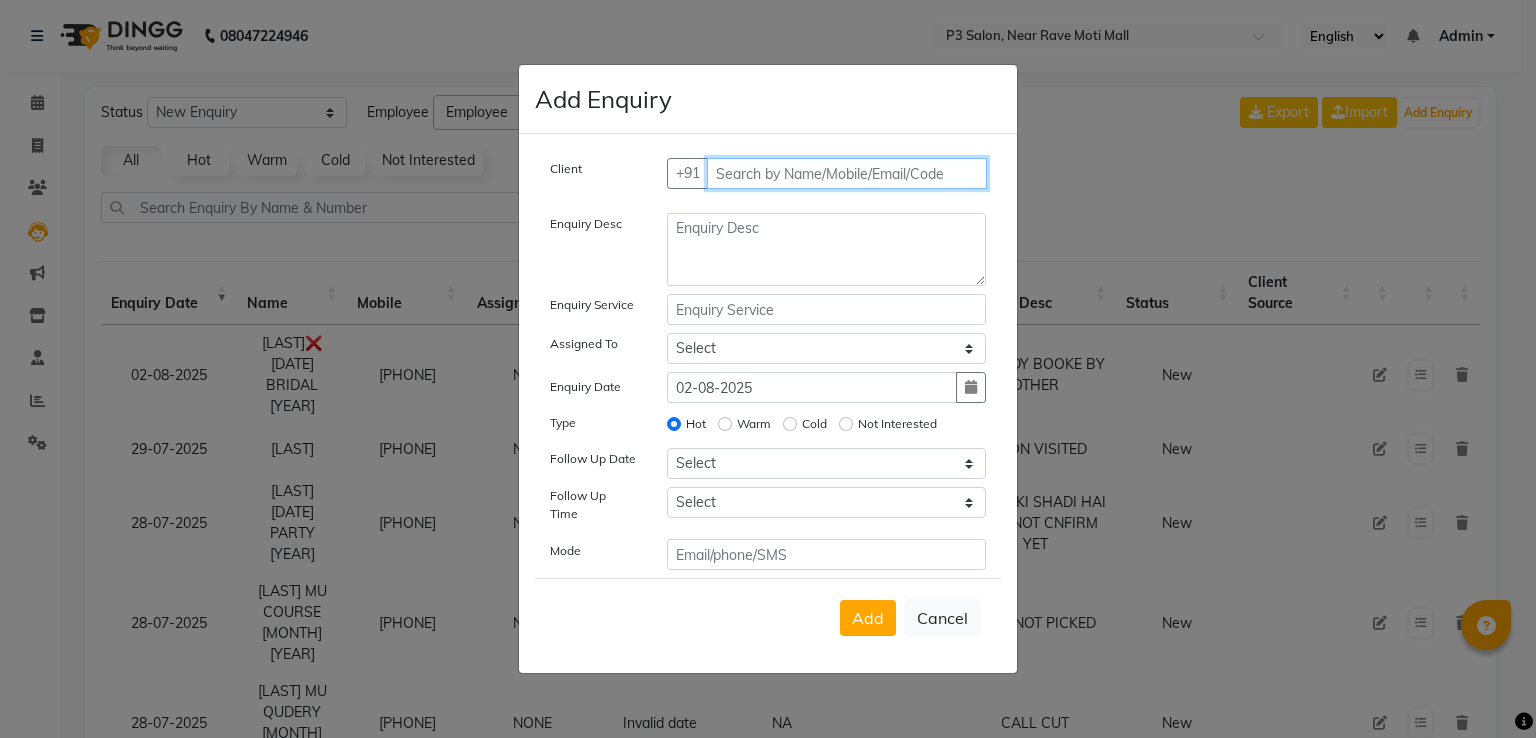 click at bounding box center (847, 173) 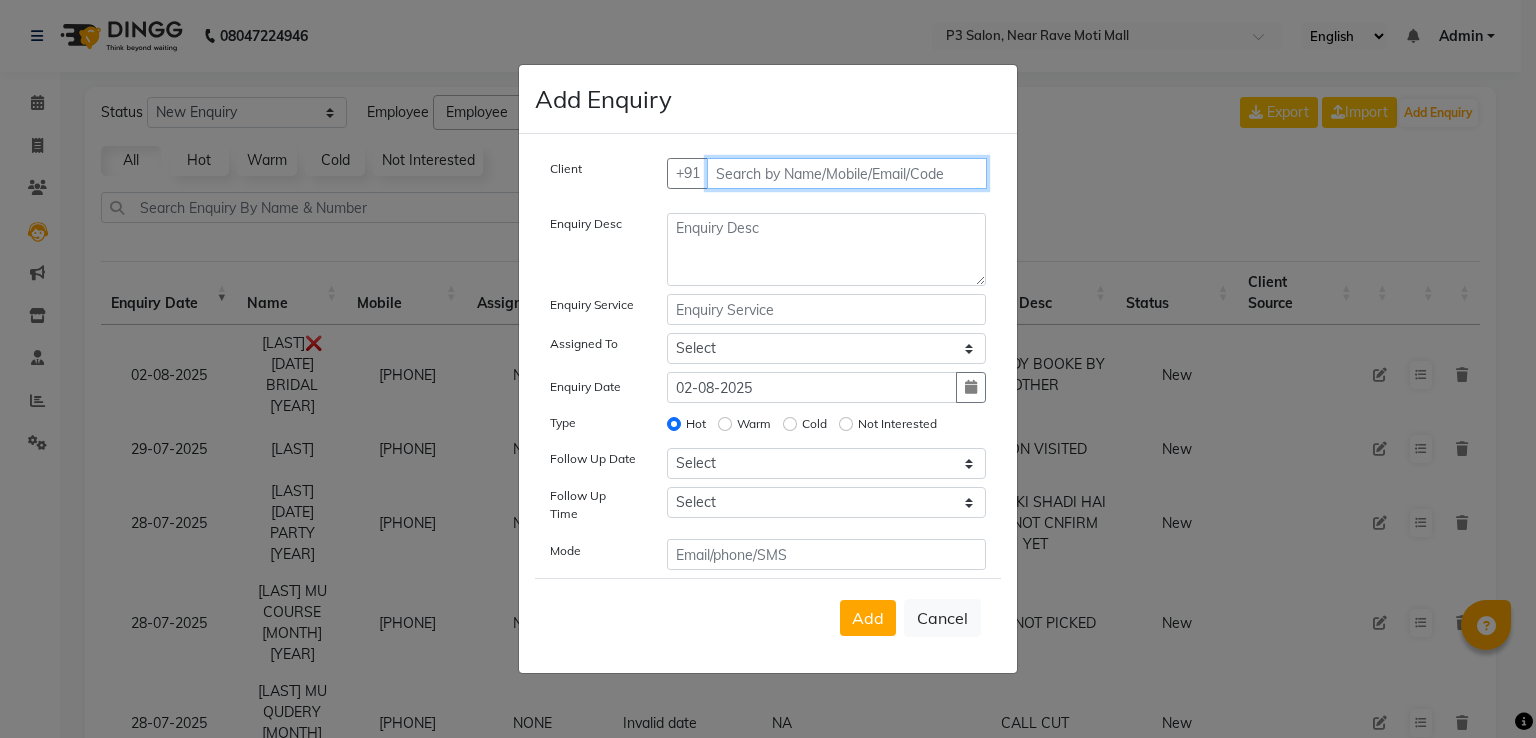 click at bounding box center [847, 173] 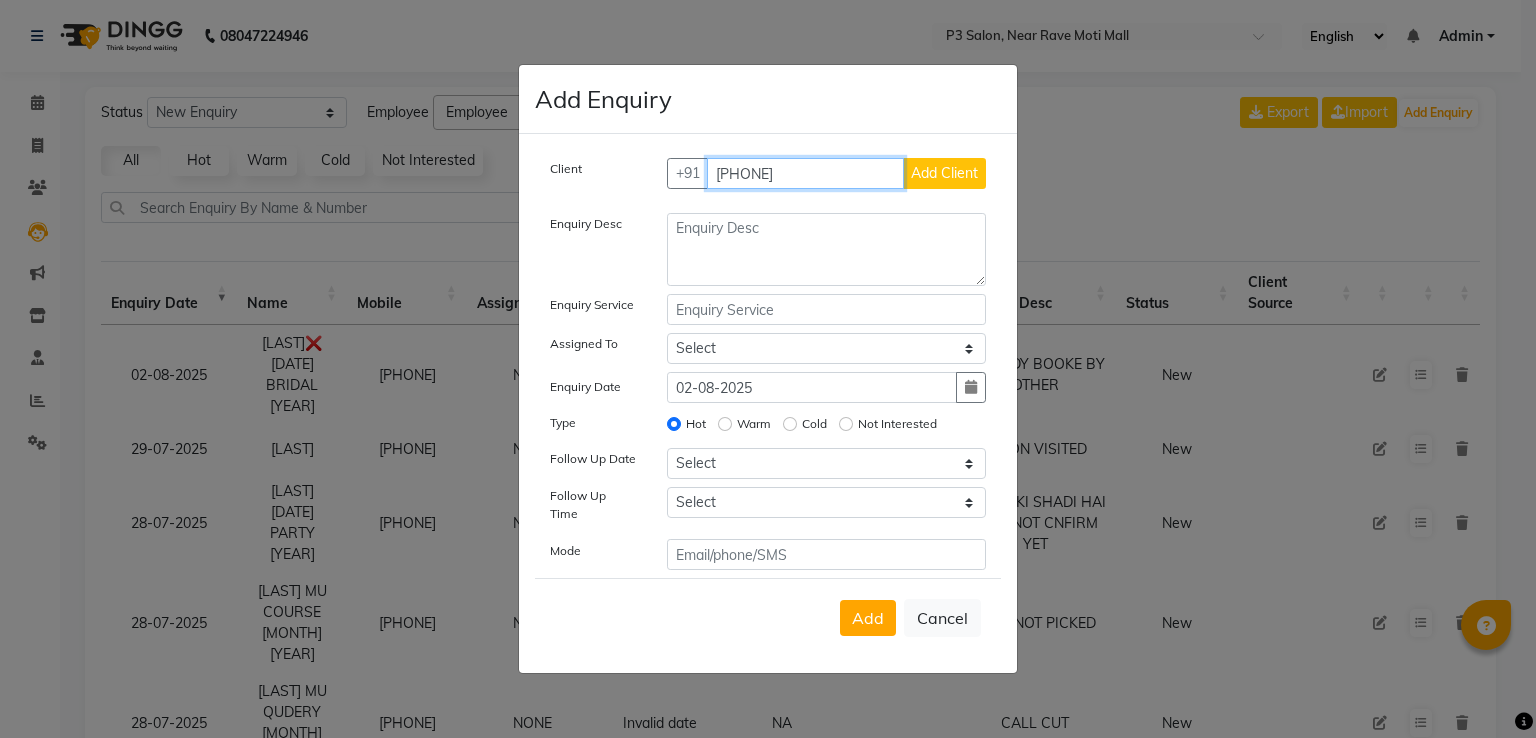 type on "[PHONE]" 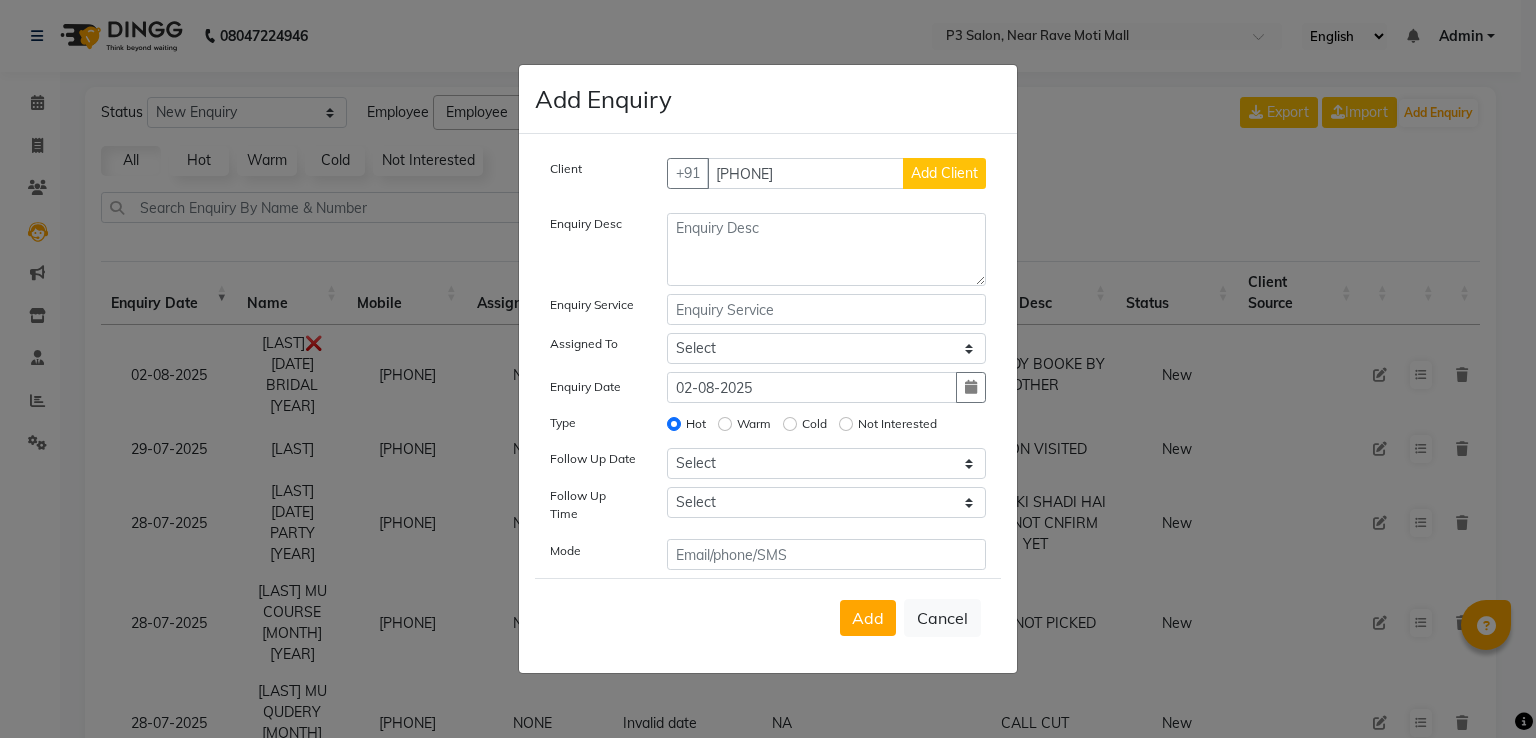 type 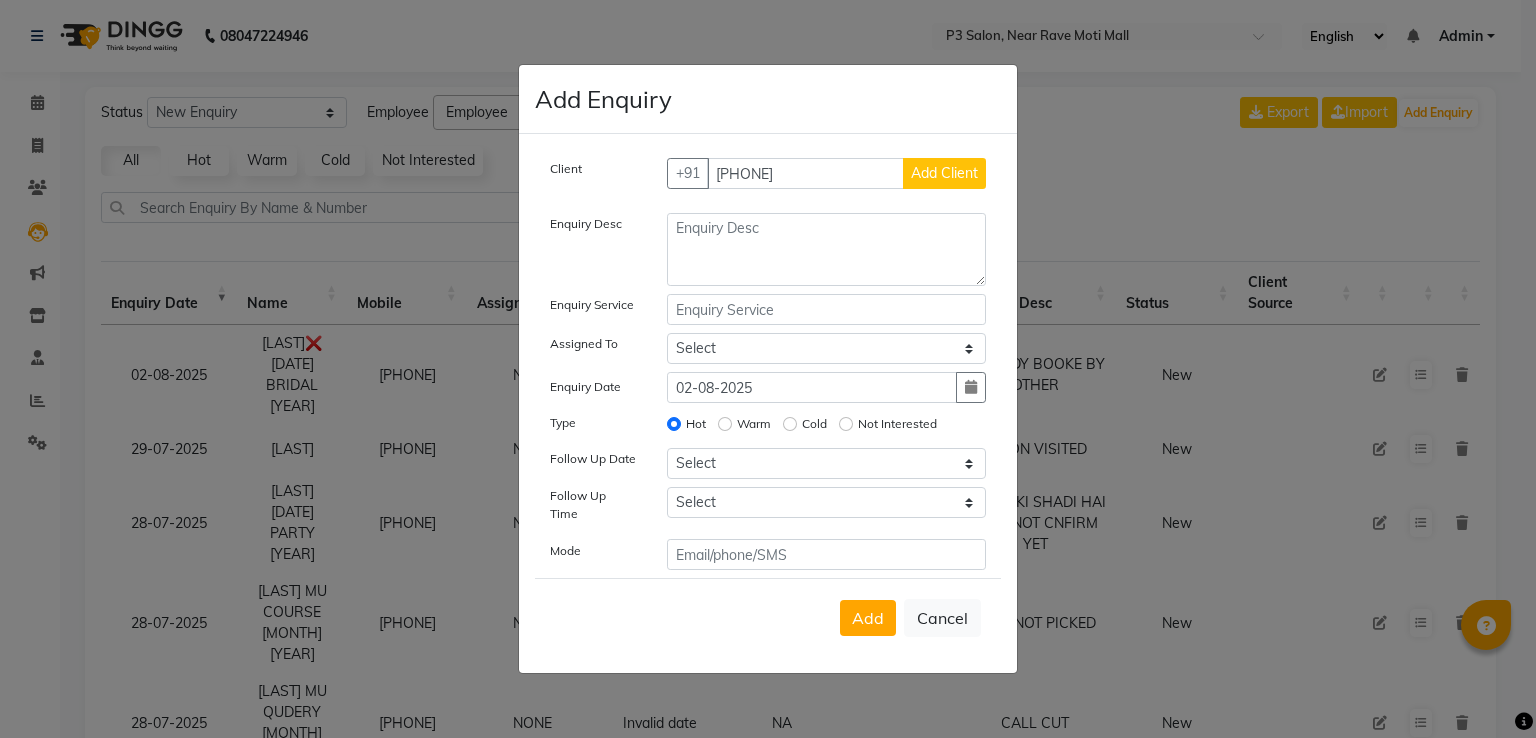 click on "Add Client" 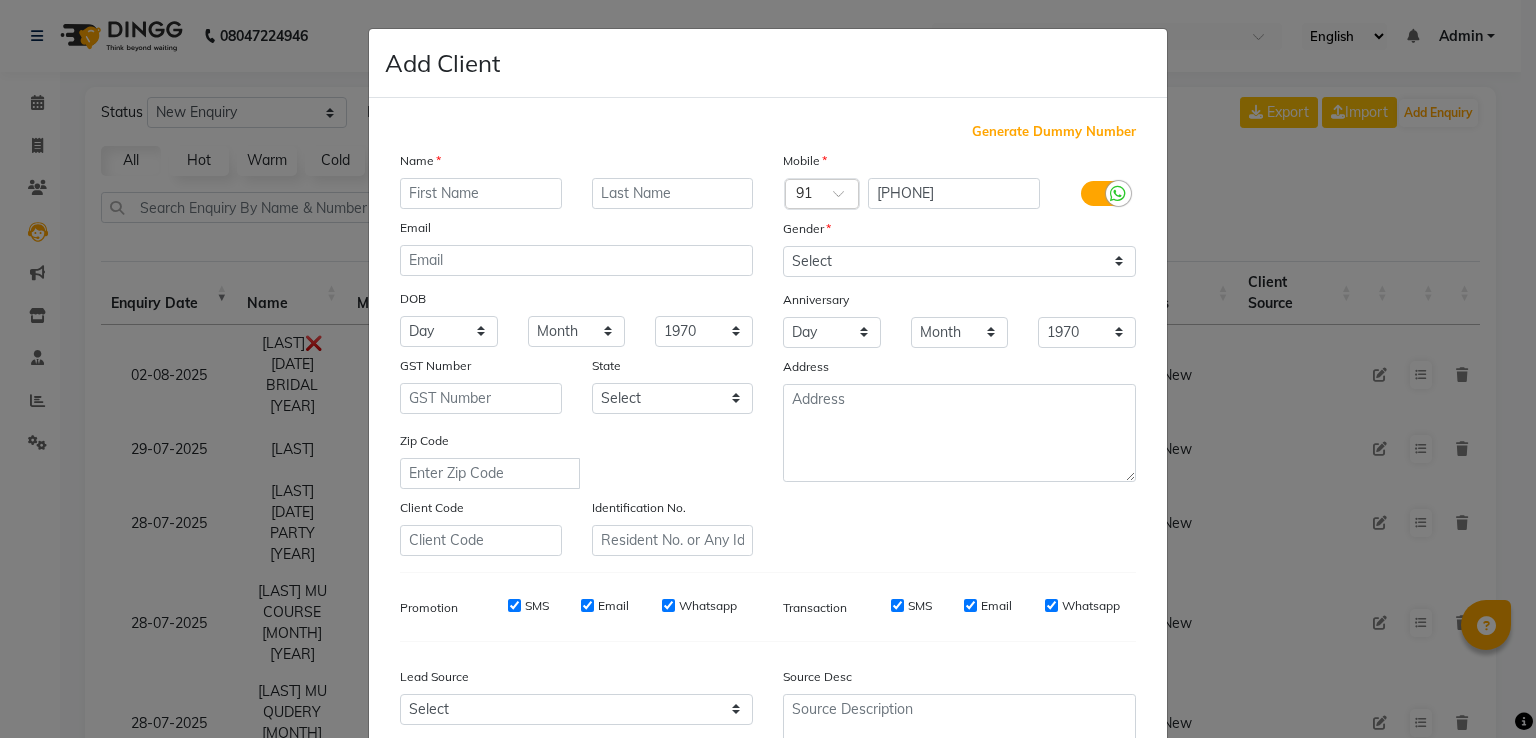 click 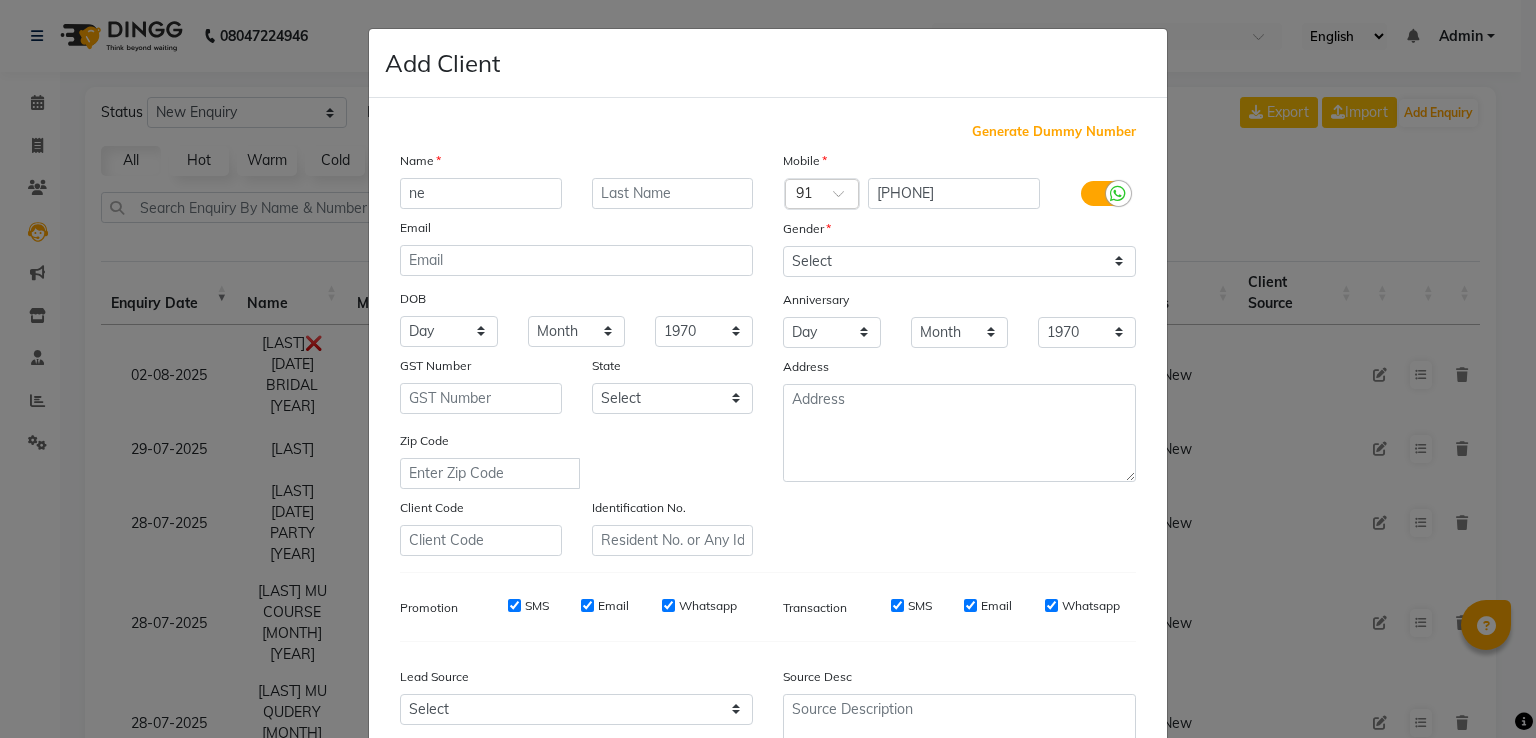 type on "n" 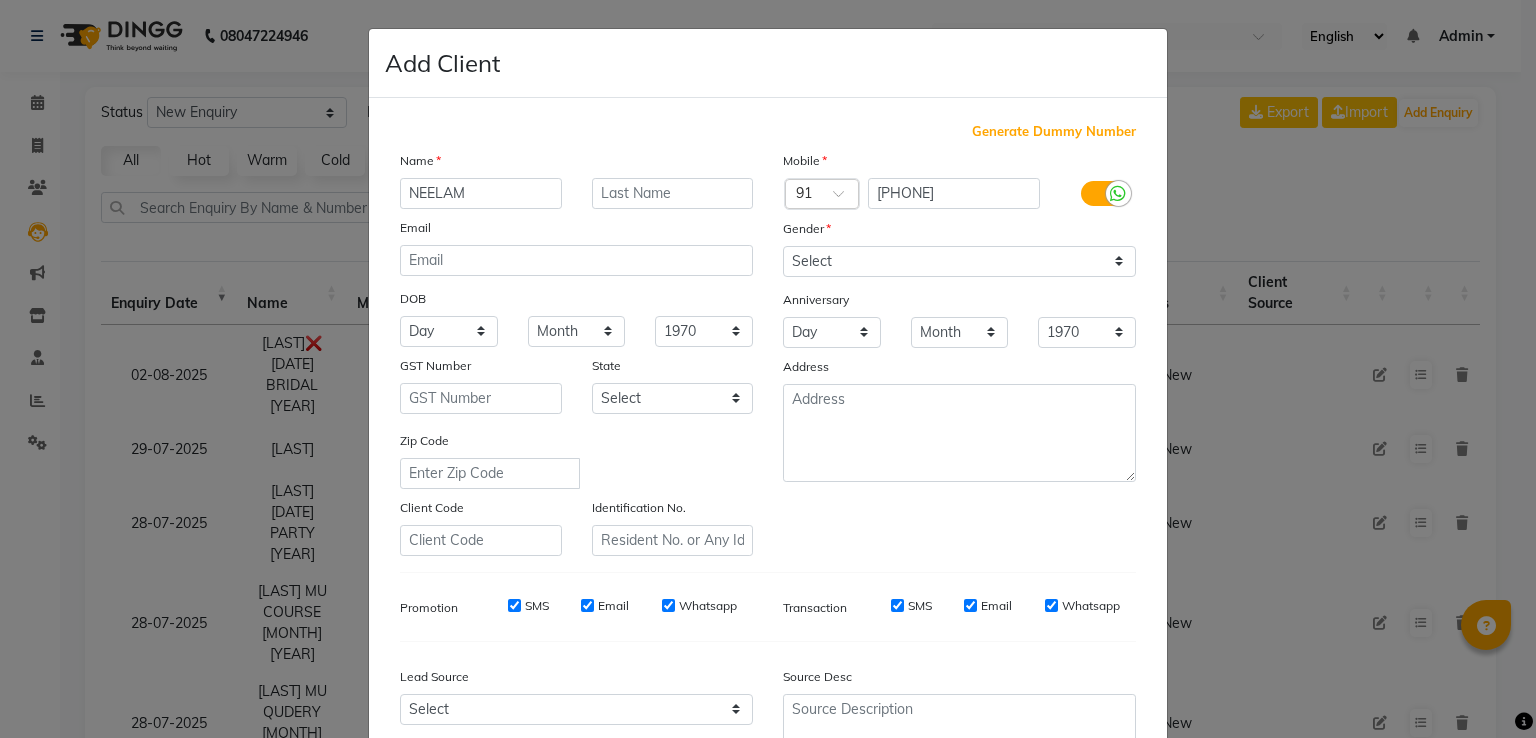 type on "NEELAM" 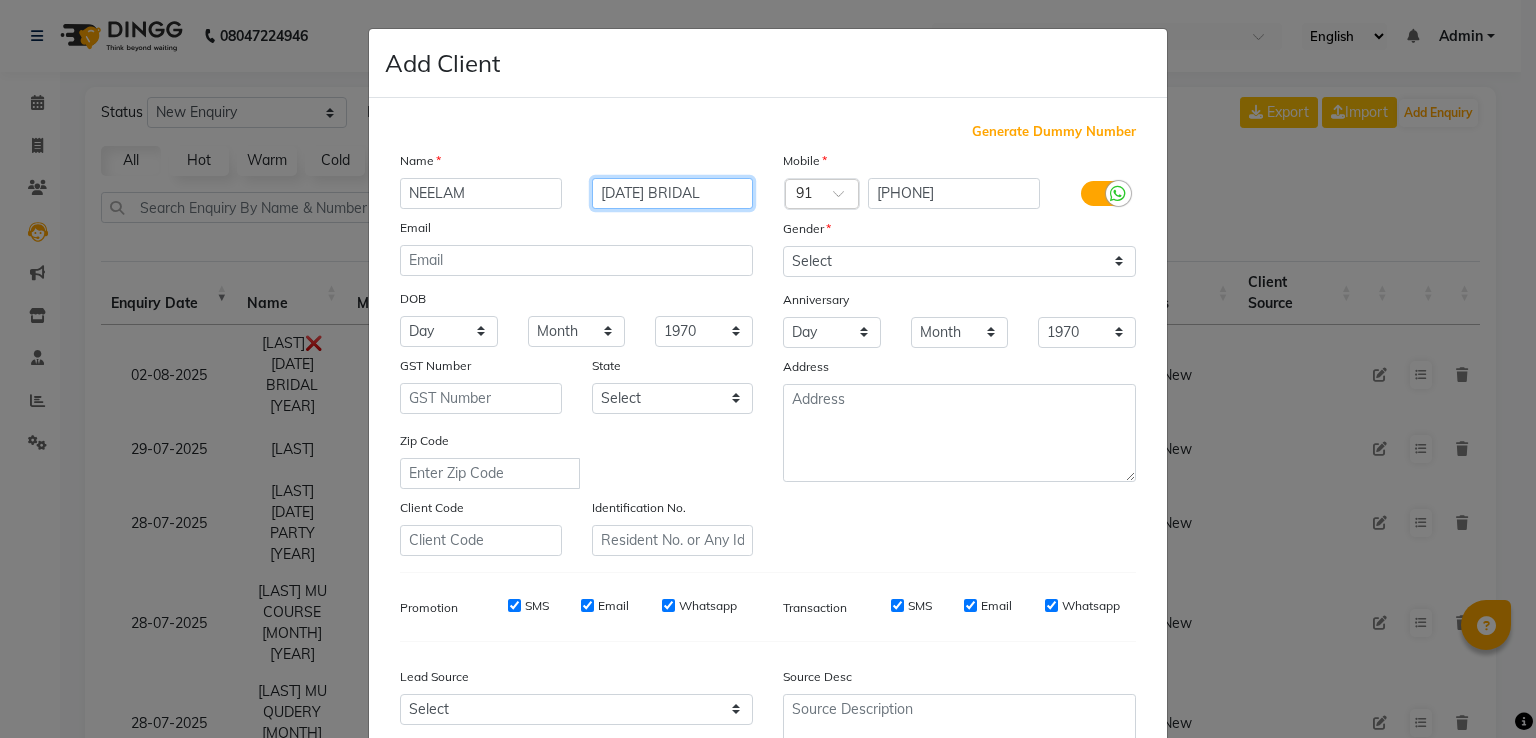 type on "[DATE] BRIDAL" 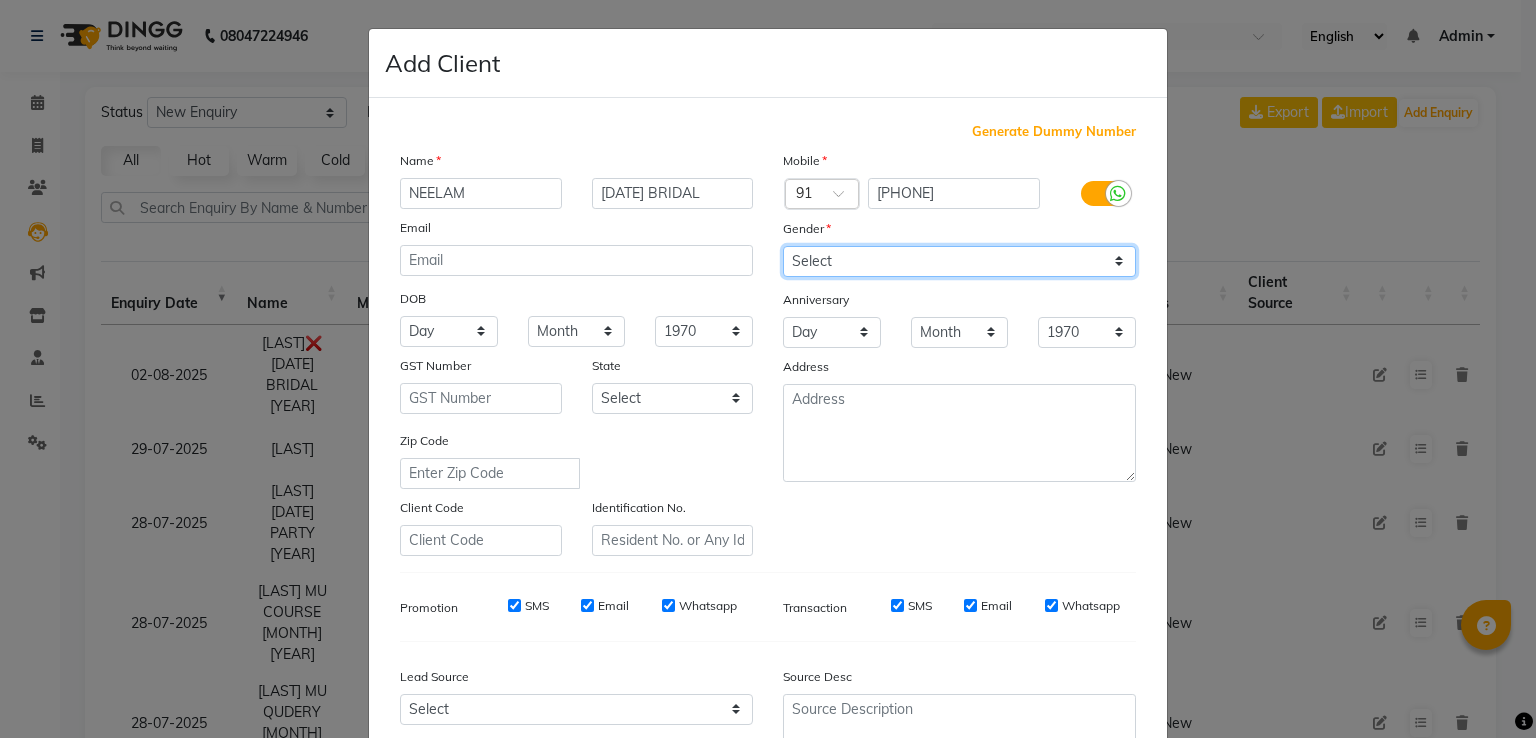 click on "Select Male Female Other Prefer Not To Say" 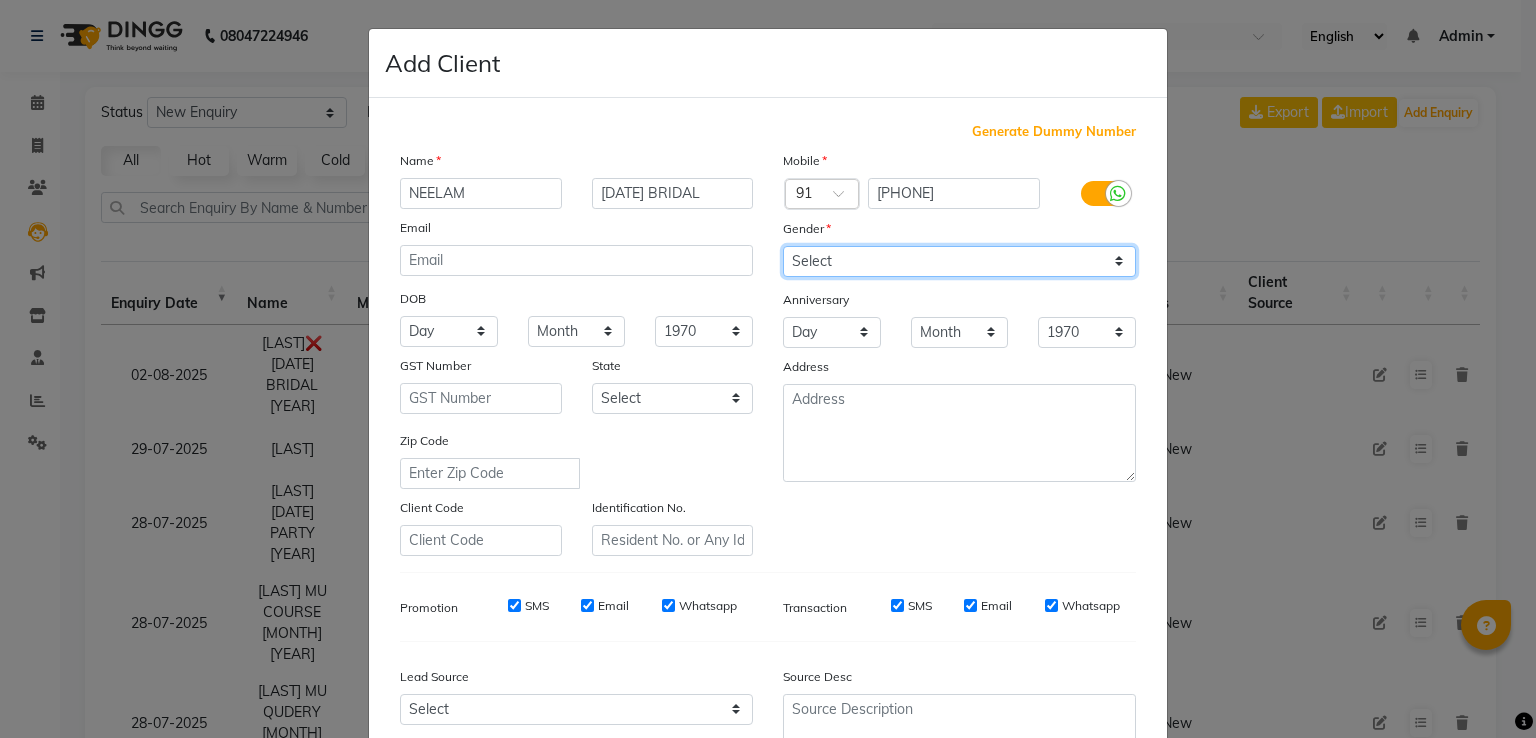 select on "female" 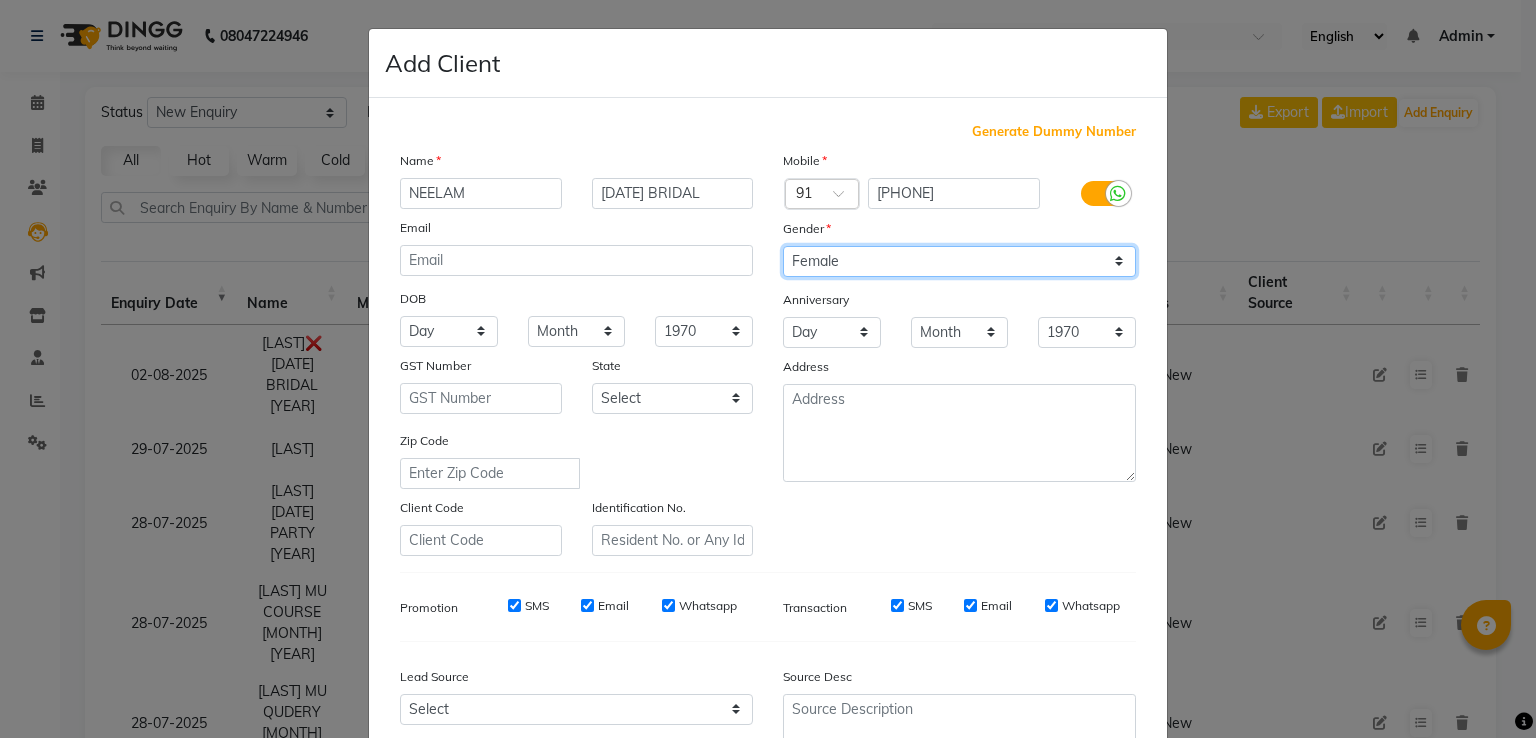 click on "Select Male Female Other Prefer Not To Say" 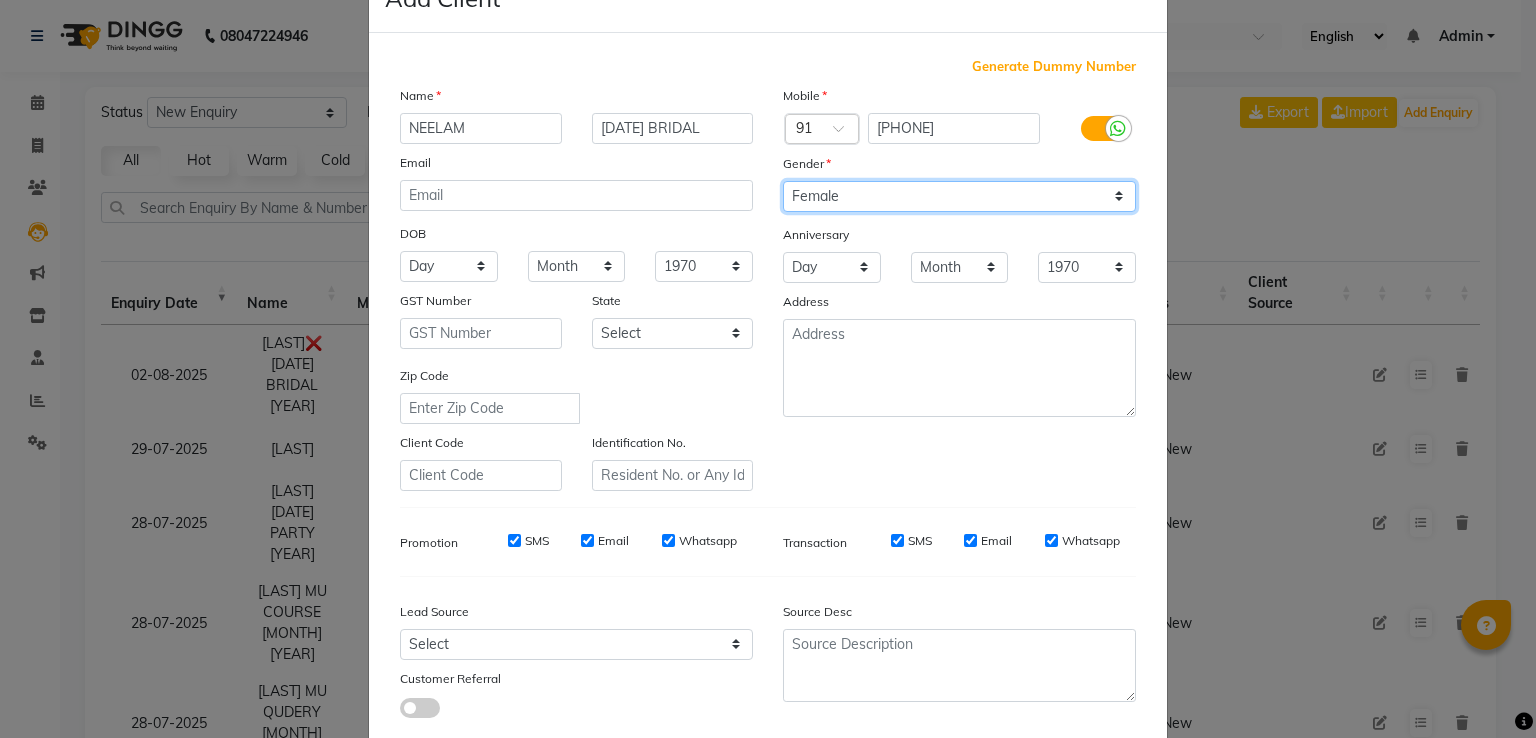 scroll, scrollTop: 100, scrollLeft: 0, axis: vertical 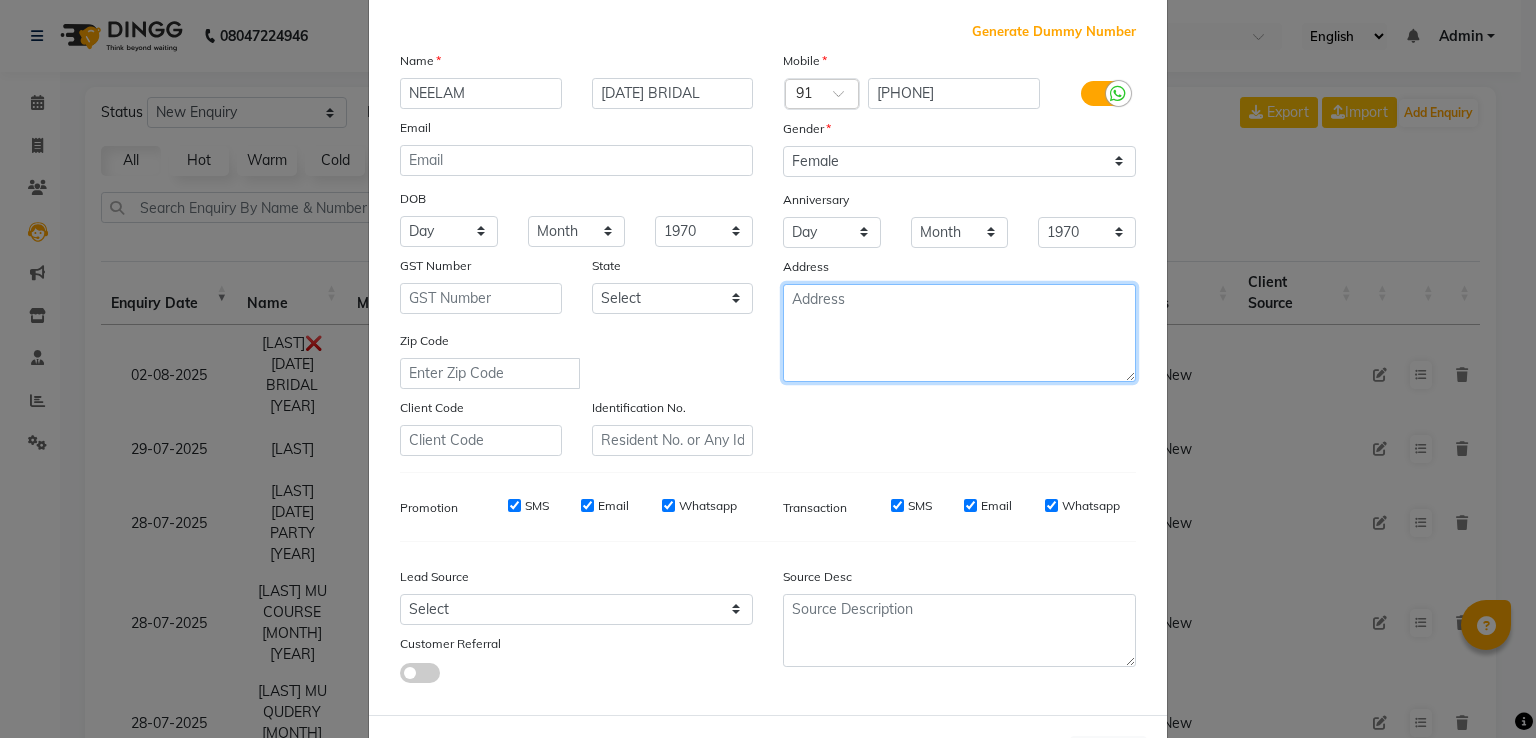 click 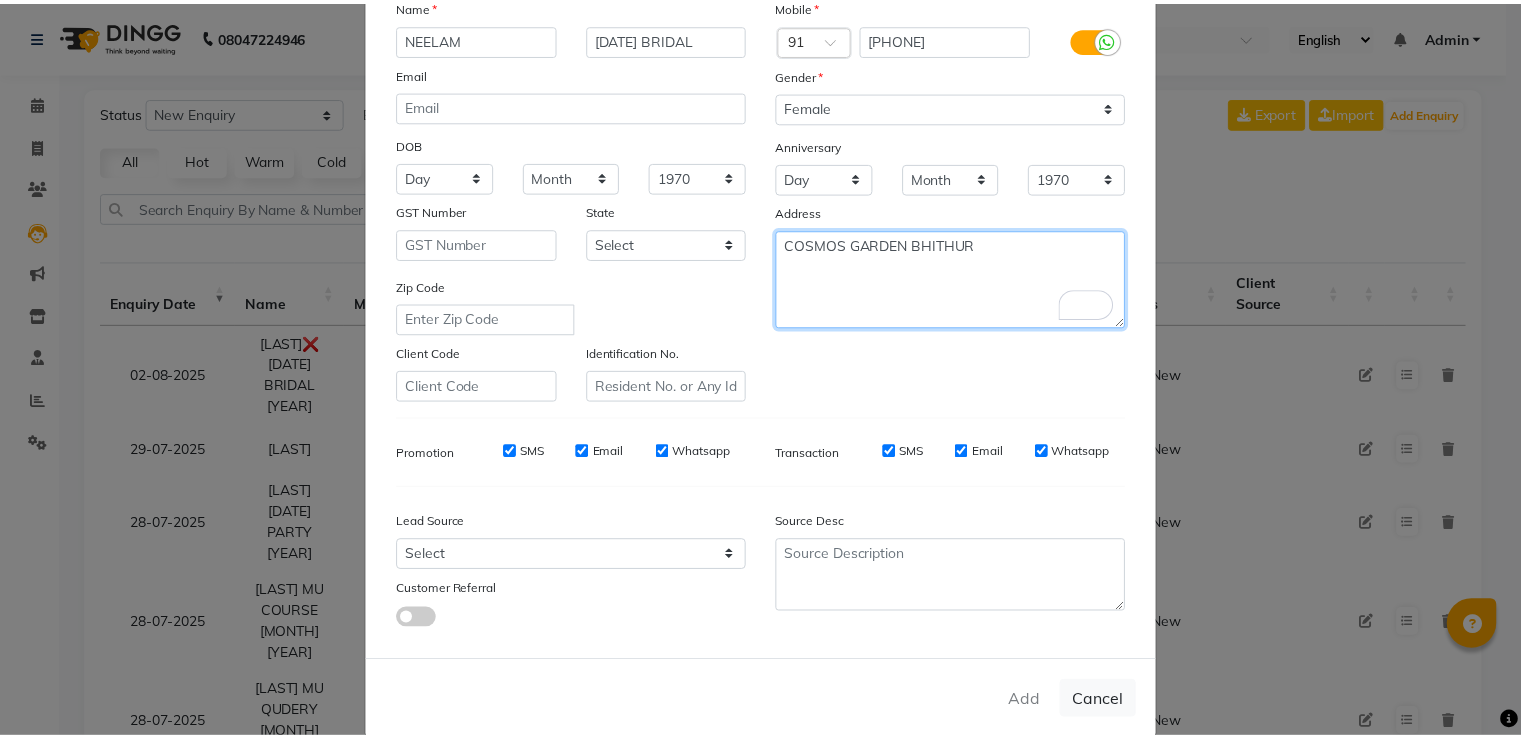 scroll, scrollTop: 195, scrollLeft: 0, axis: vertical 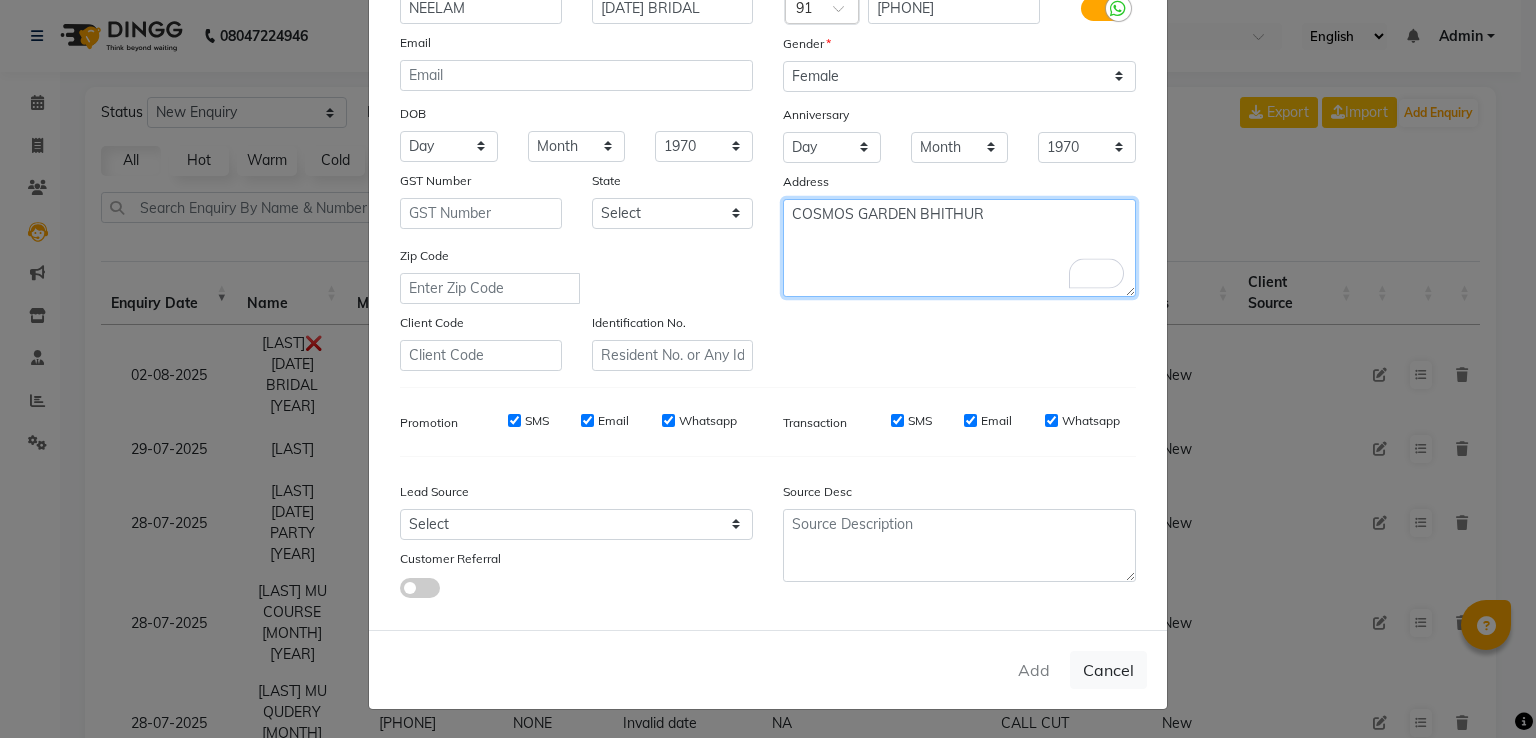 type on "COSMOS GARDEN BHITHUR" 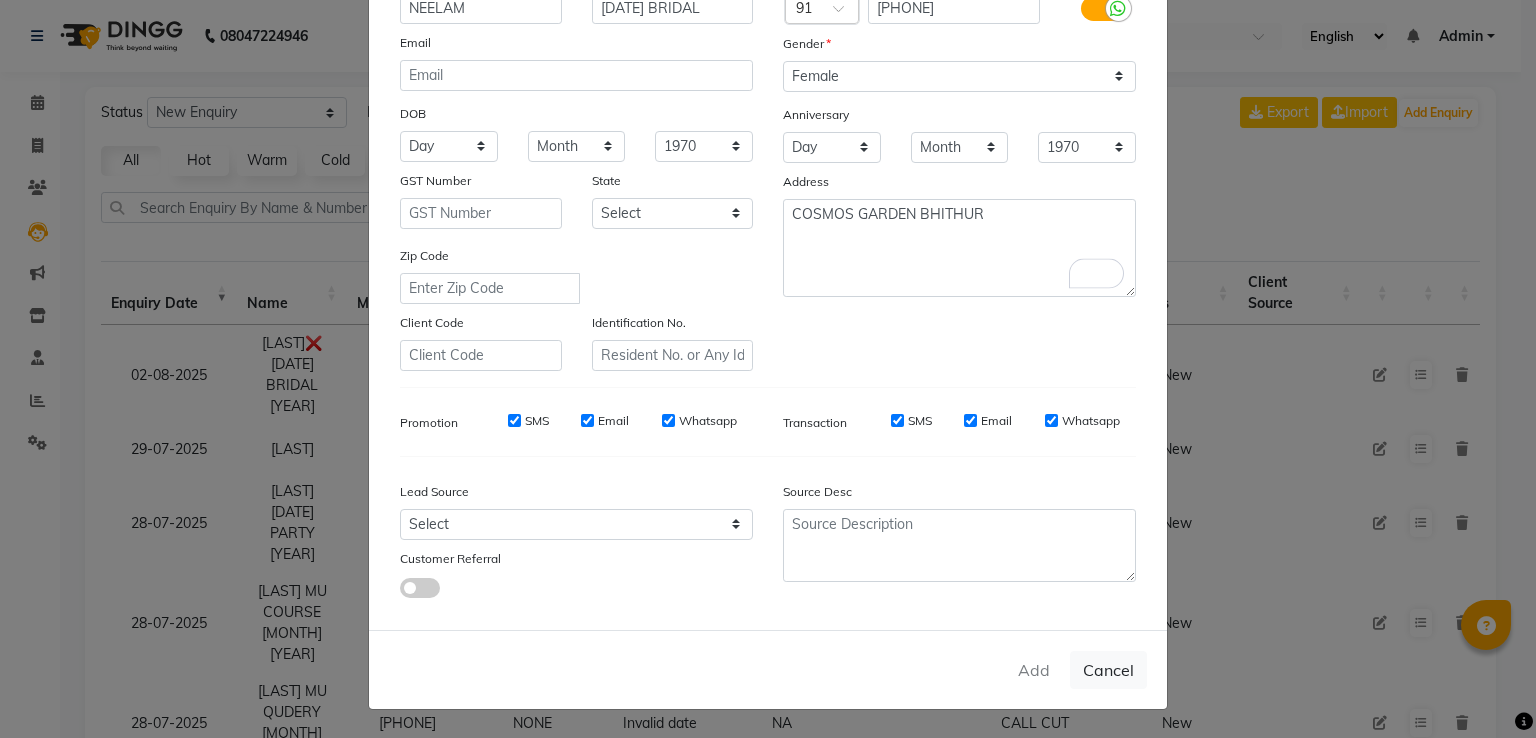 click on "Add   Cancel" 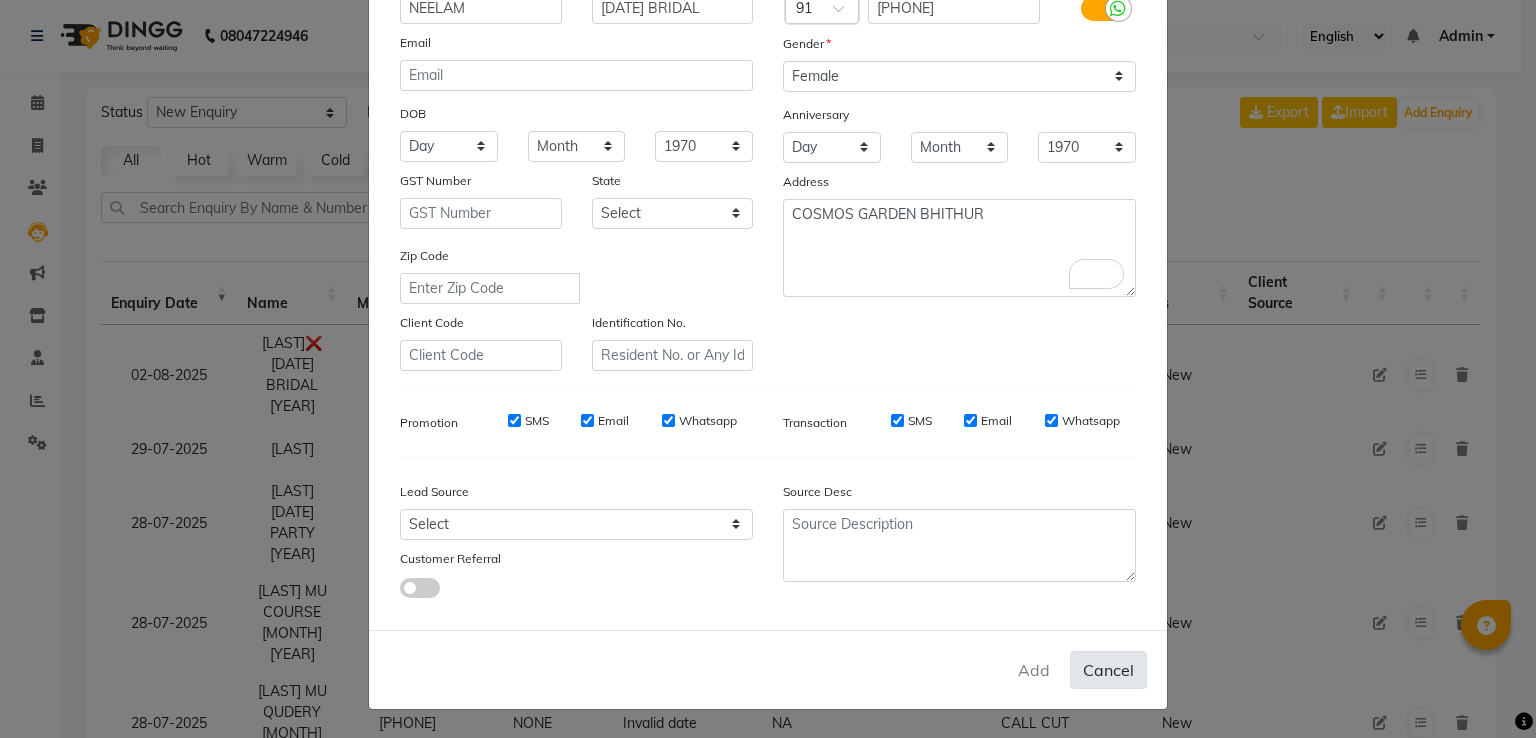 click on "Cancel" 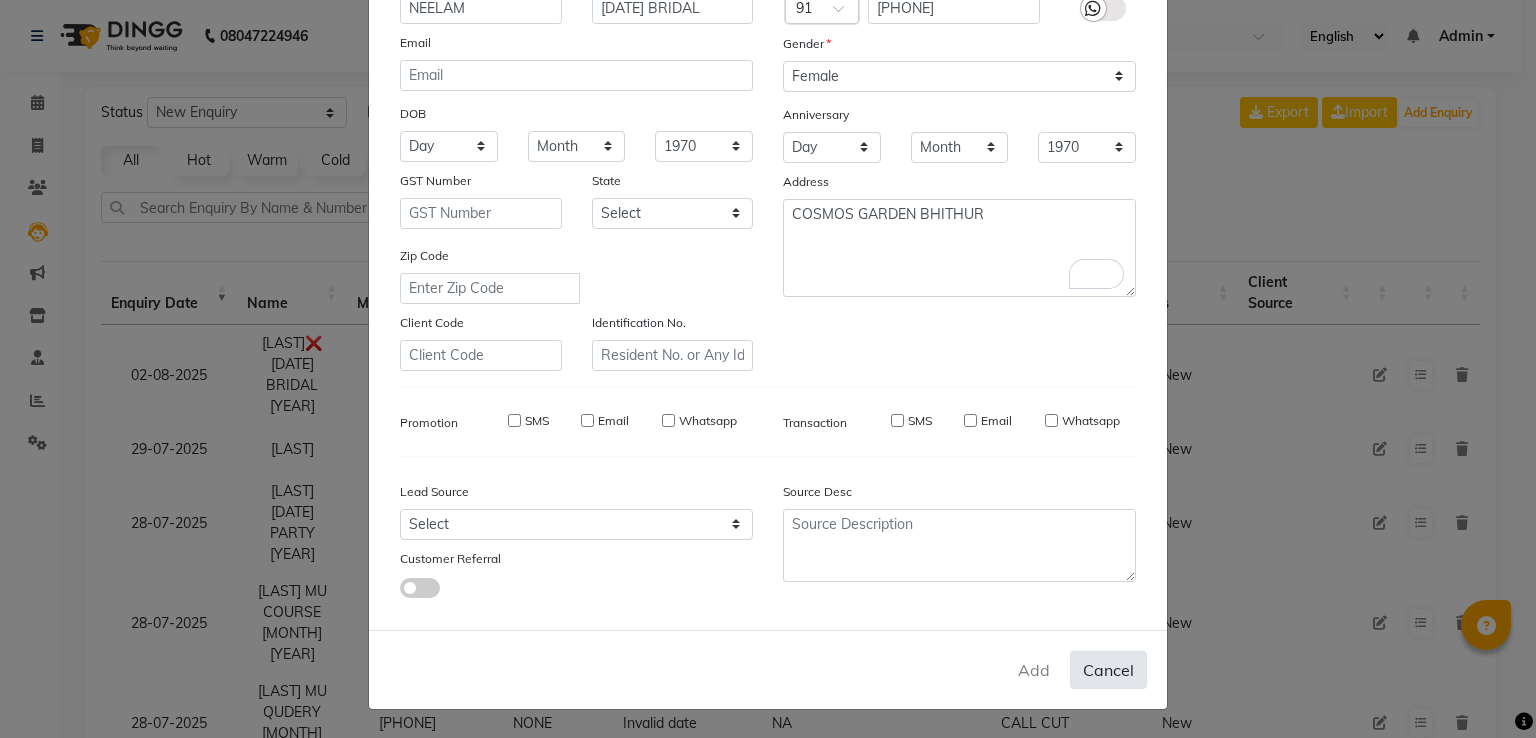 type 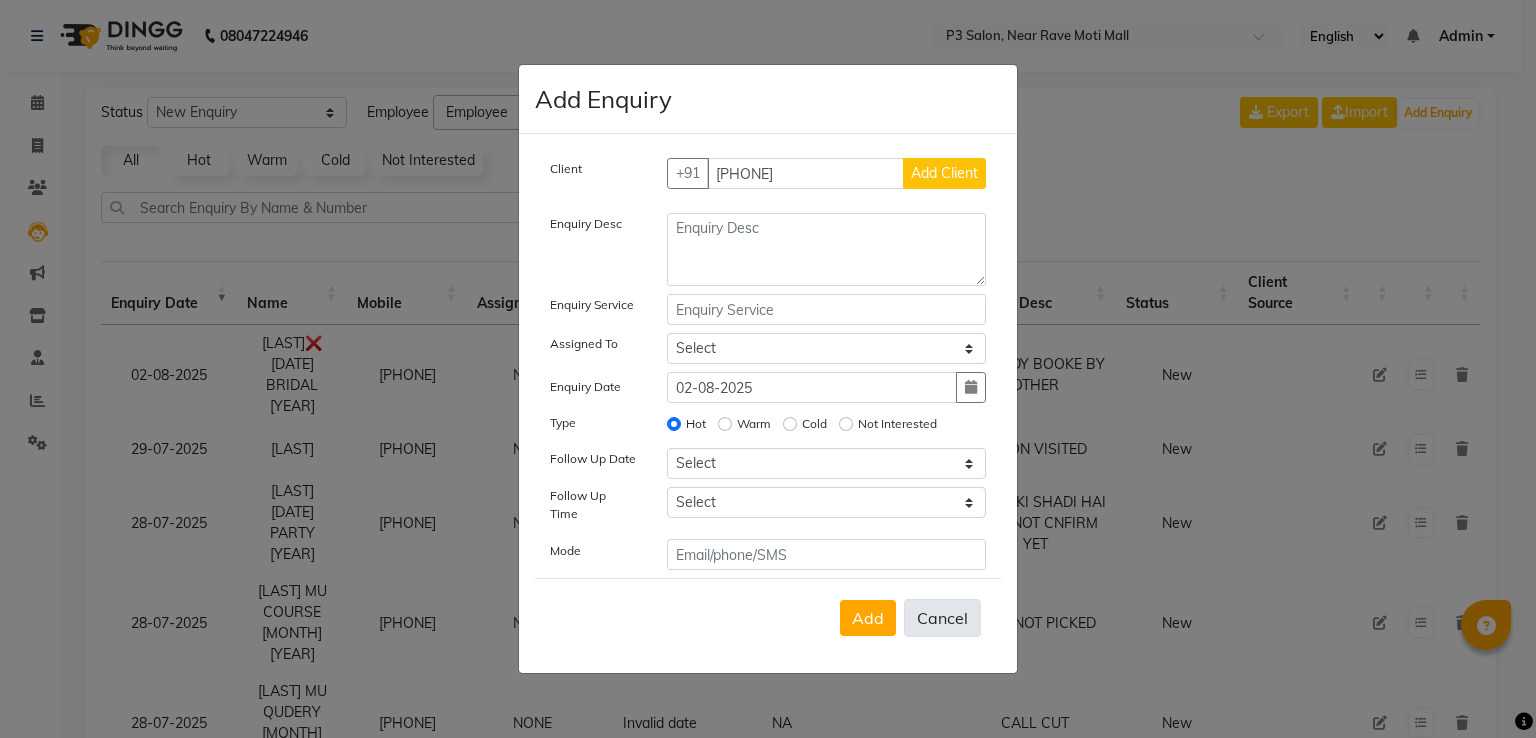 click on "Cancel" 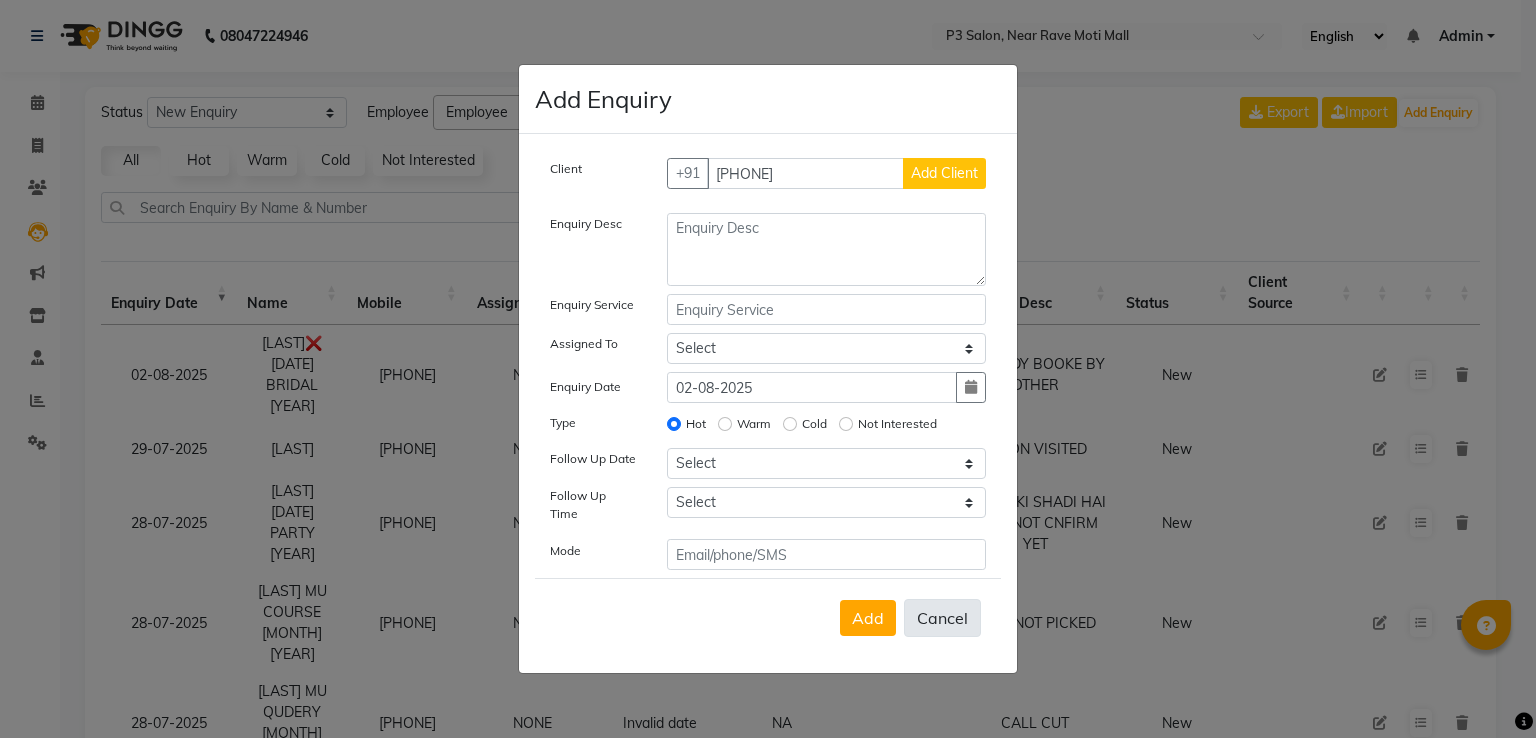 type 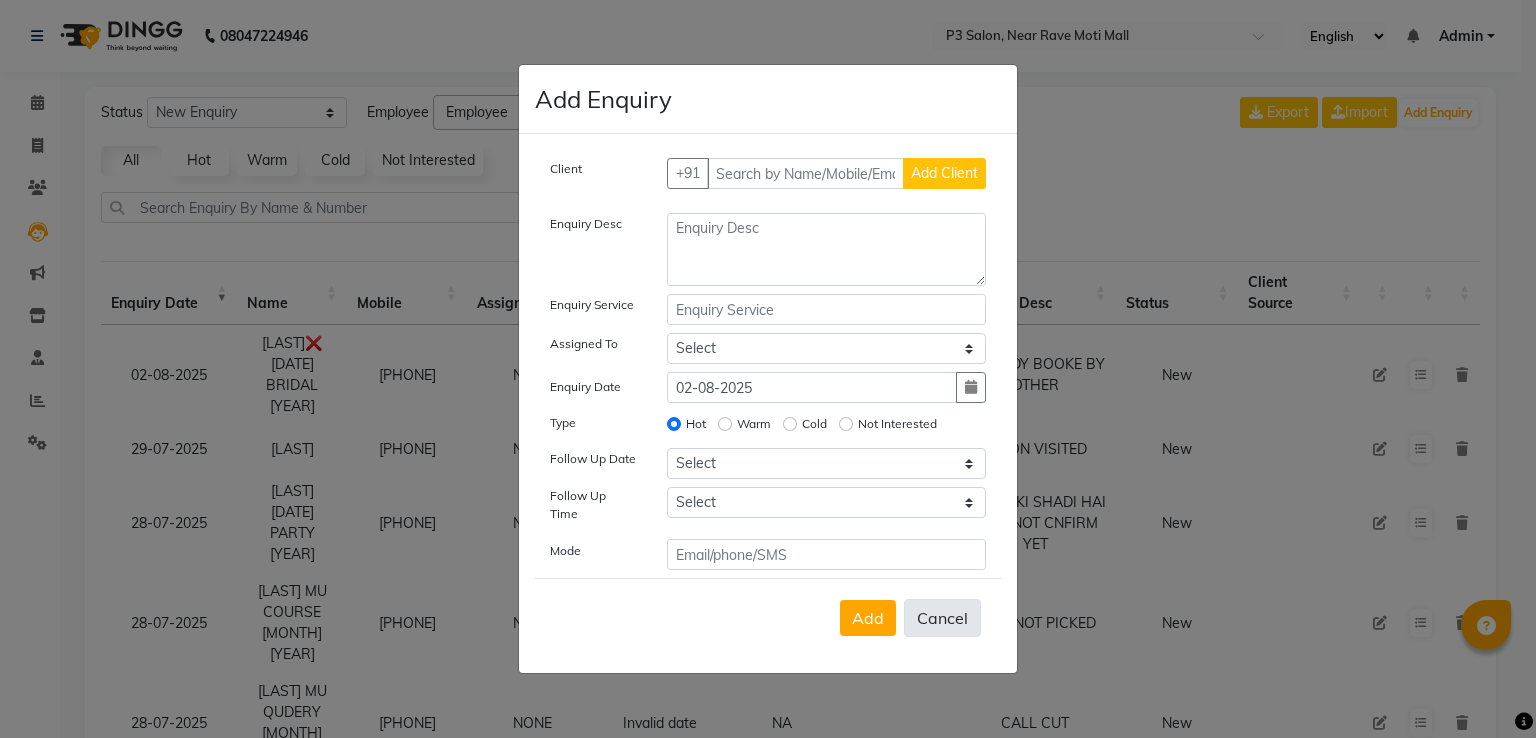 type 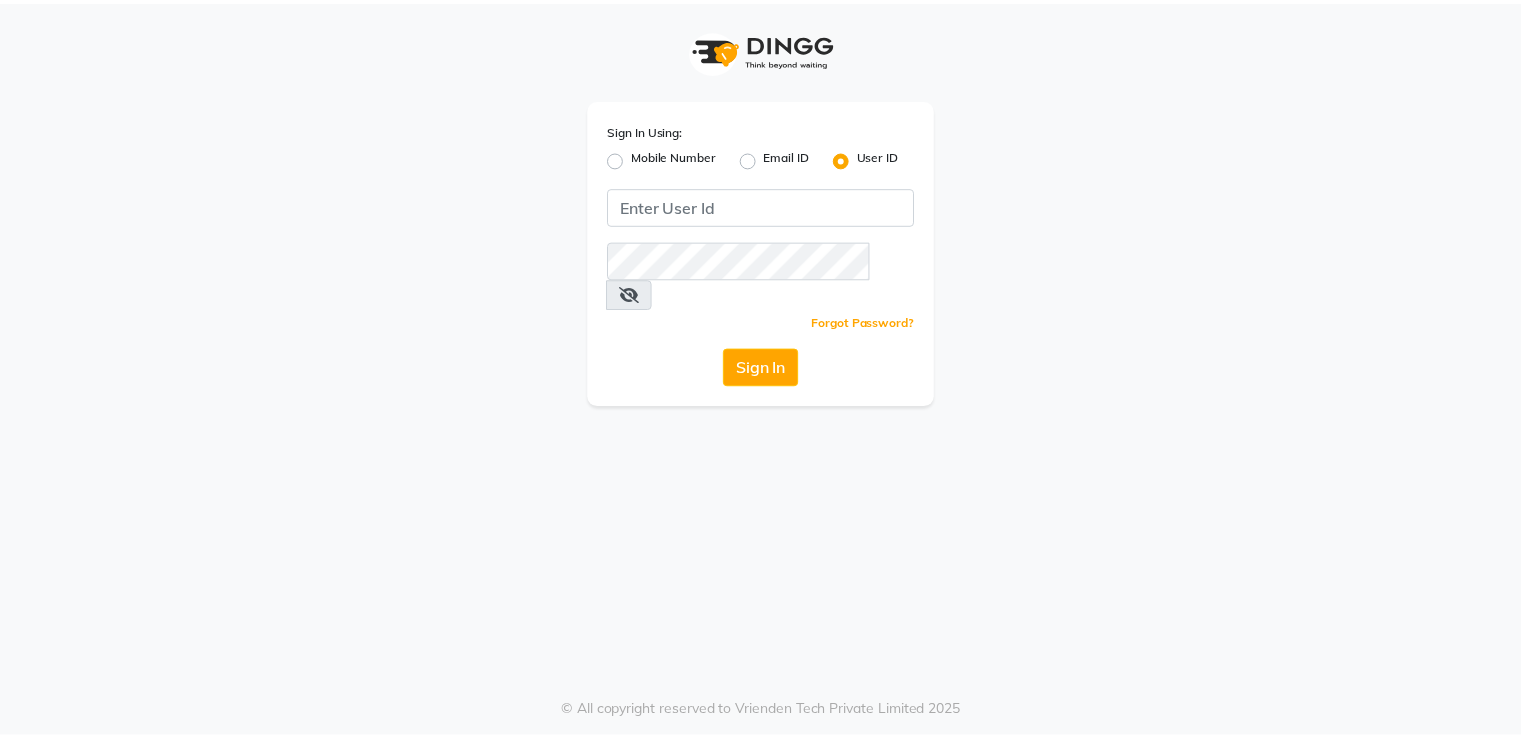 scroll, scrollTop: 0, scrollLeft: 0, axis: both 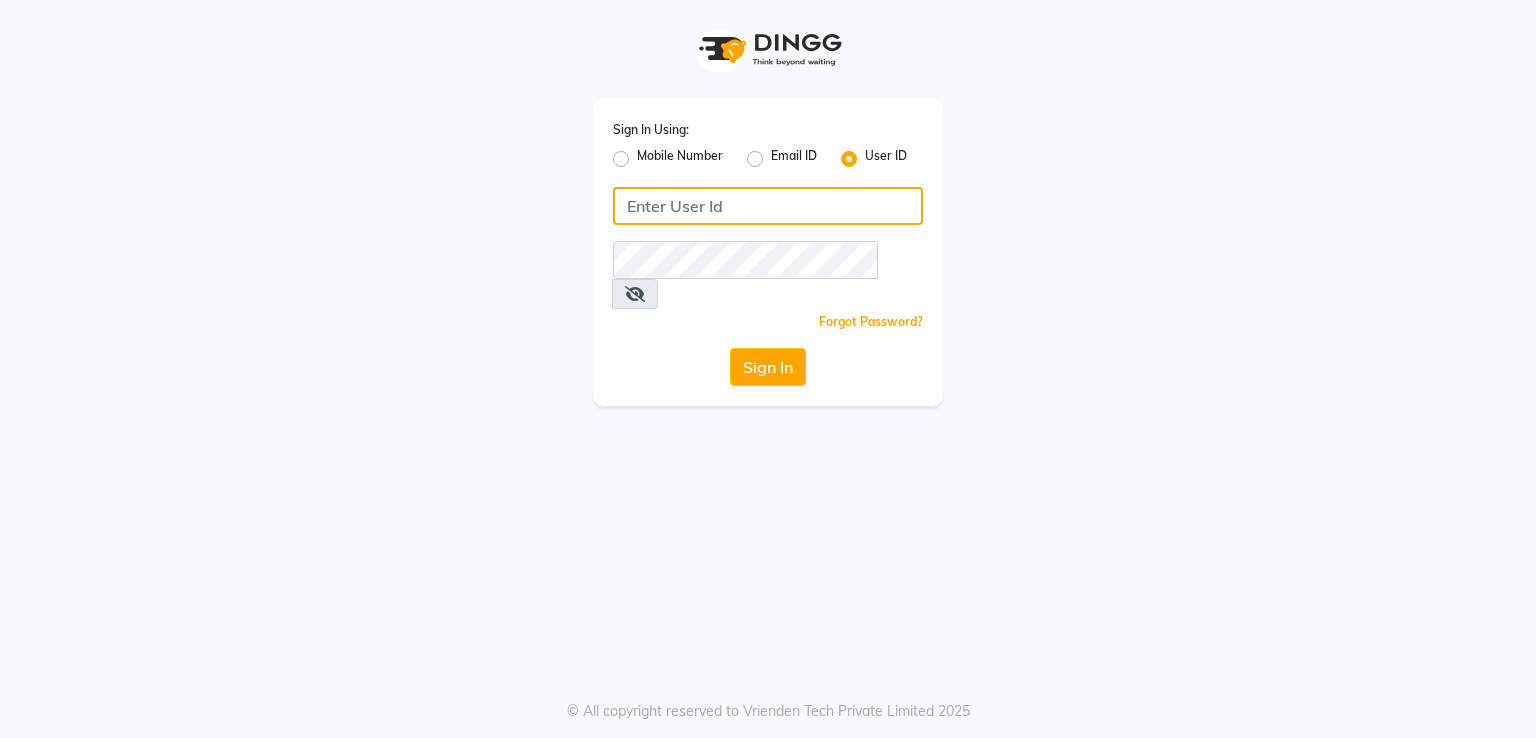 click 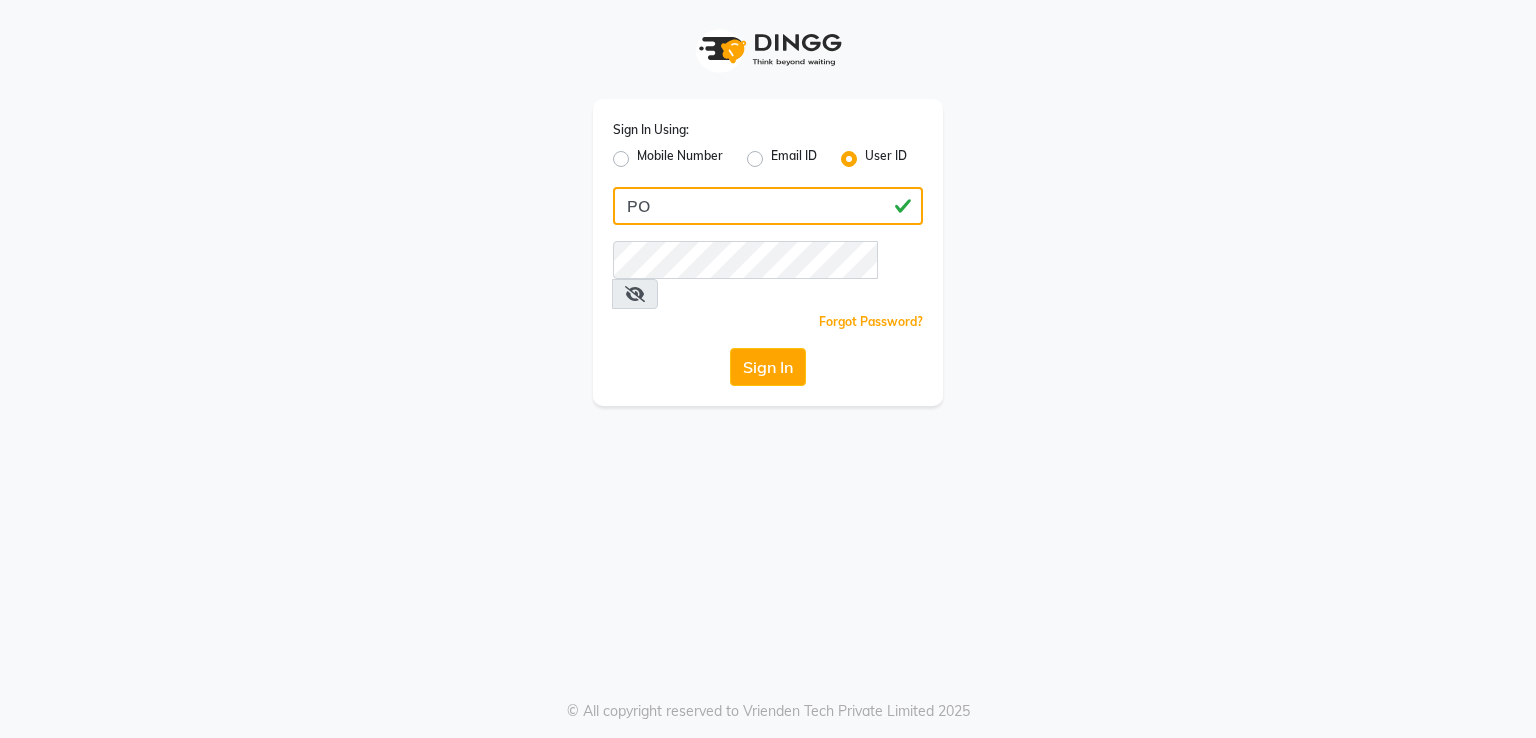 type on "P" 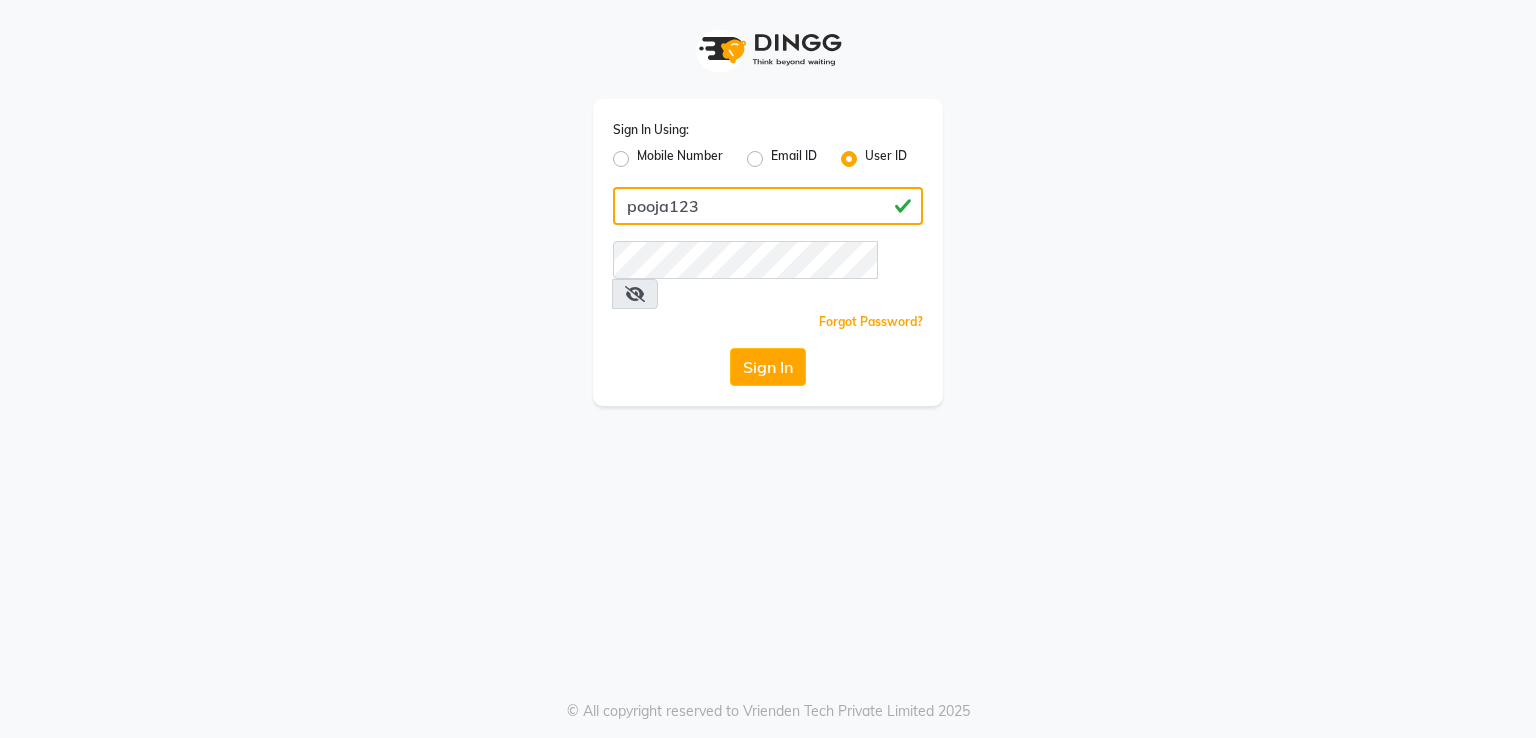 type on "pooja123" 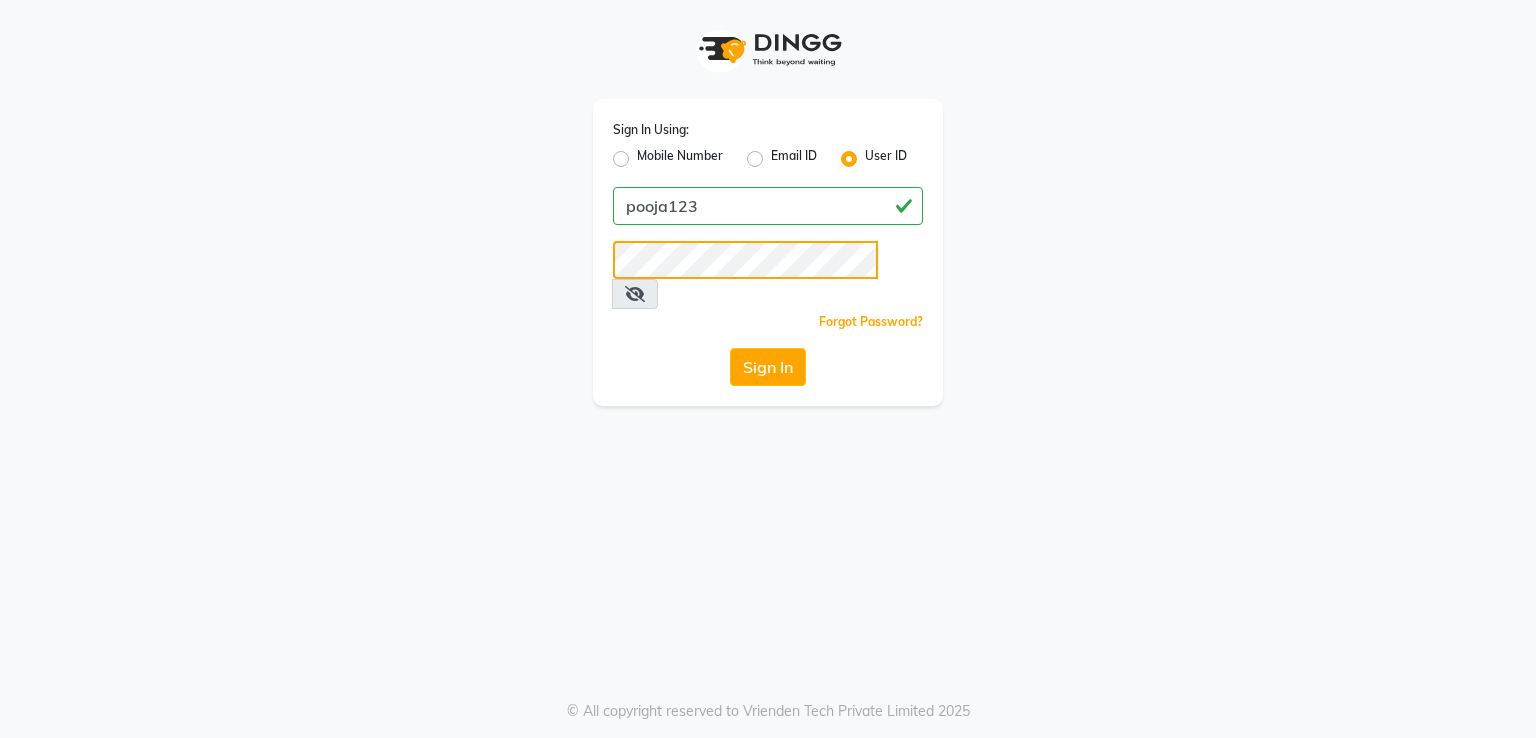 click on "Sign In" 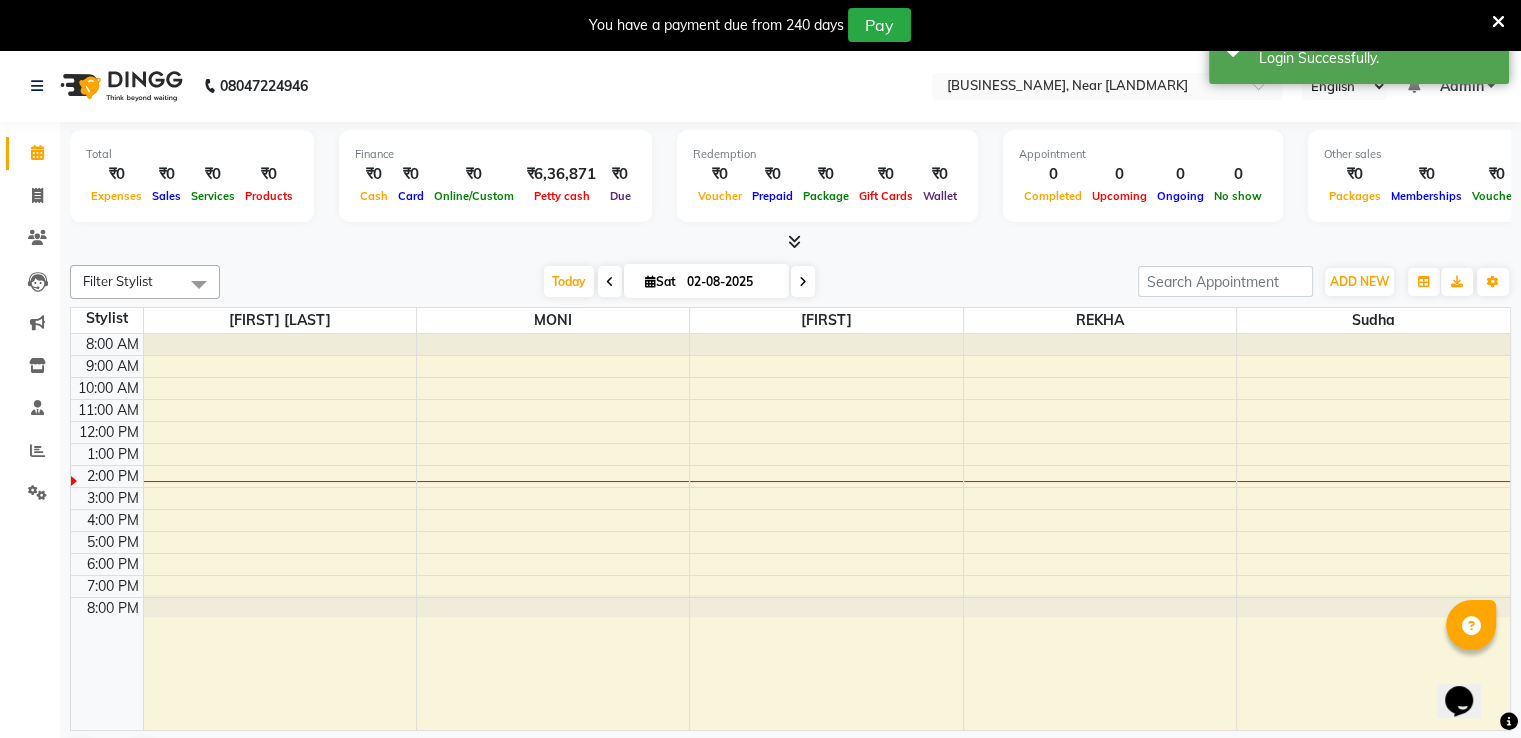 scroll, scrollTop: 0, scrollLeft: 0, axis: both 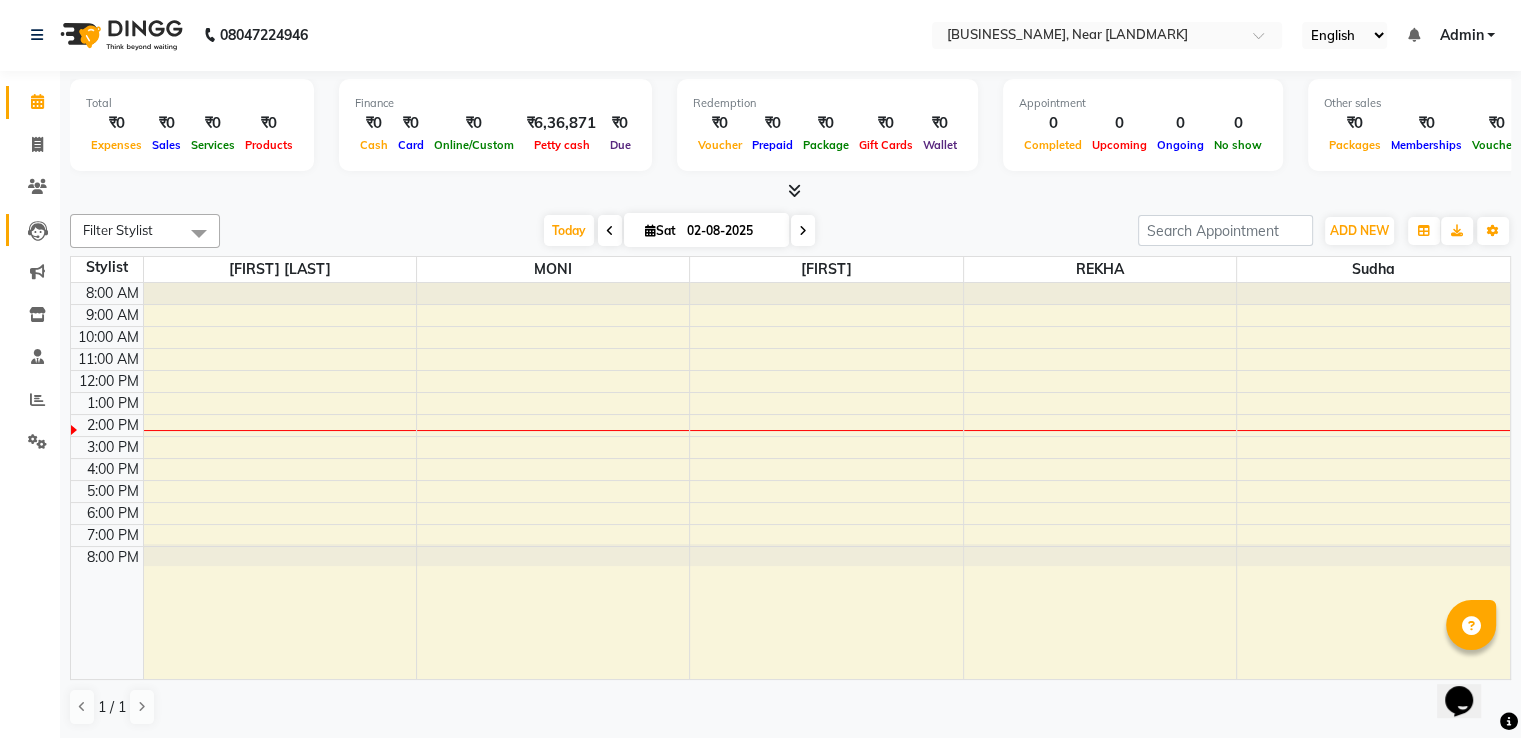 click 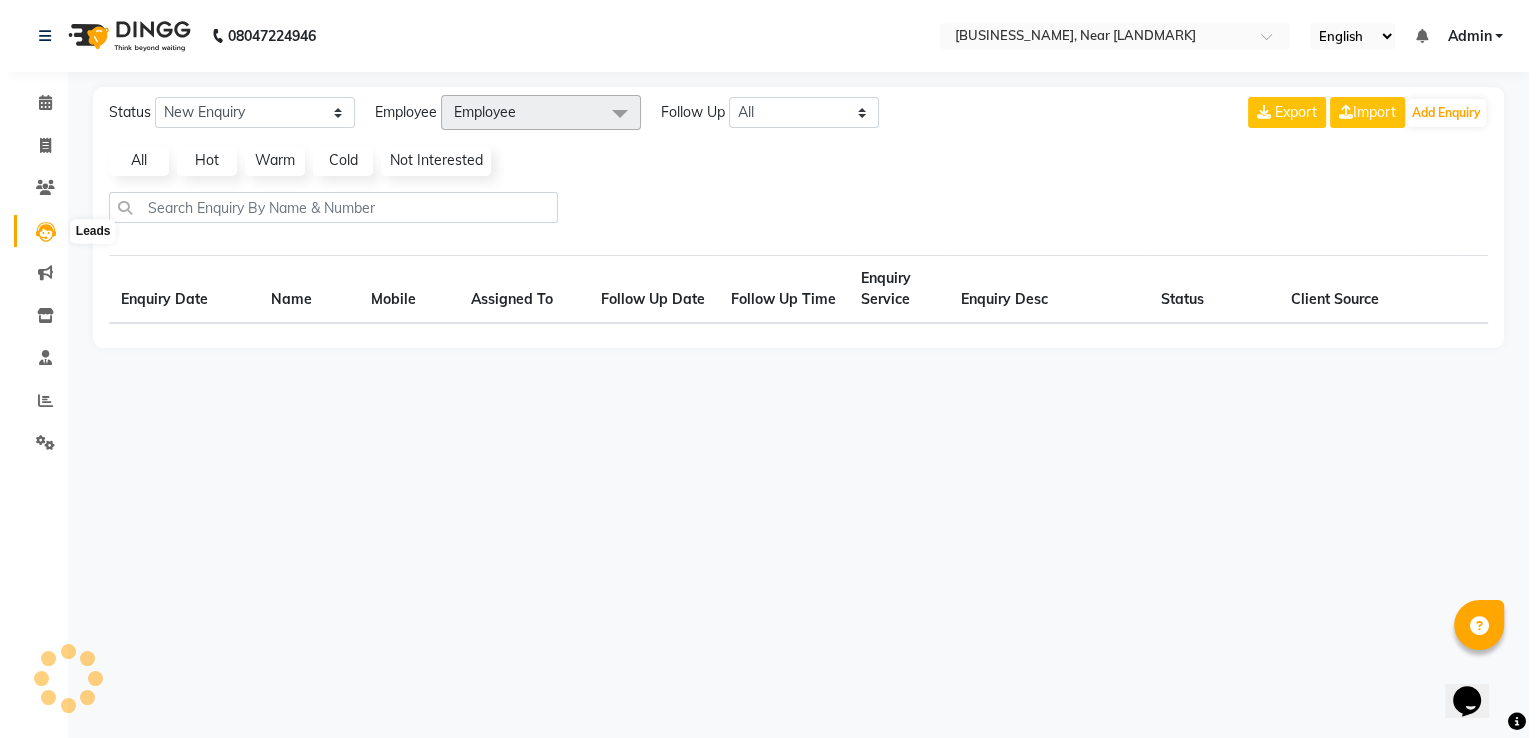 scroll, scrollTop: 0, scrollLeft: 0, axis: both 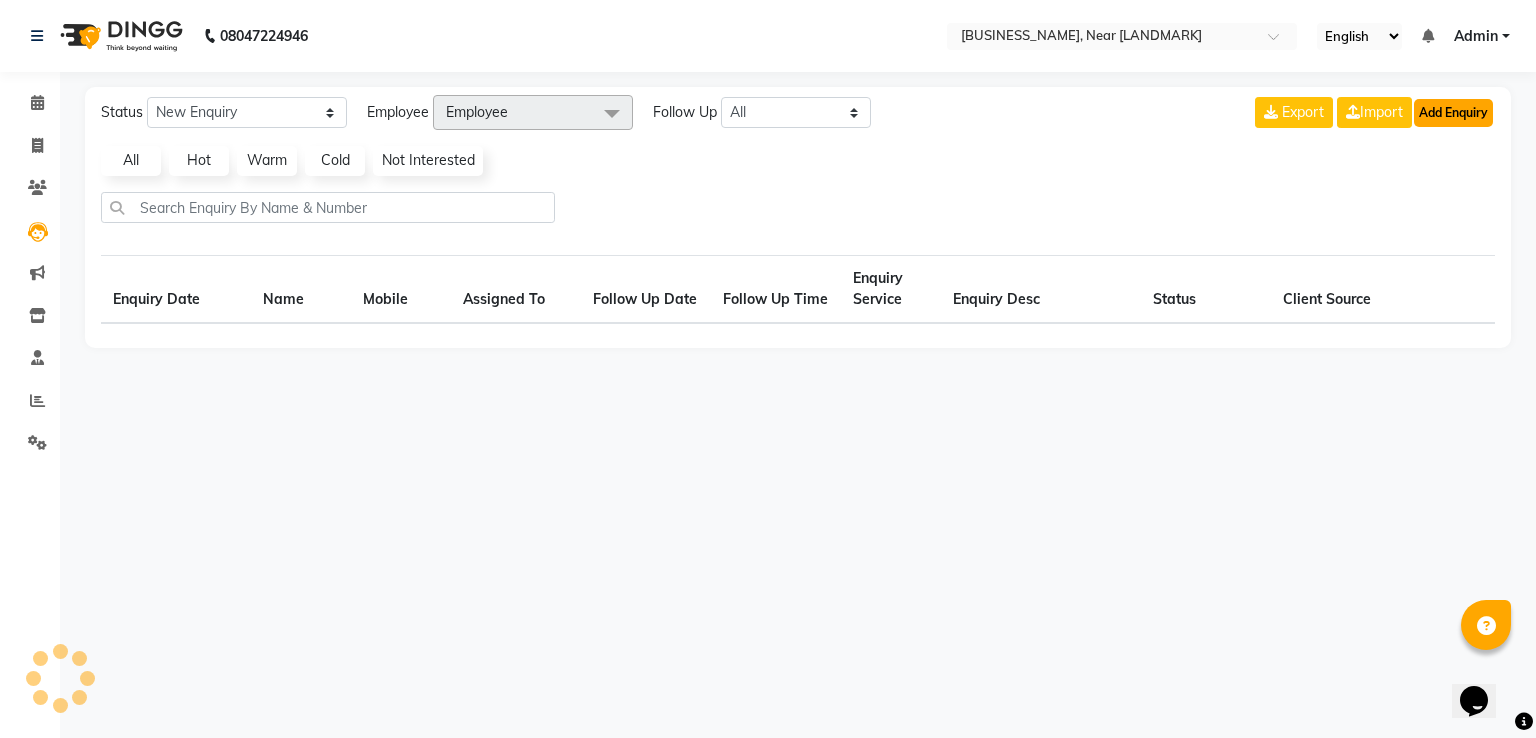 click on "Add Enquiry" 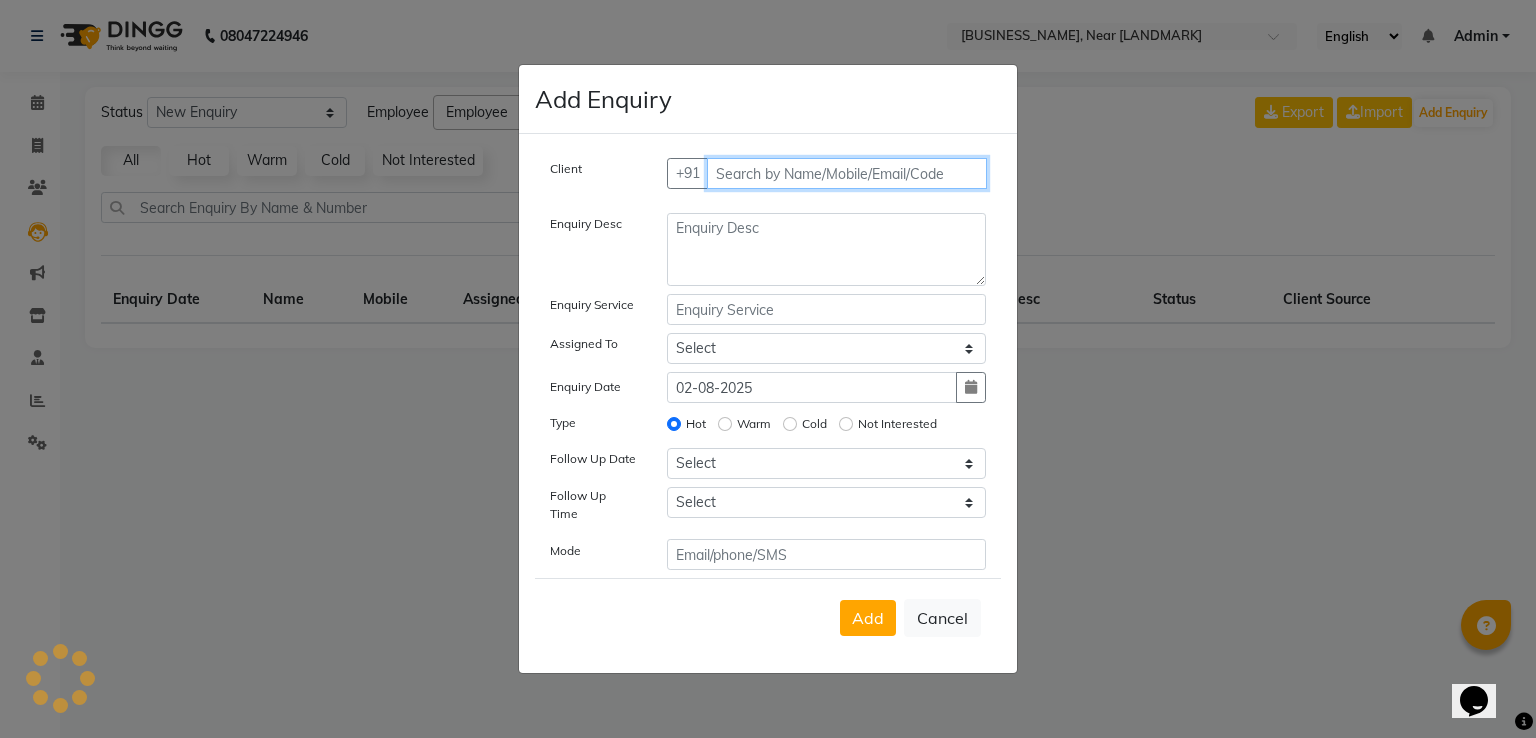 click at bounding box center [847, 173] 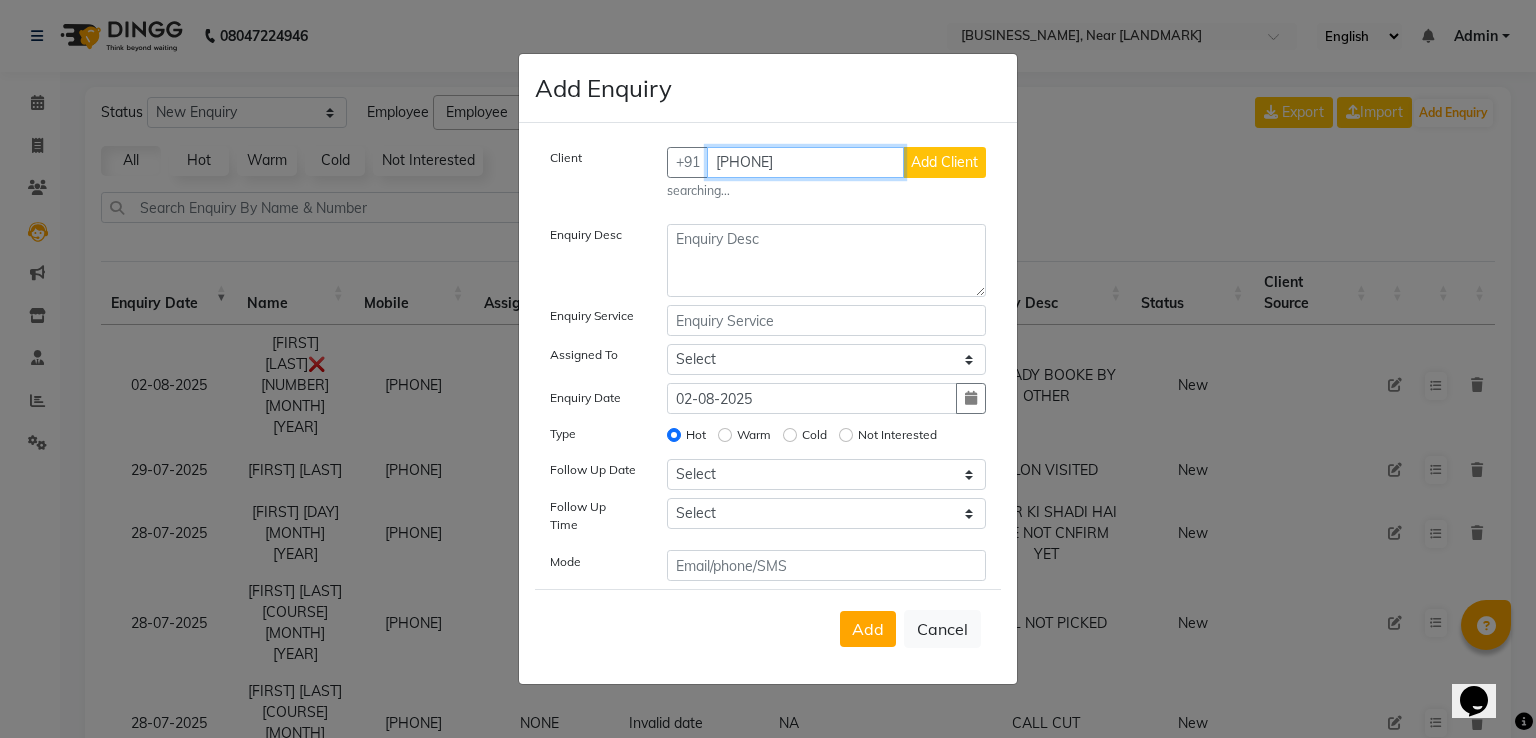 type on "9721510414" 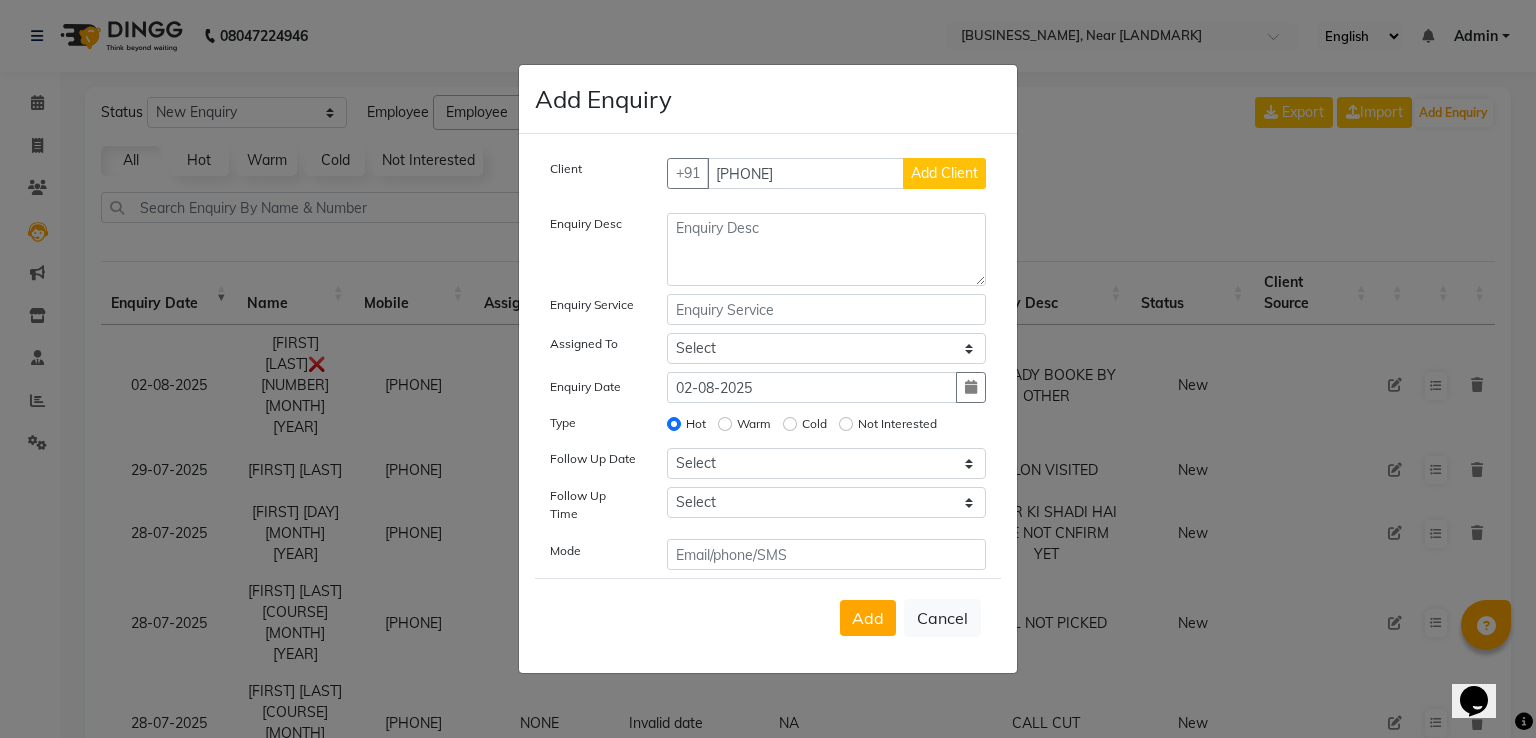 type 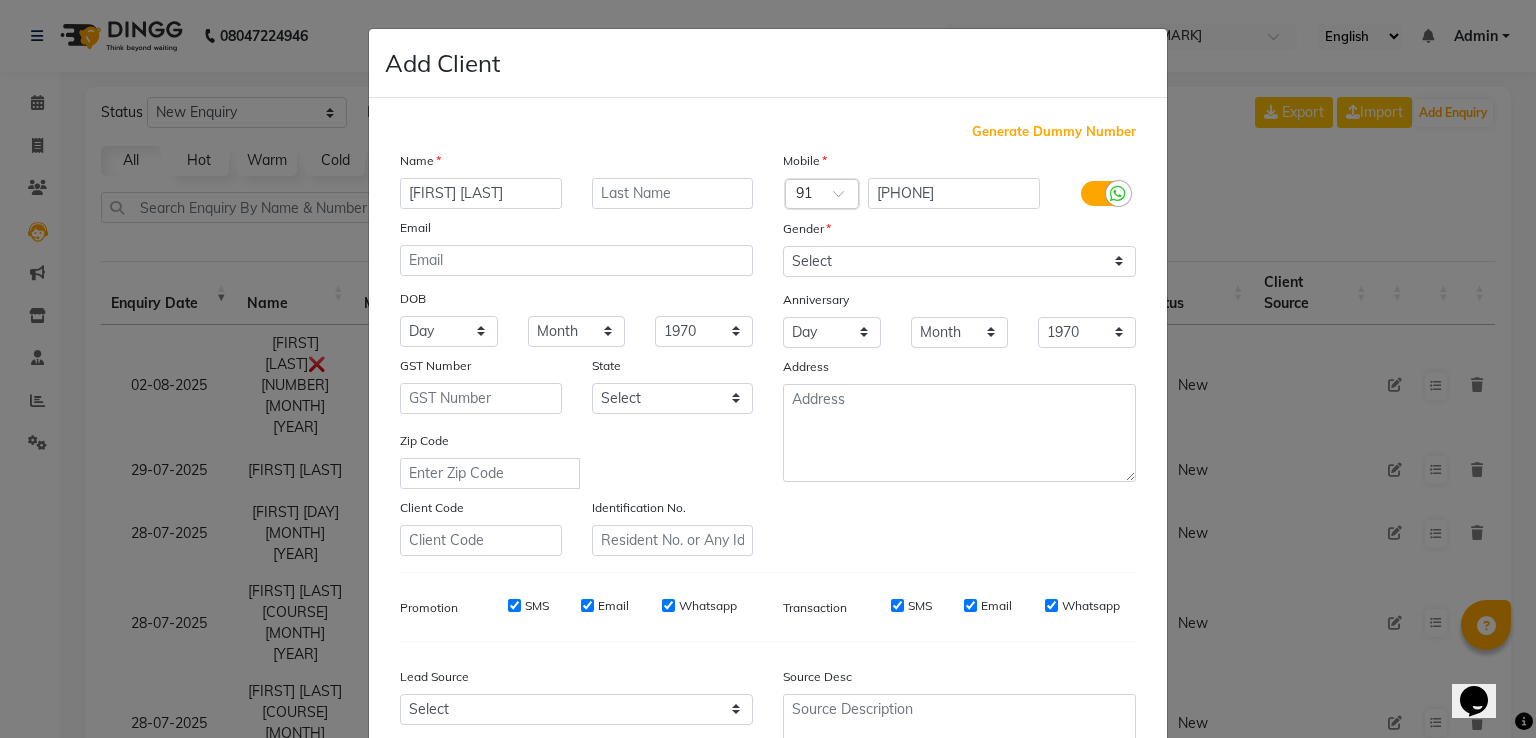 type on "pransi gupta" 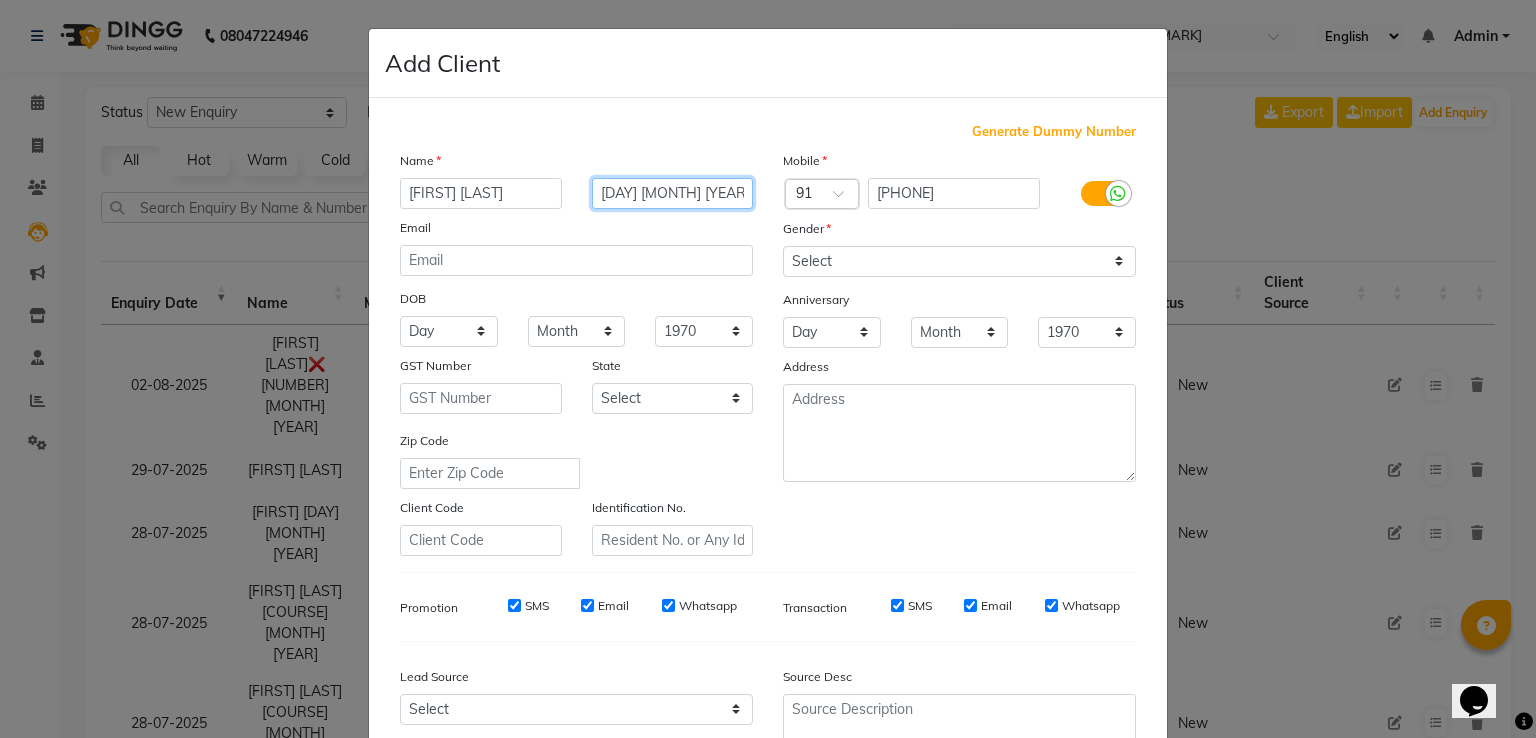 type on "26 nov bridal 2025" 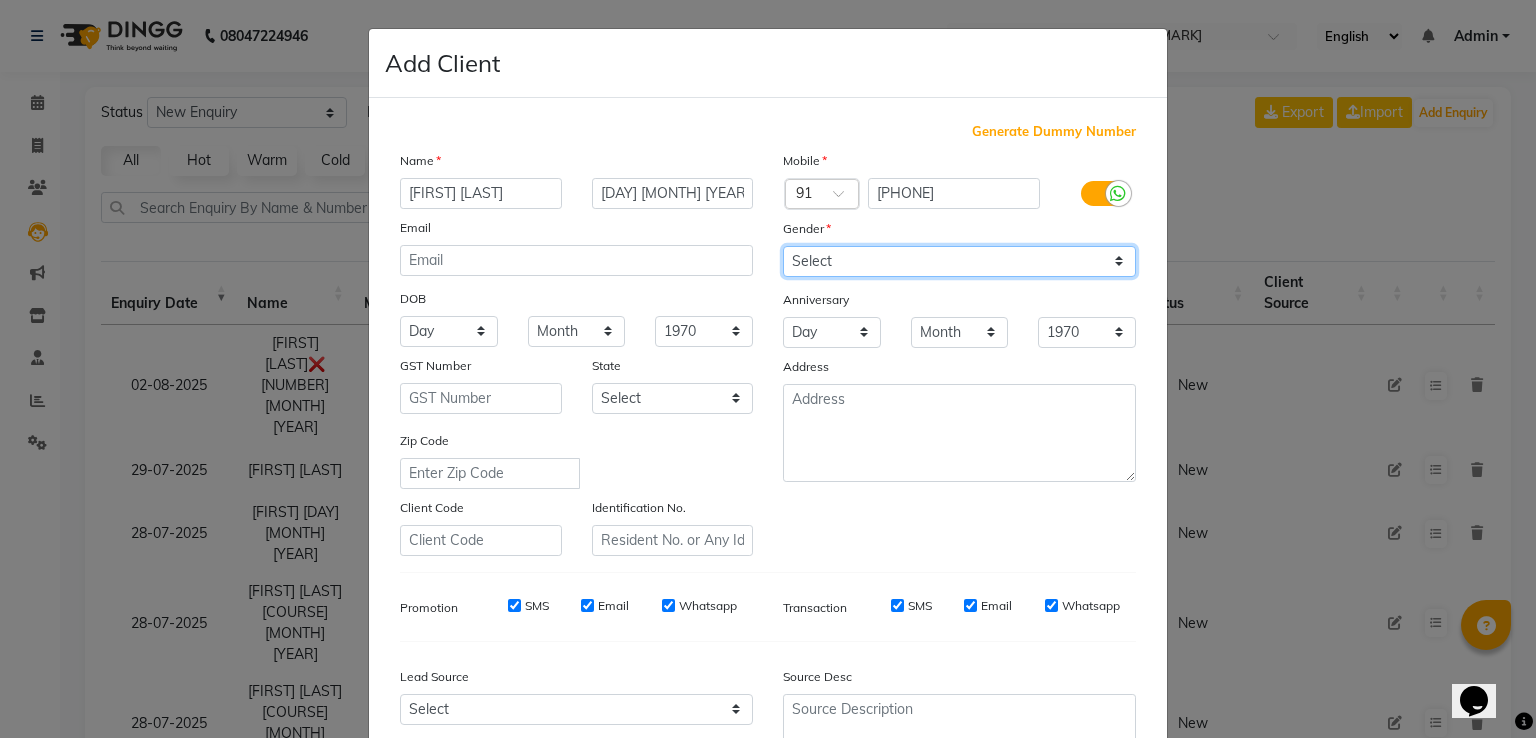 click on "Select Male Female Other Prefer Not To Say" 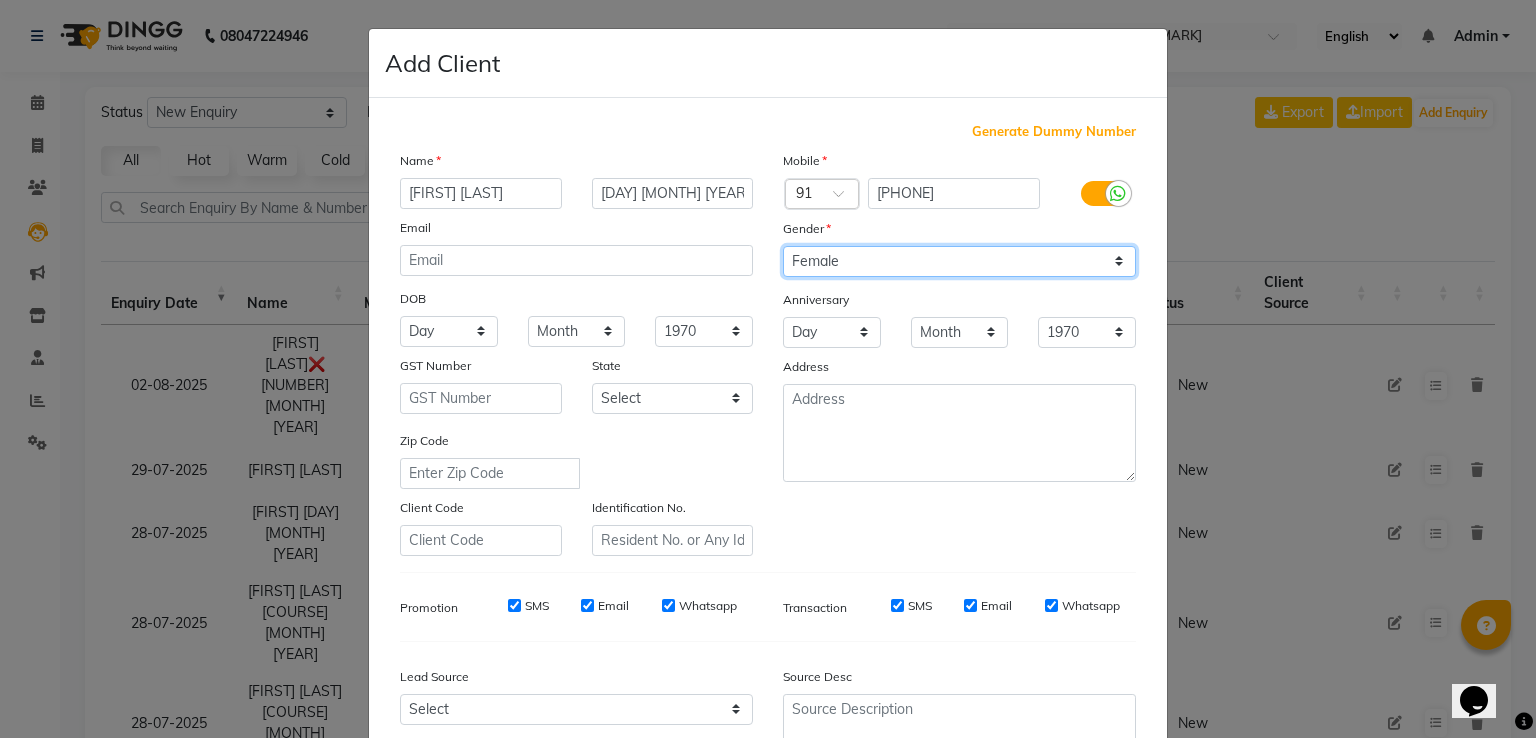click on "Select Male Female Other Prefer Not To Say" 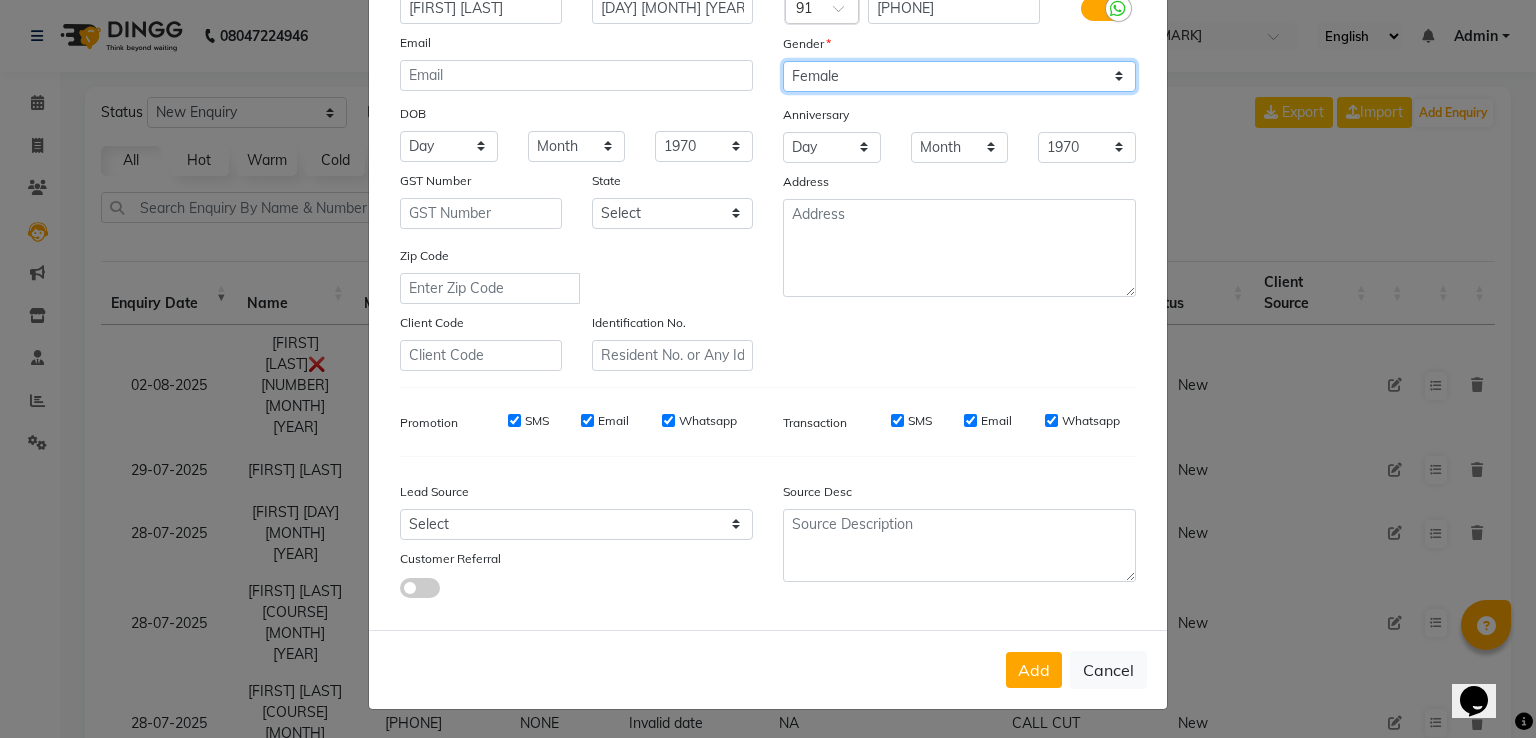 scroll, scrollTop: 195, scrollLeft: 0, axis: vertical 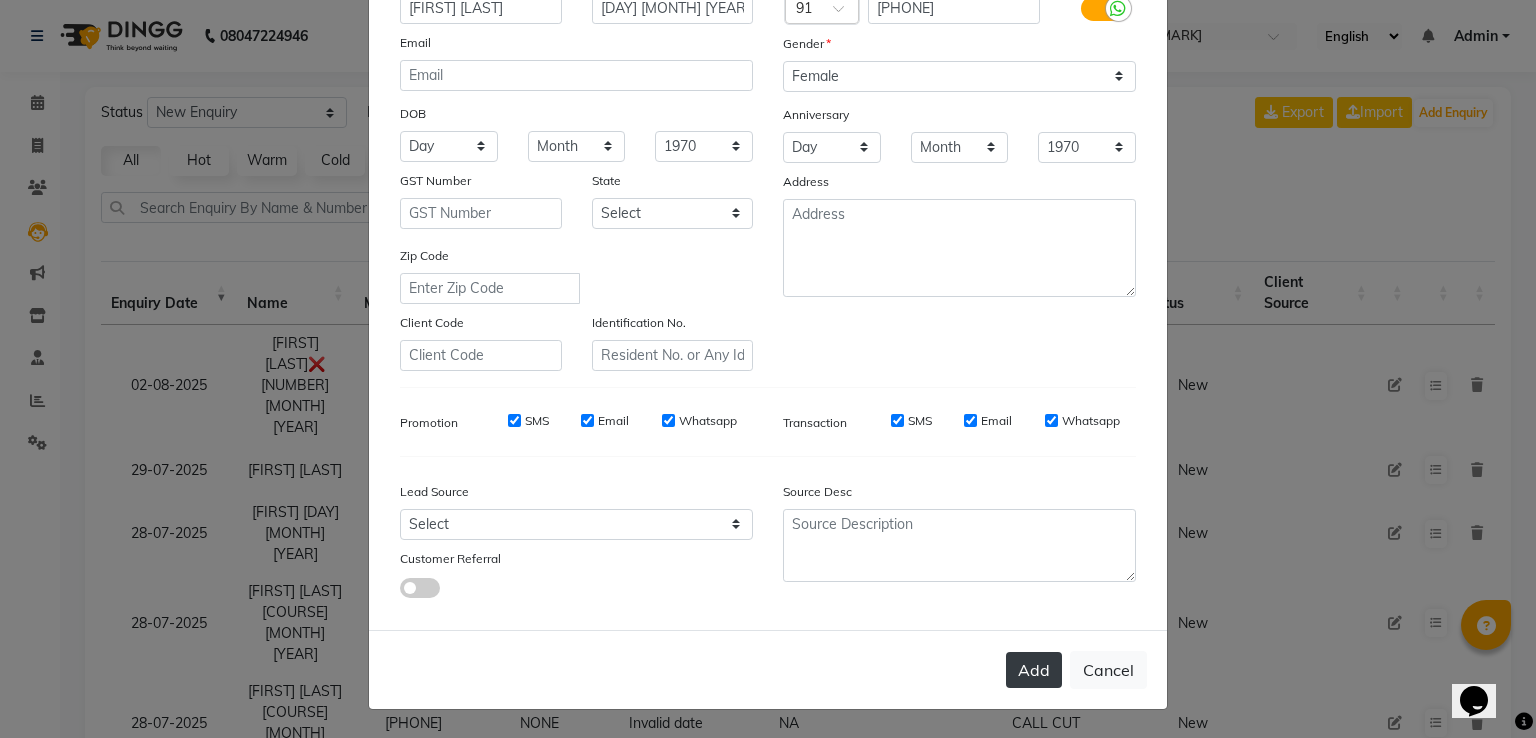 click on "Add" 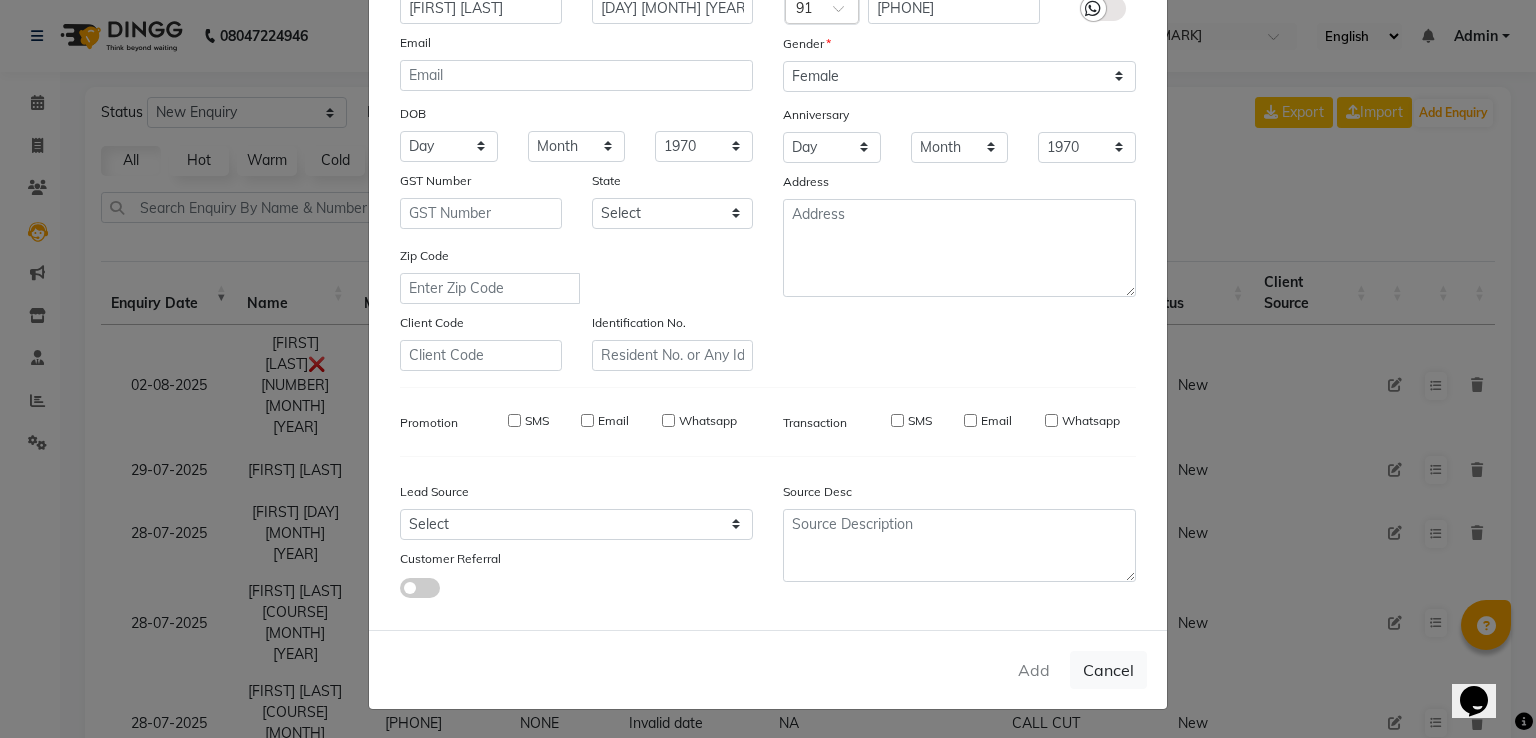 type 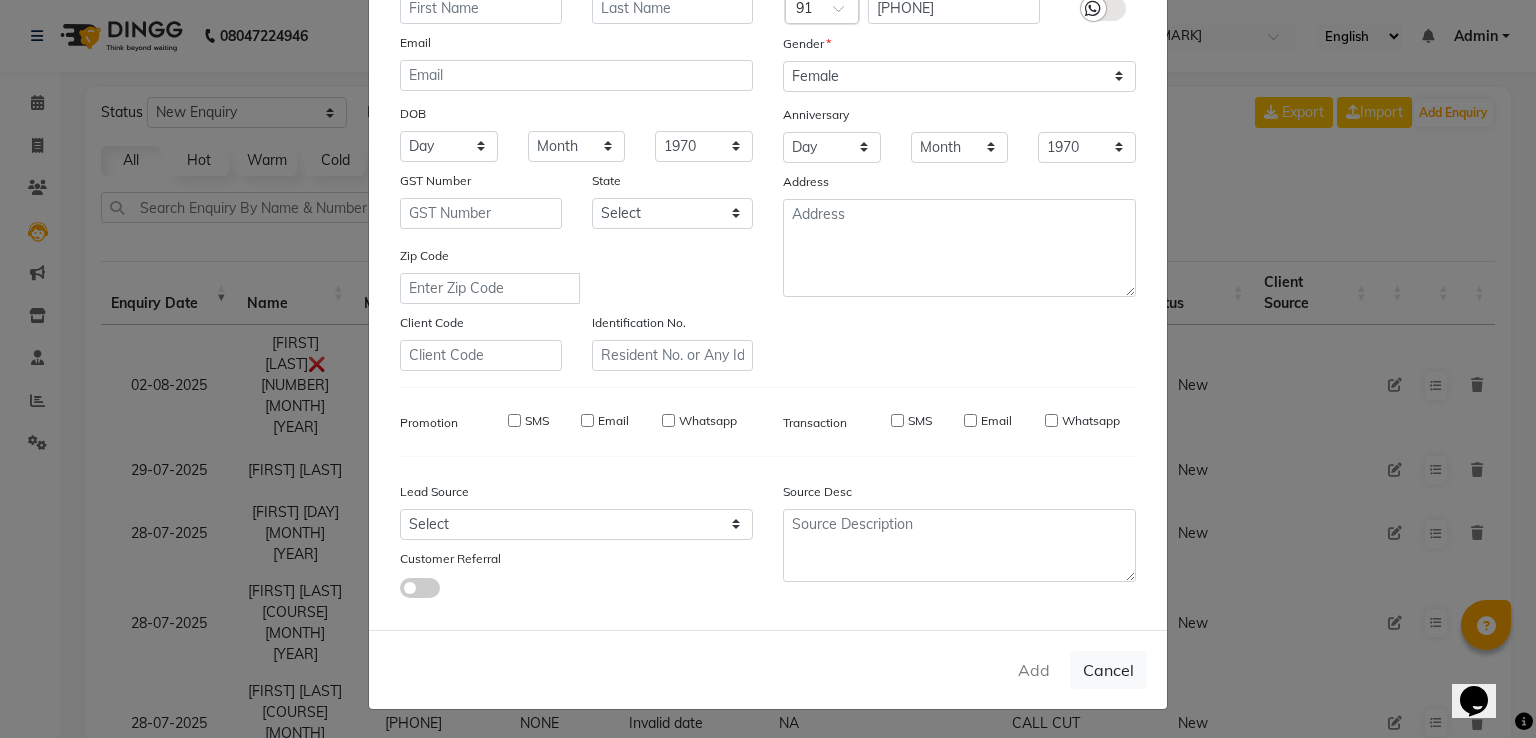 select 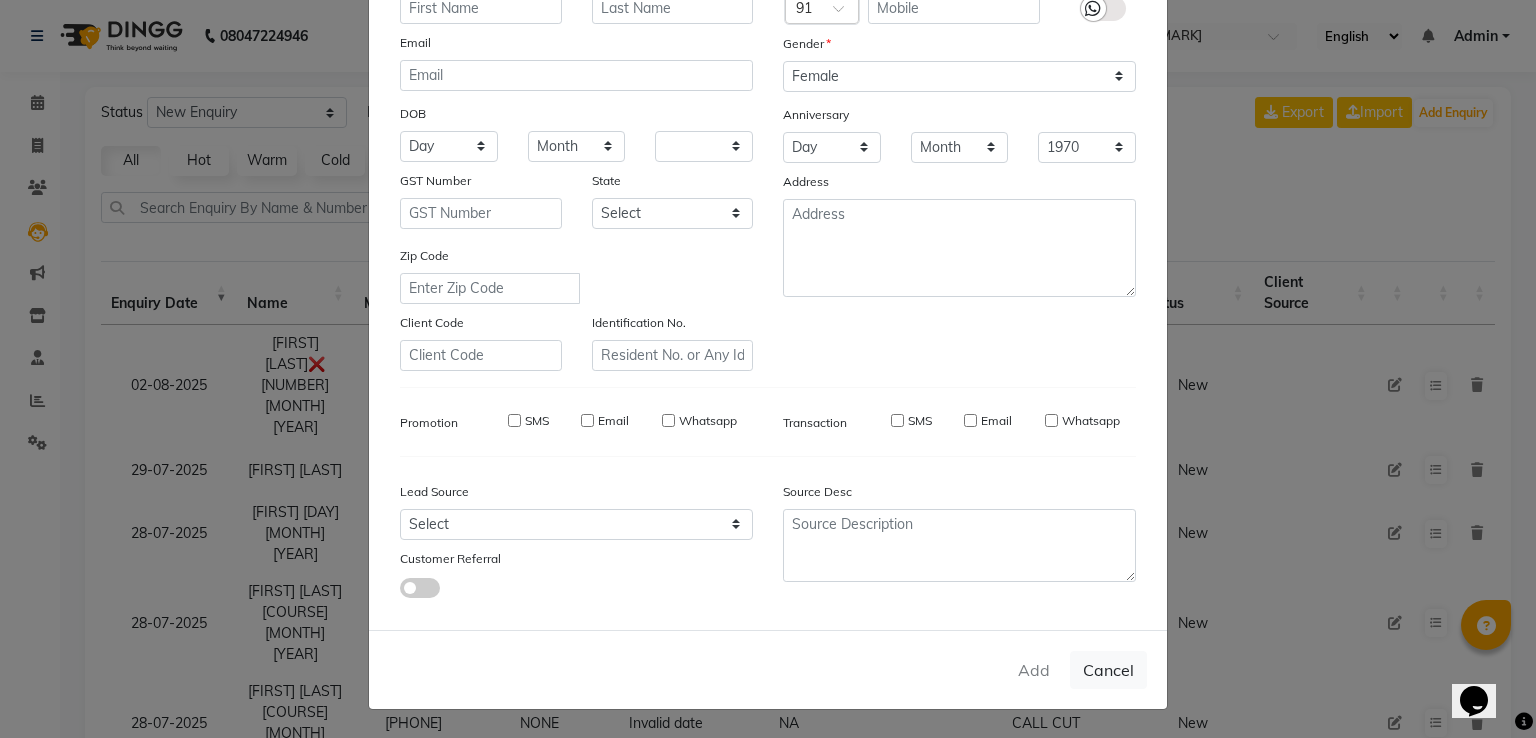 select 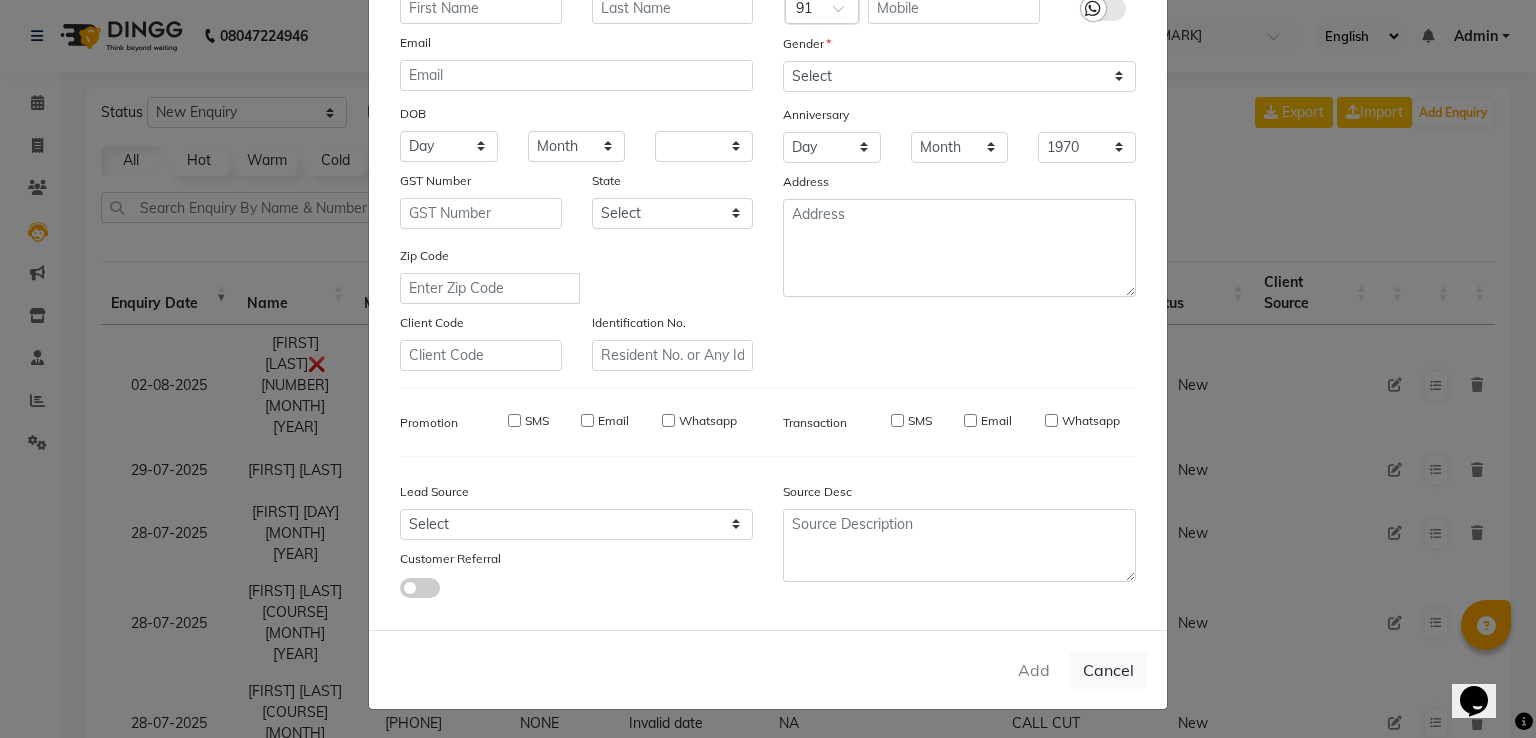 select 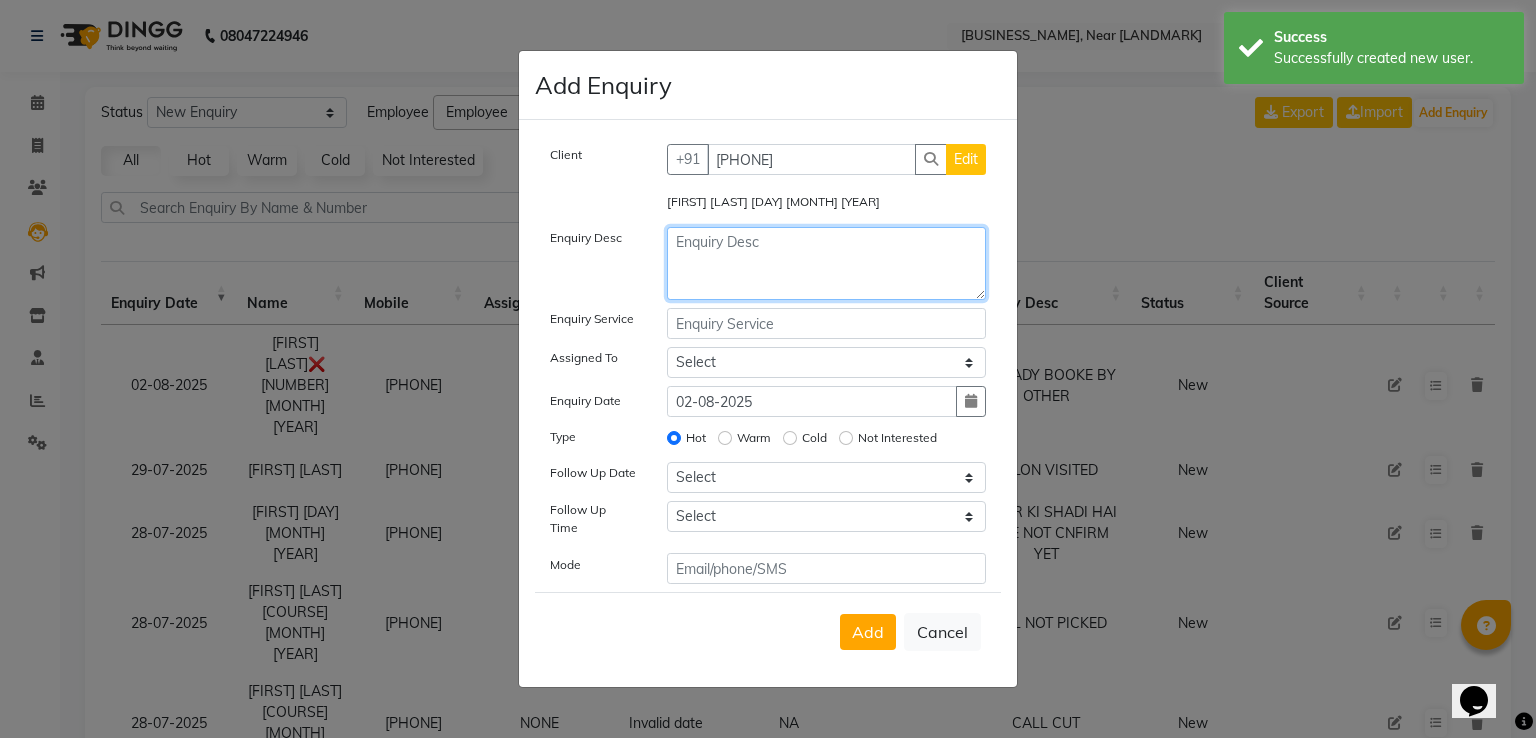 click 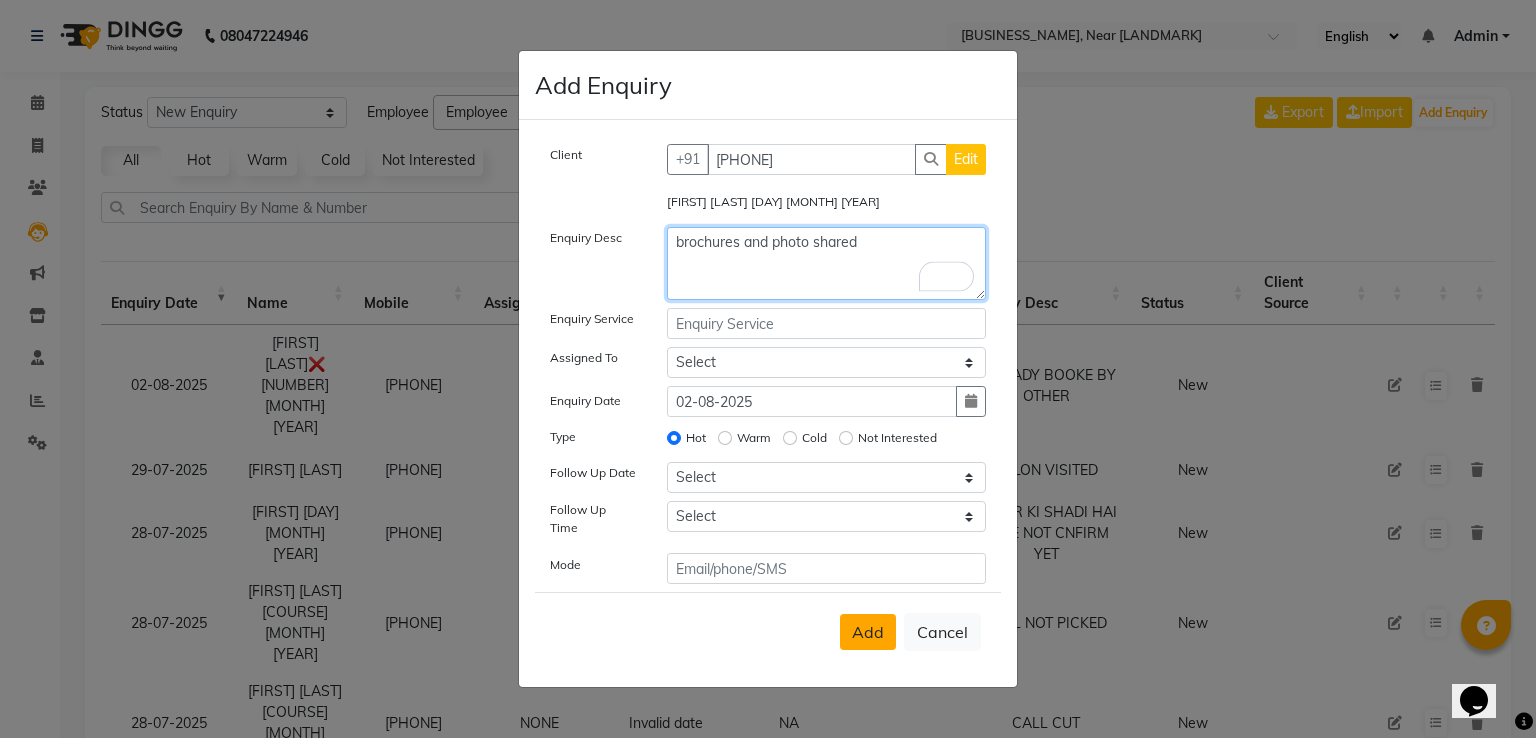 type on "brochures and photo shared" 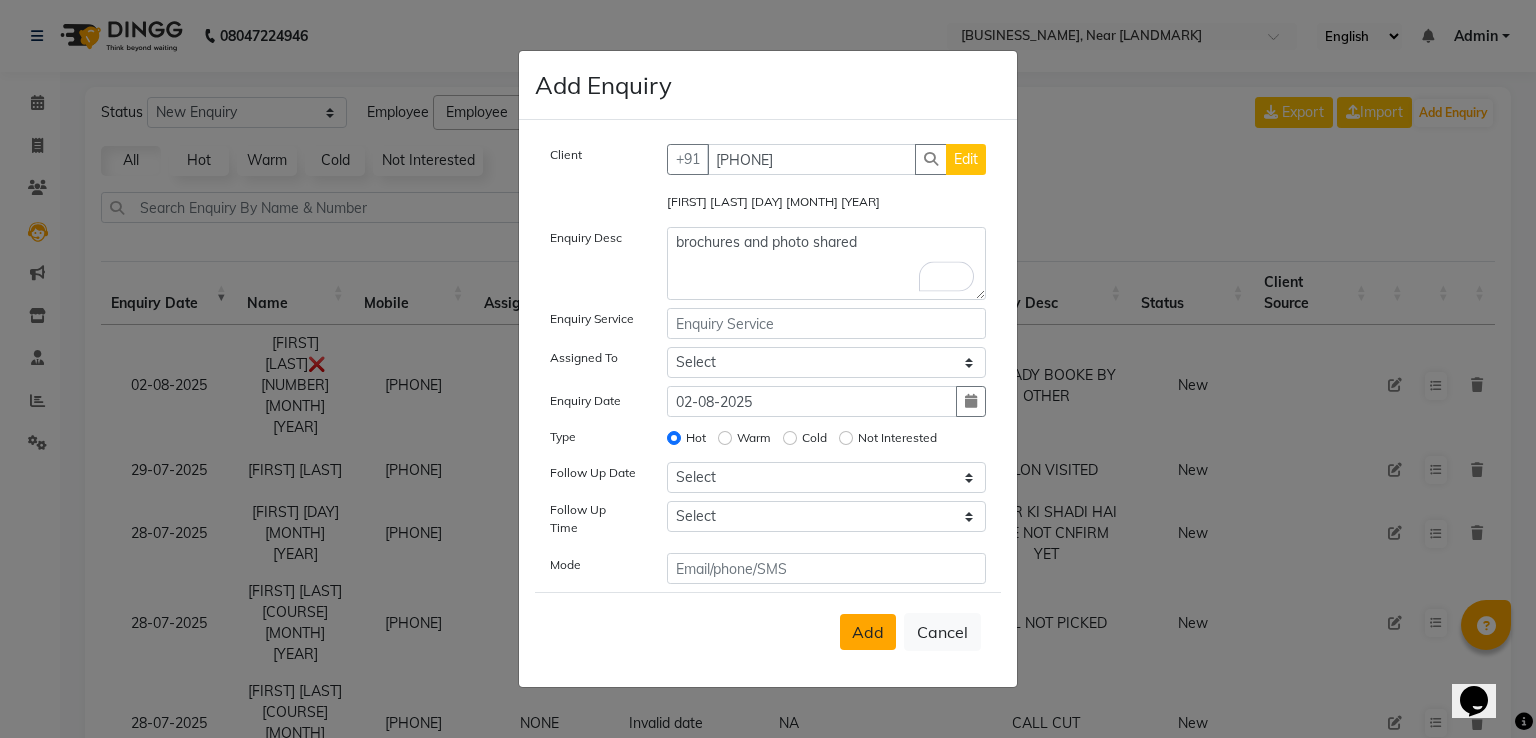 click on "Add" at bounding box center [868, 632] 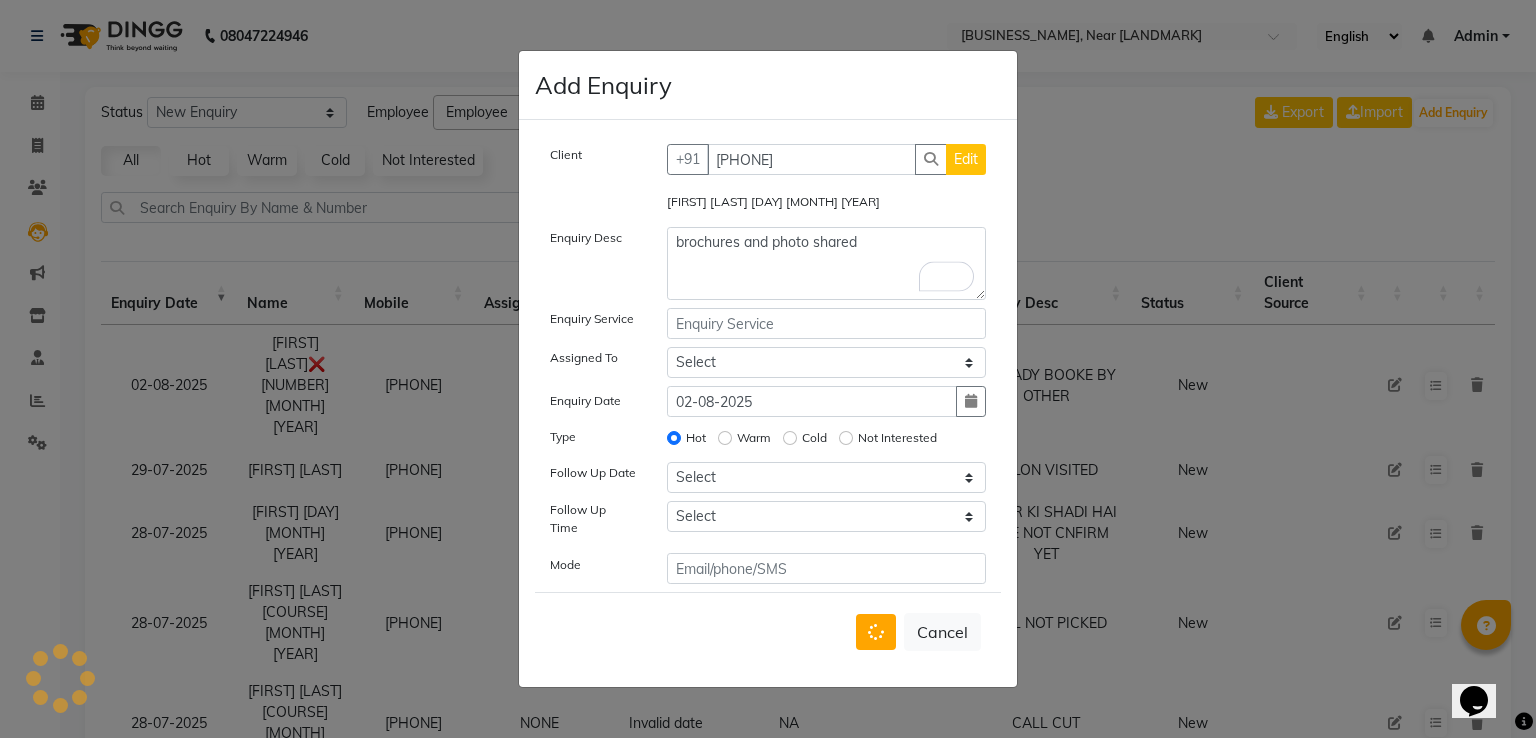 type 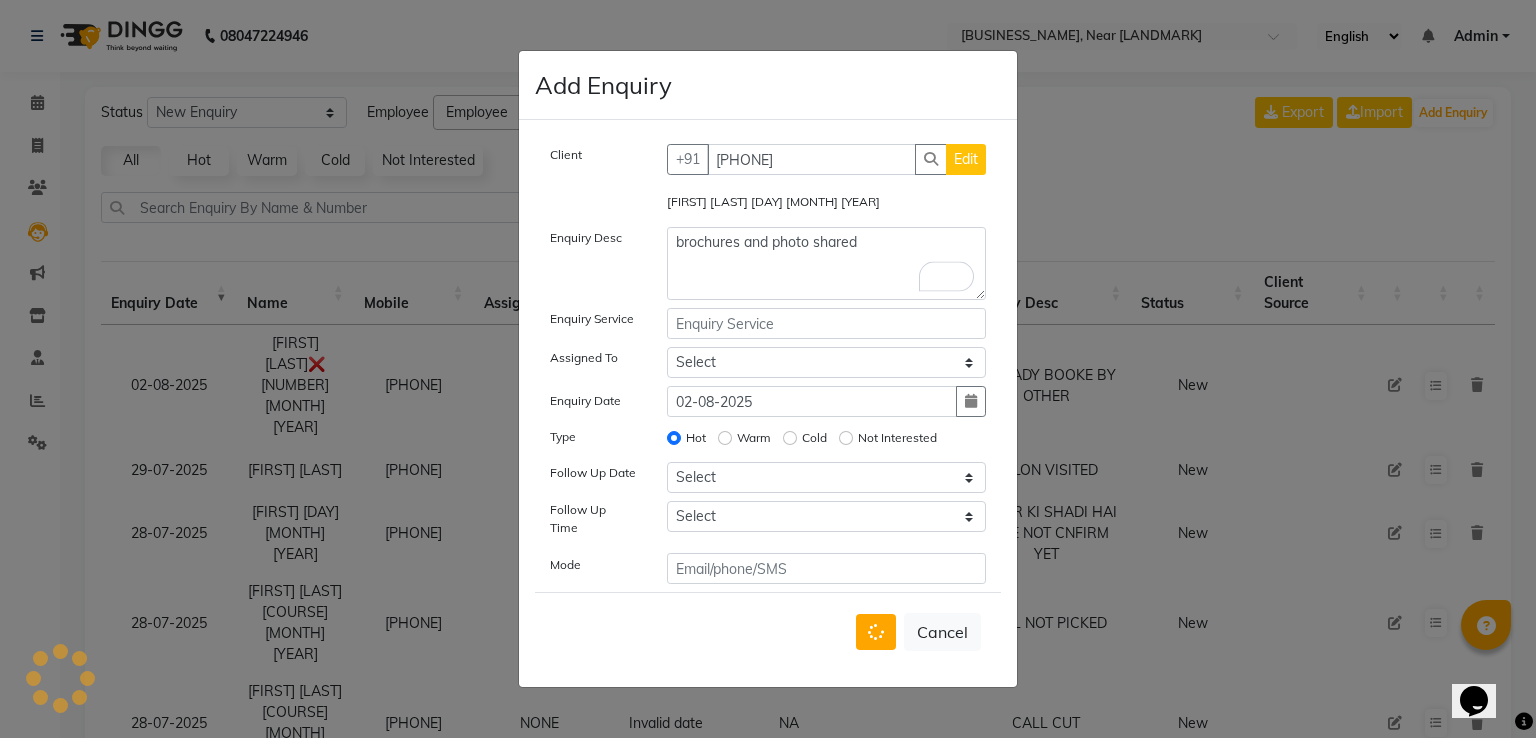 type 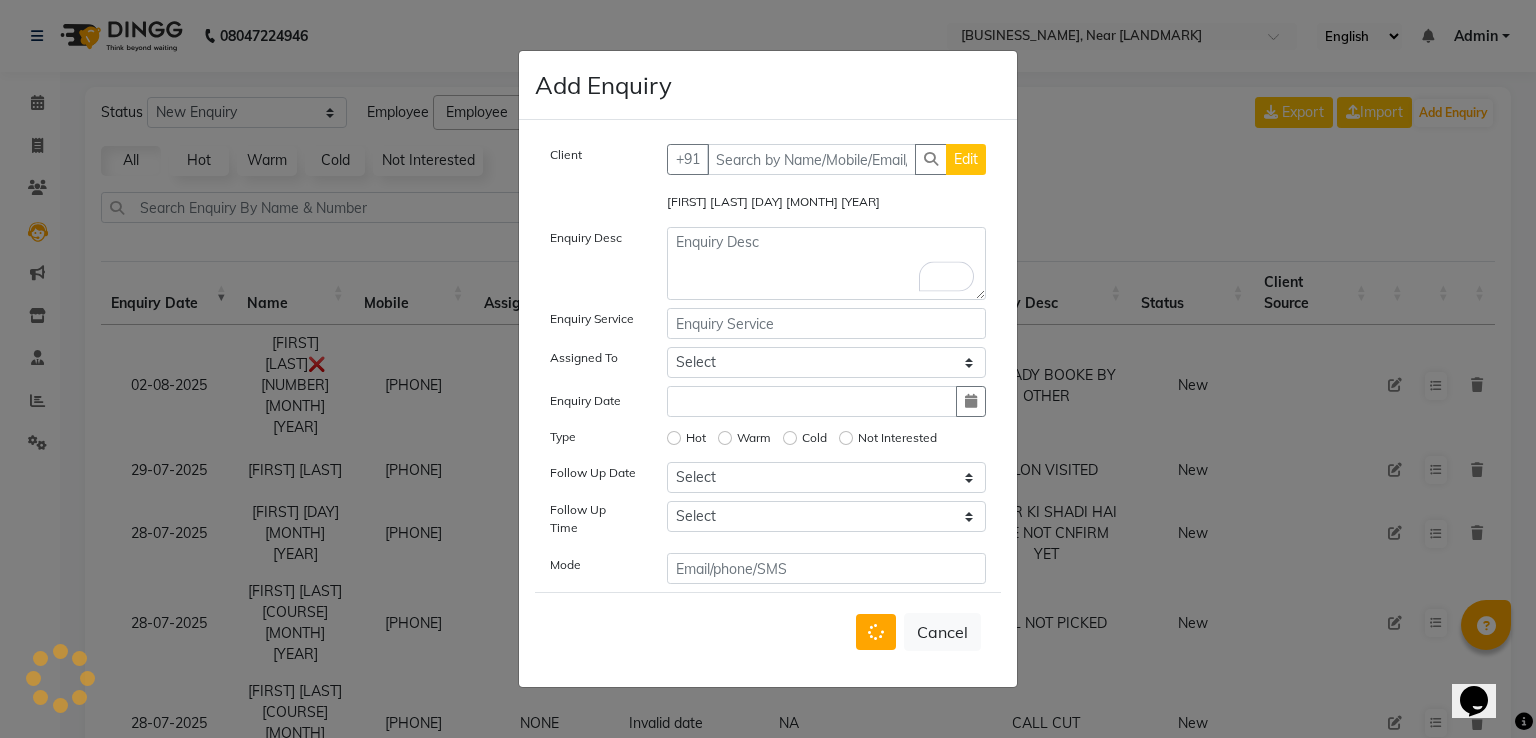 select 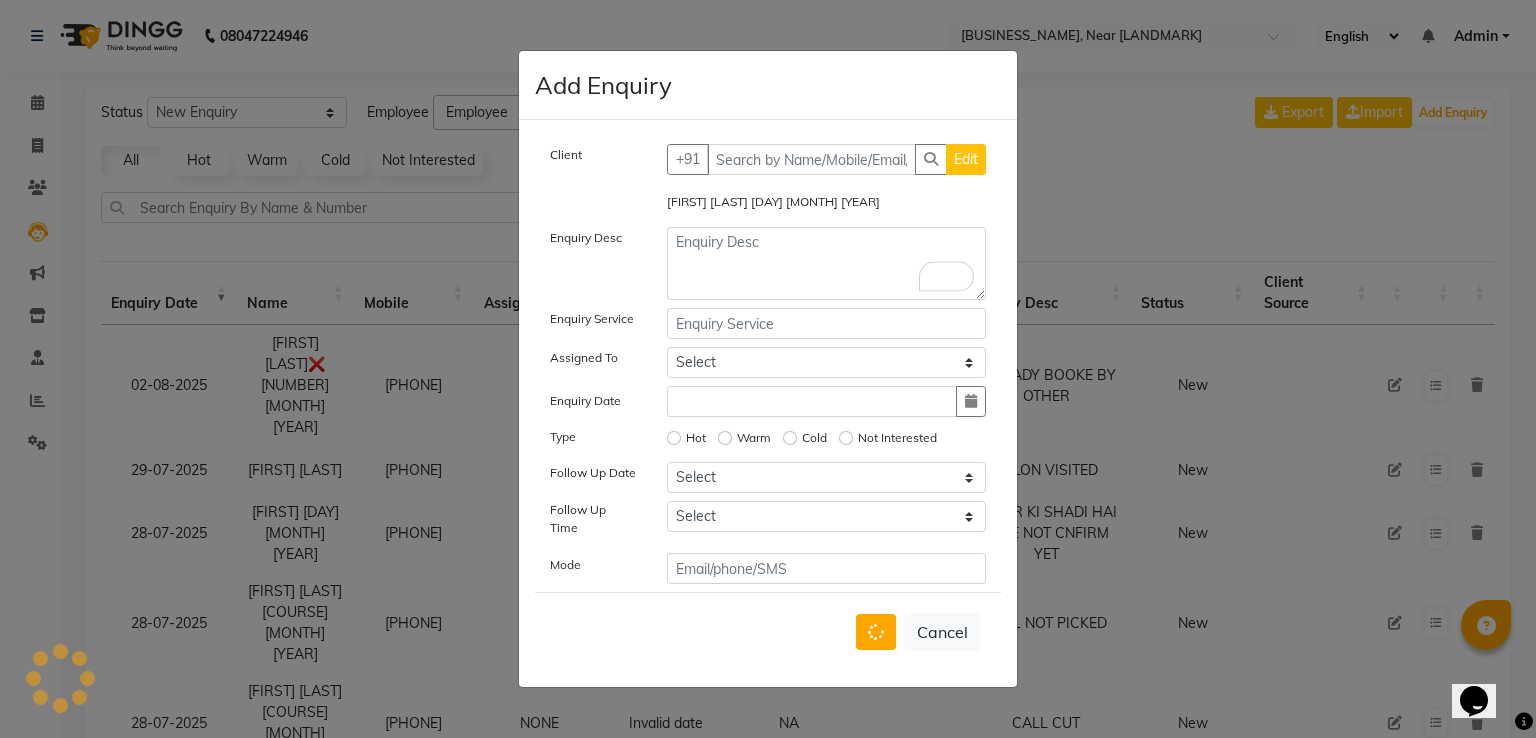 select 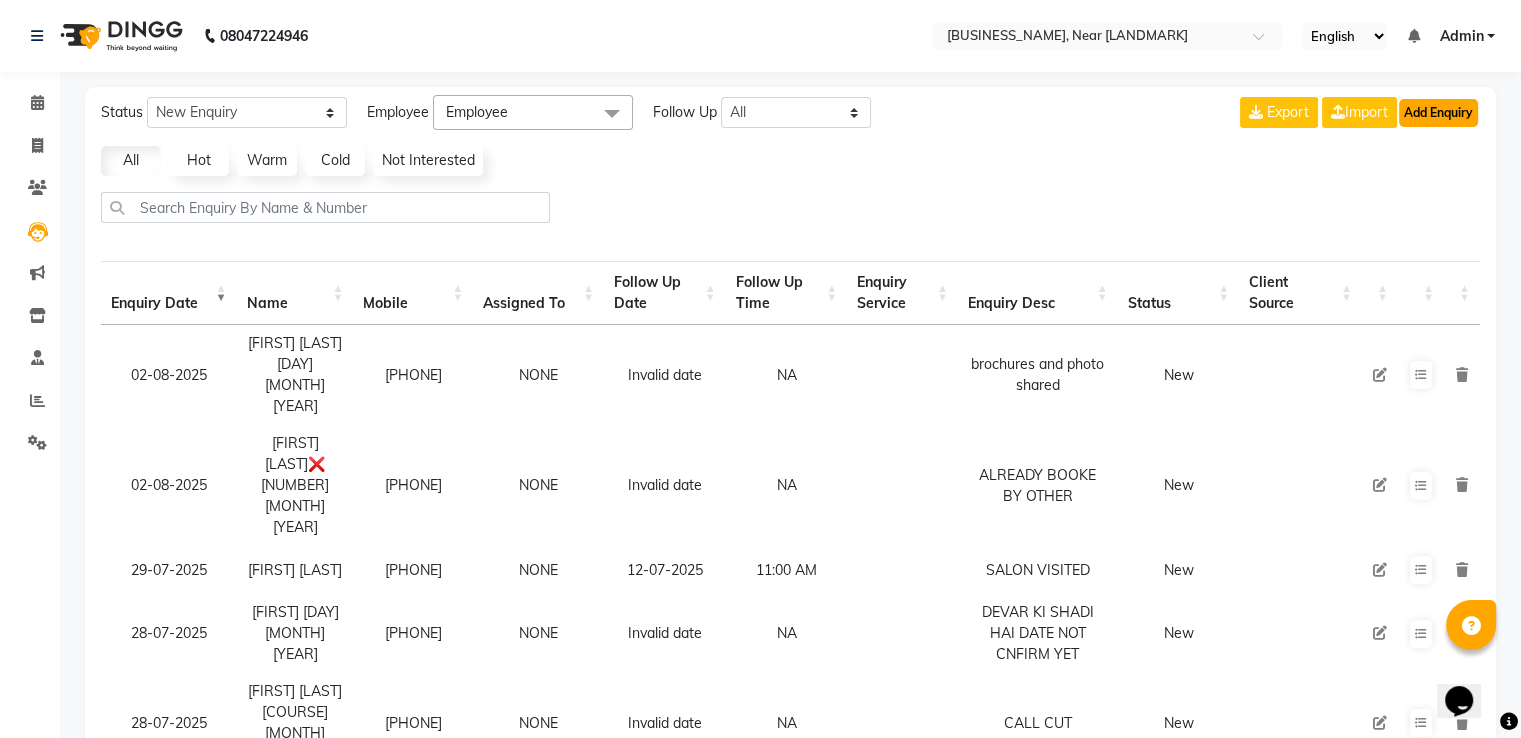 click on "Add Enquiry" 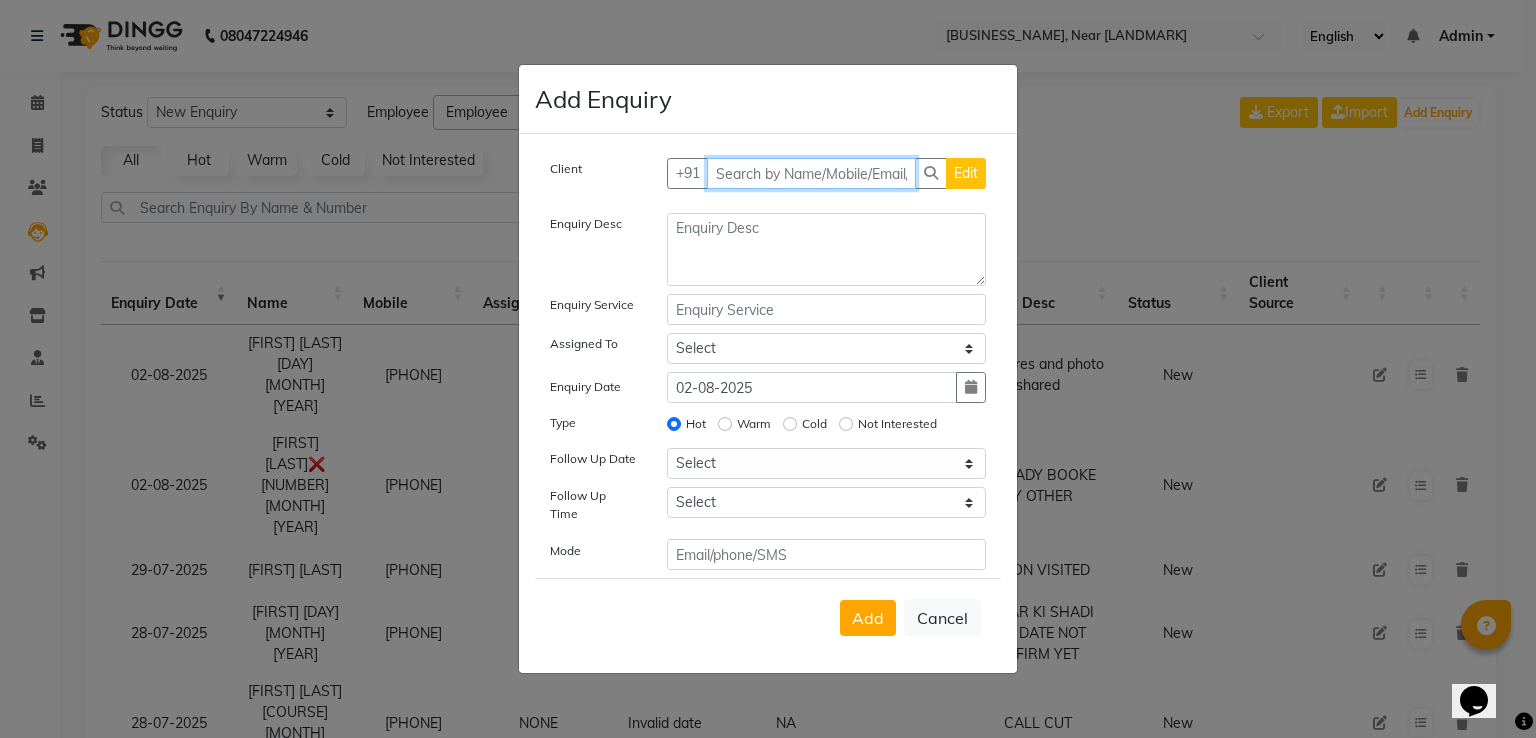 click at bounding box center [812, 173] 